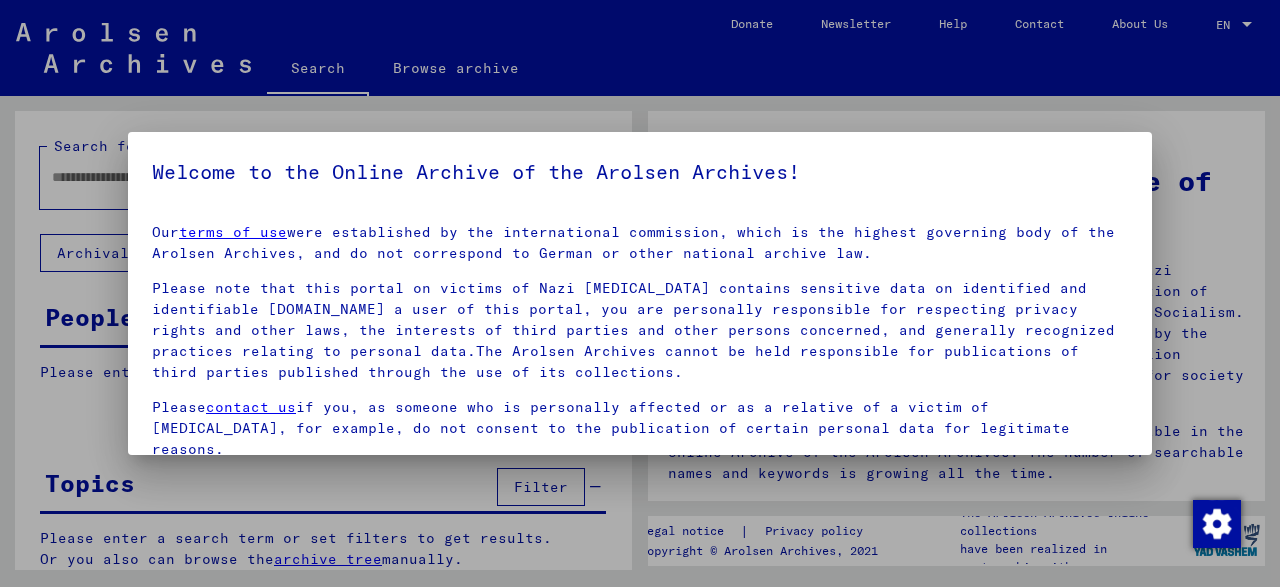 scroll, scrollTop: 0, scrollLeft: 0, axis: both 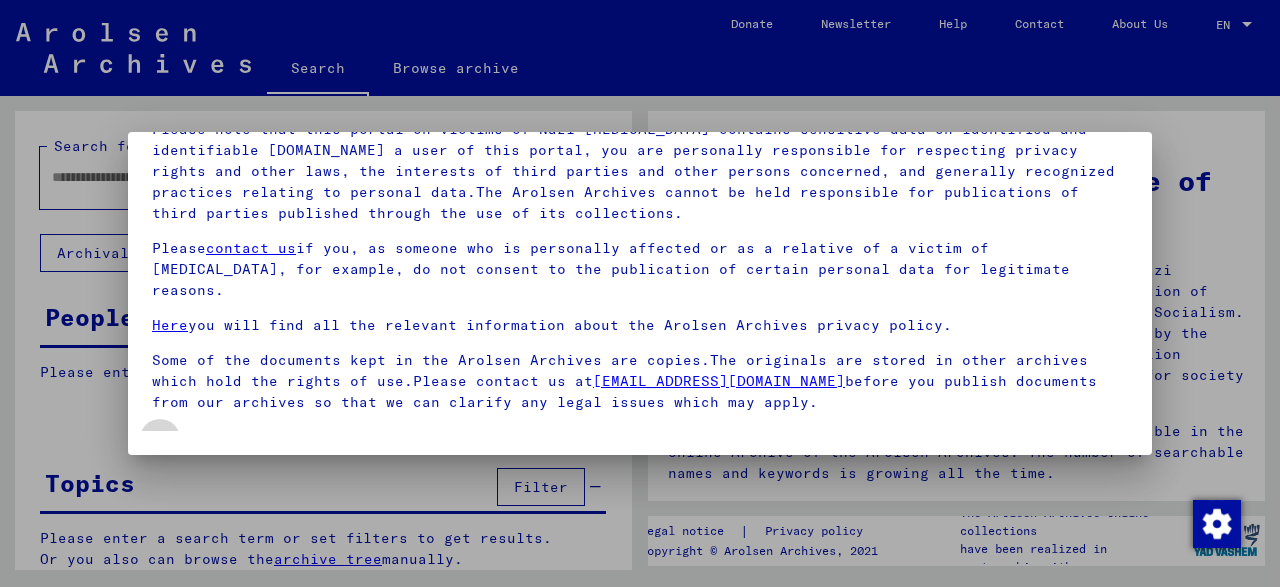 click at bounding box center [160, 439] 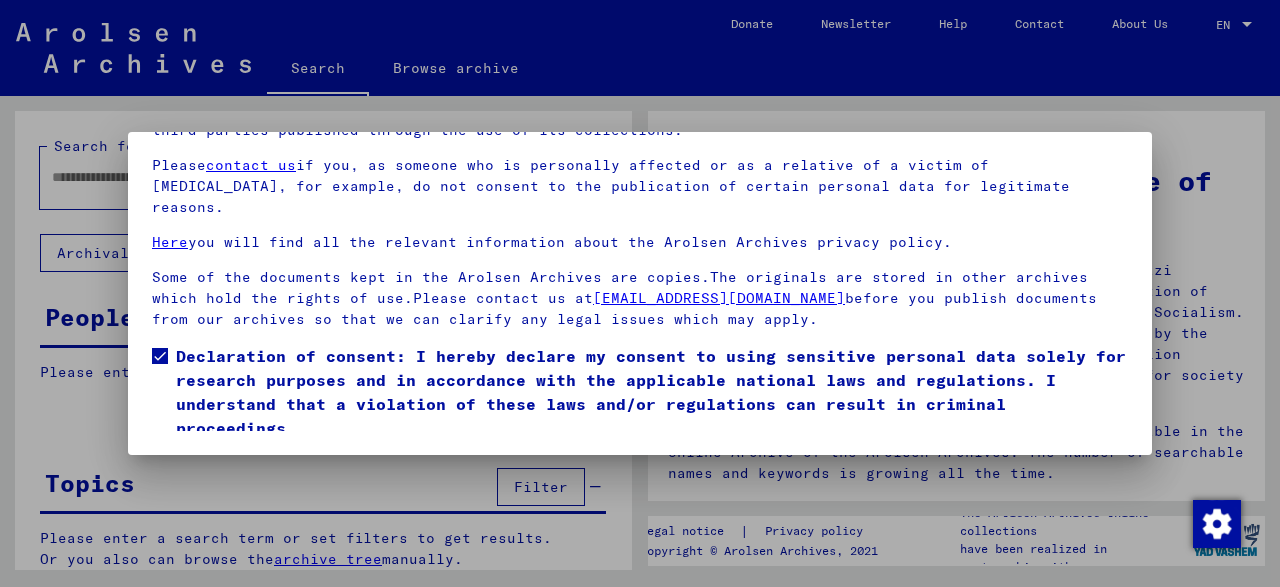 scroll, scrollTop: 95, scrollLeft: 0, axis: vertical 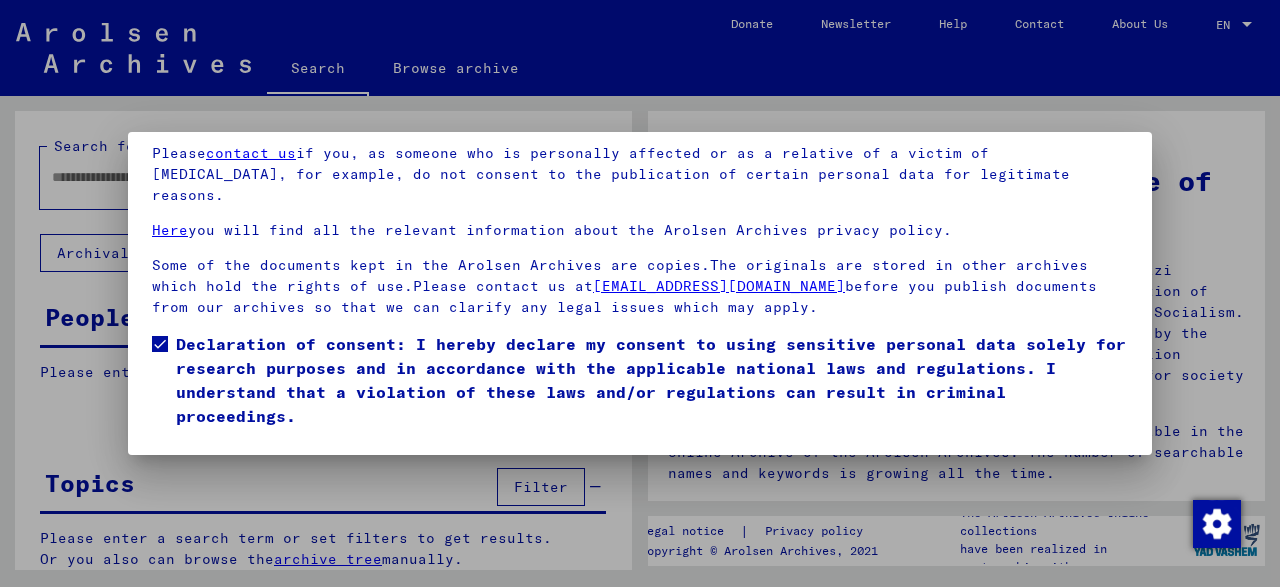 click on "I agree" at bounding box center [200, 457] 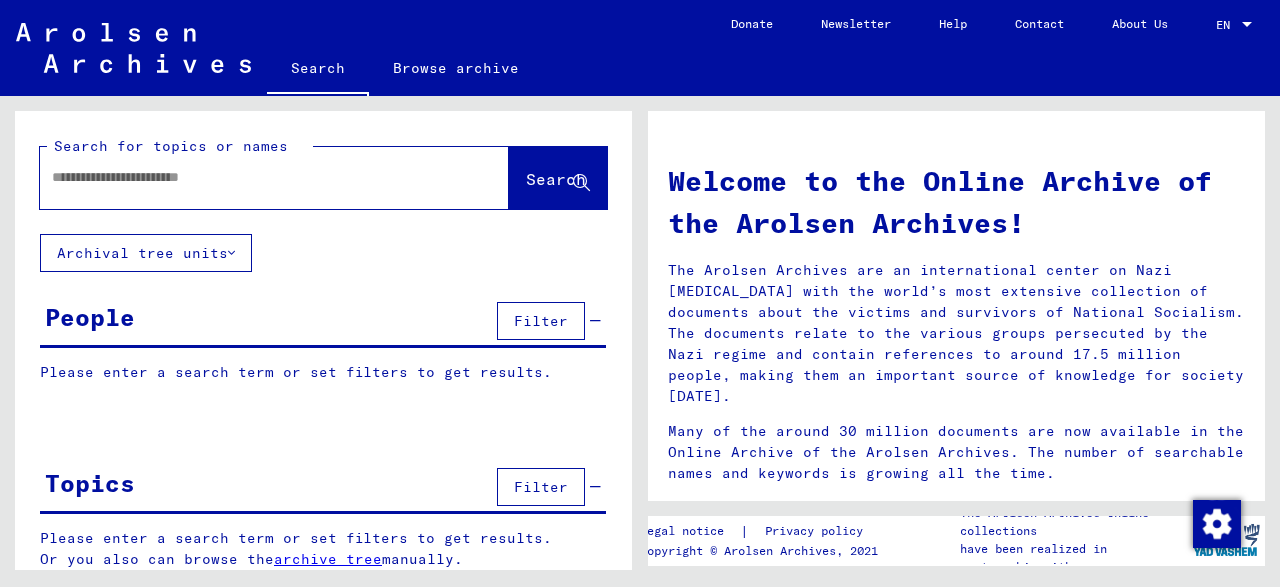 click at bounding box center (250, 177) 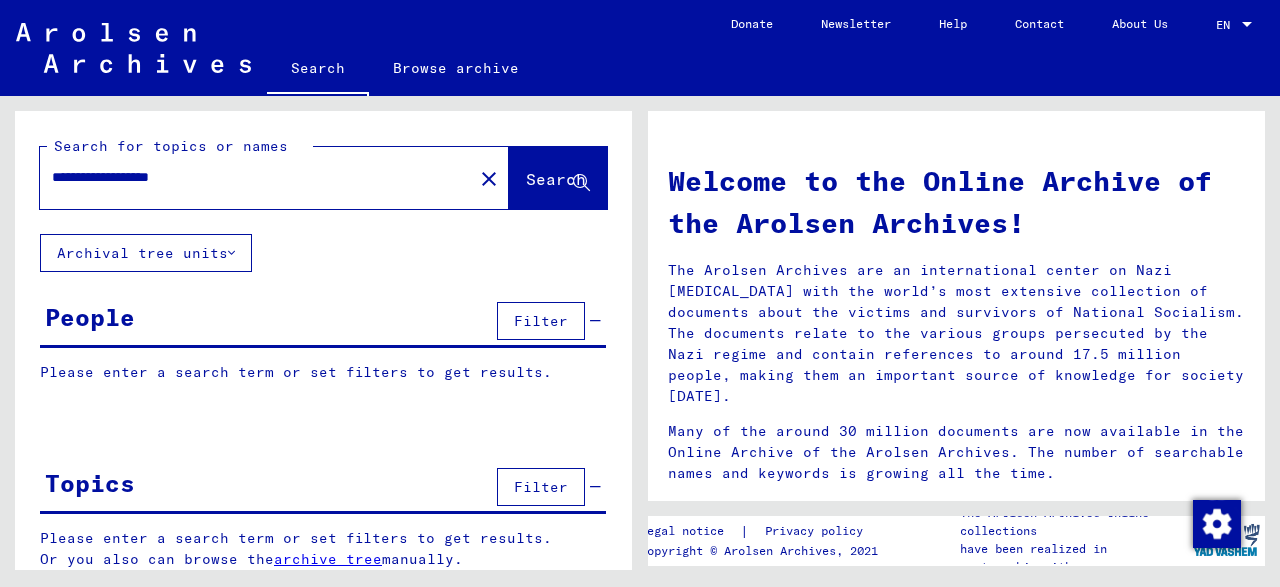 click on "Search" 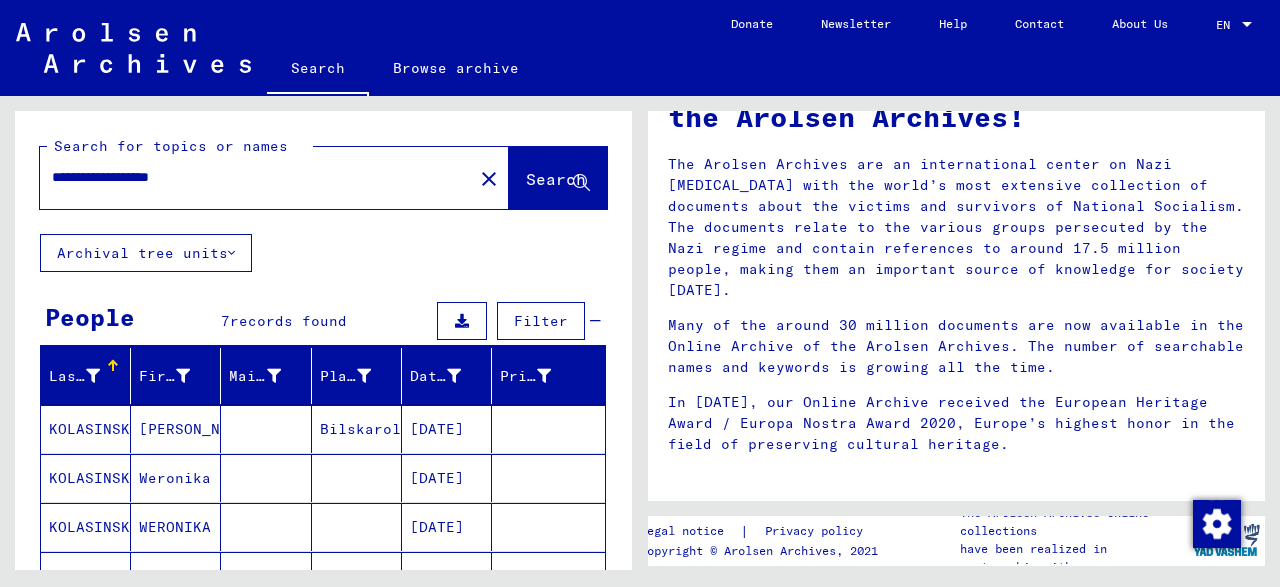scroll, scrollTop: 127, scrollLeft: 0, axis: vertical 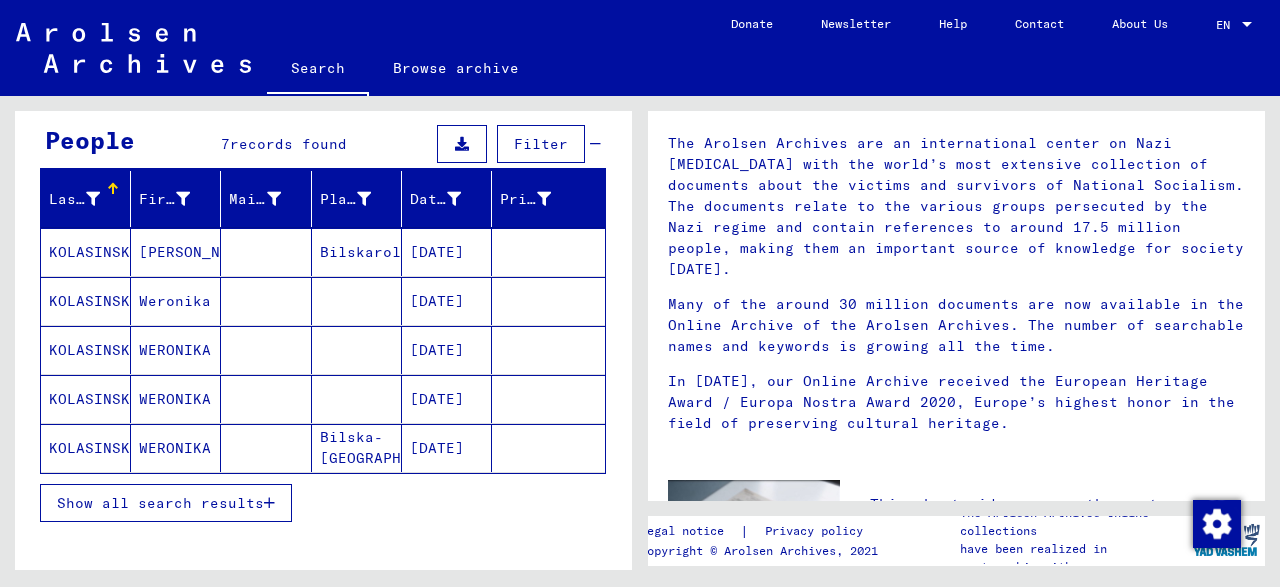 click on "[DATE]" 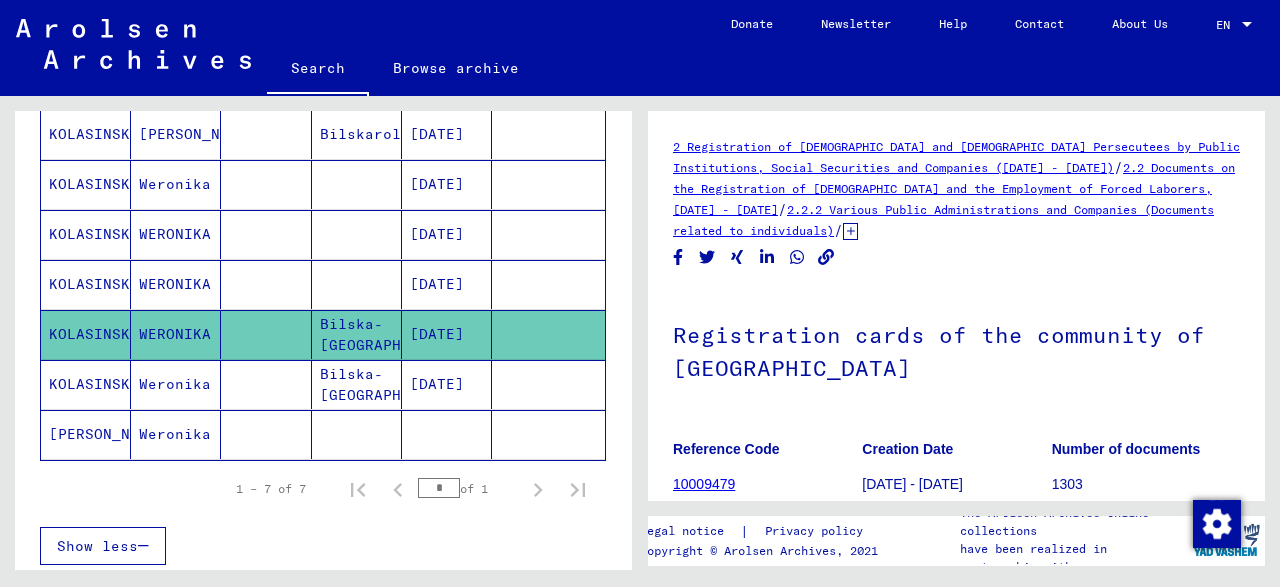 scroll, scrollTop: 291, scrollLeft: 0, axis: vertical 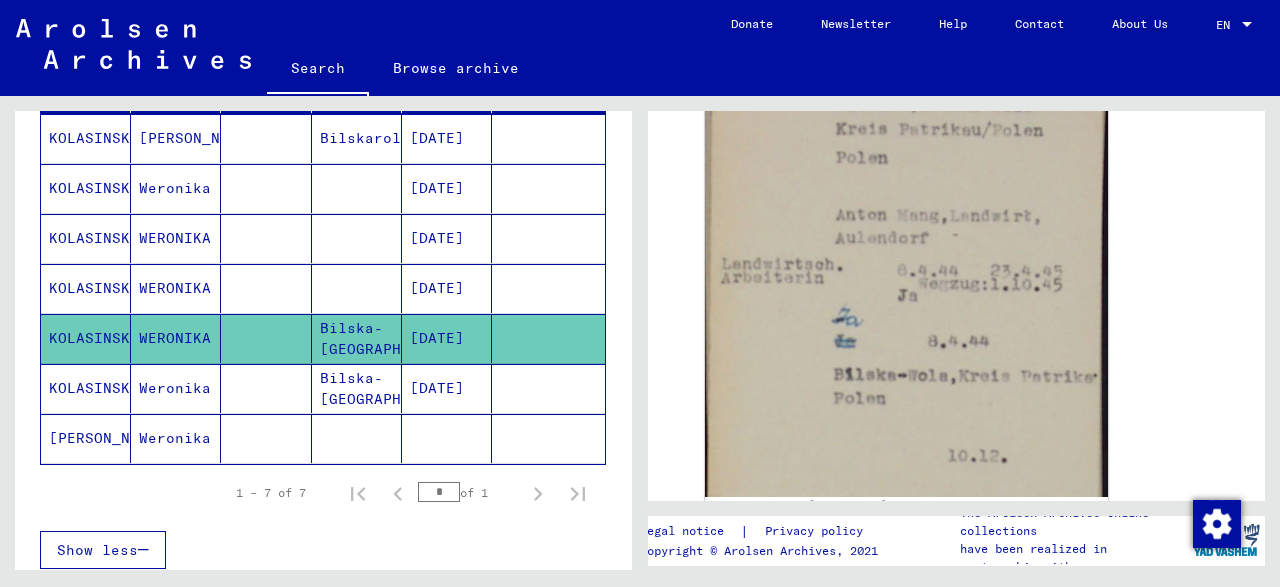 click on "[DATE]" at bounding box center (447, 438) 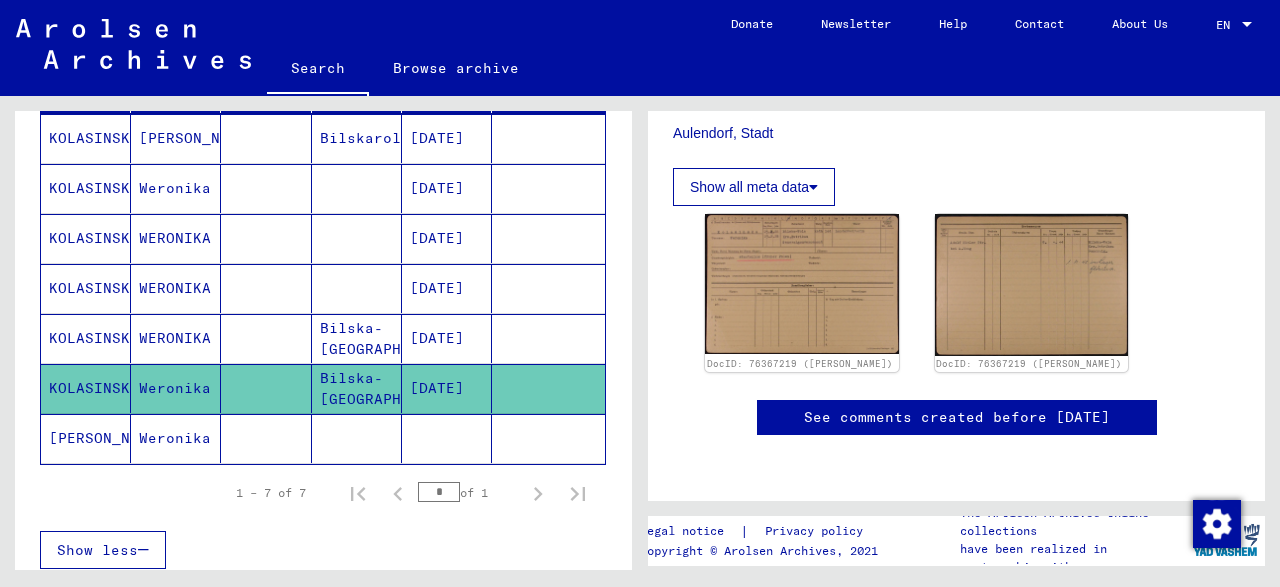 scroll, scrollTop: 611, scrollLeft: 0, axis: vertical 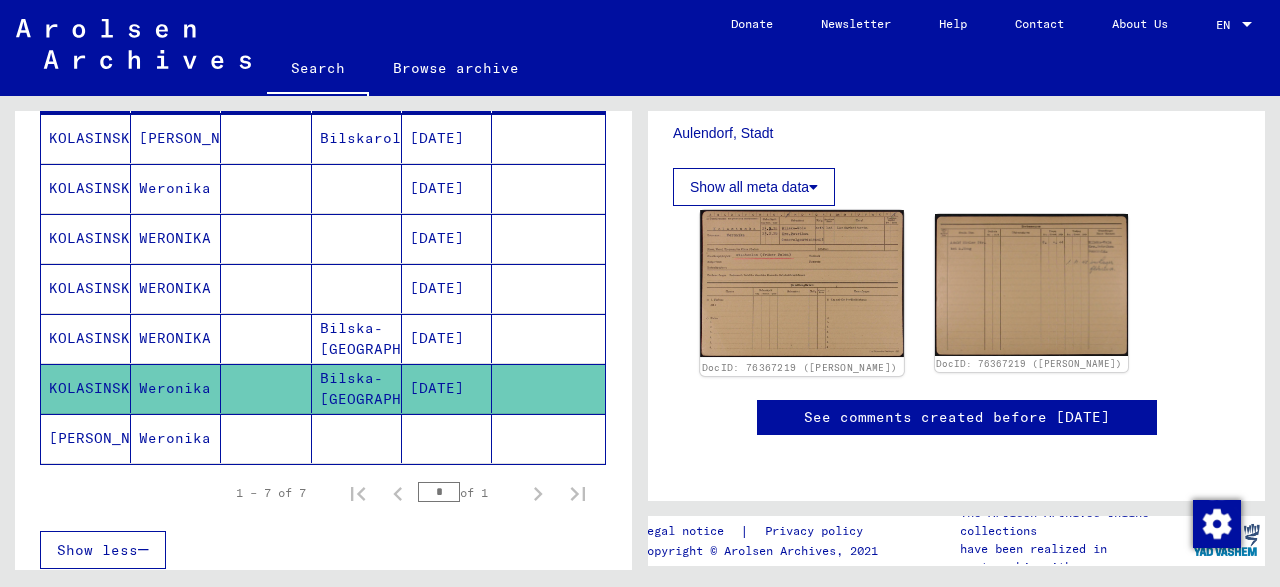 click 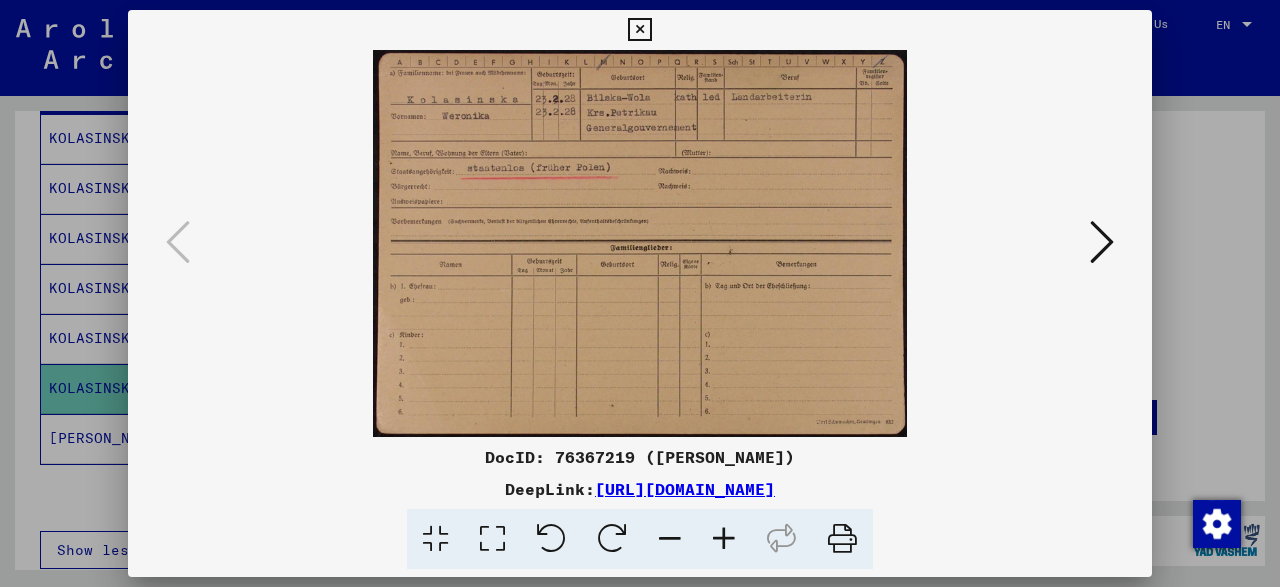 click at bounding box center [1102, 242] 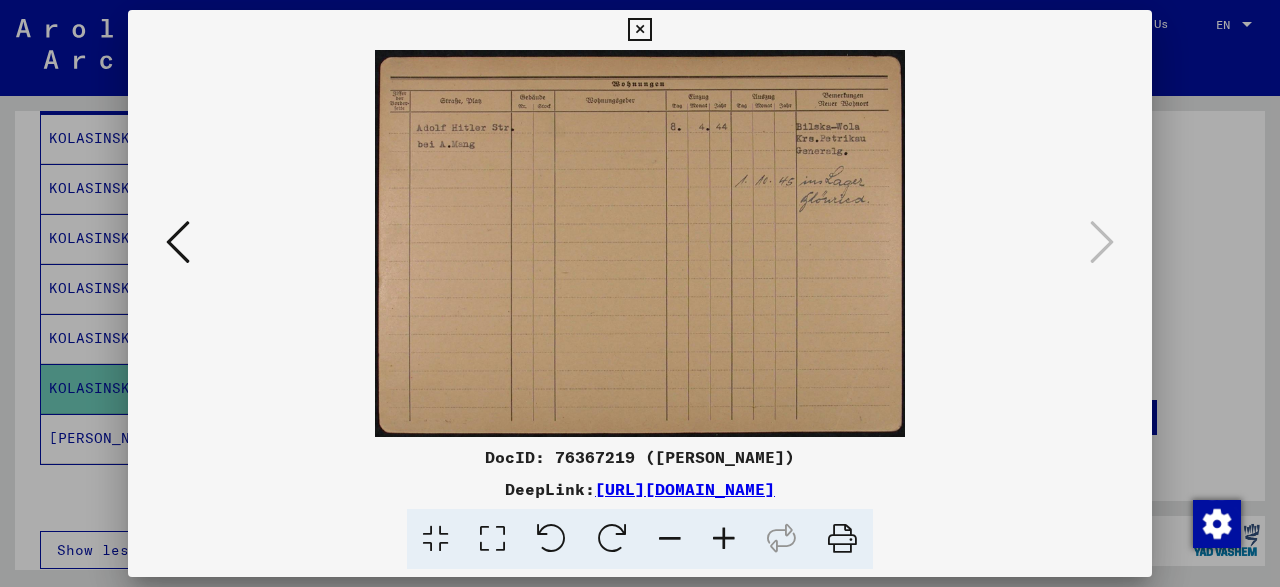 click at bounding box center (639, 30) 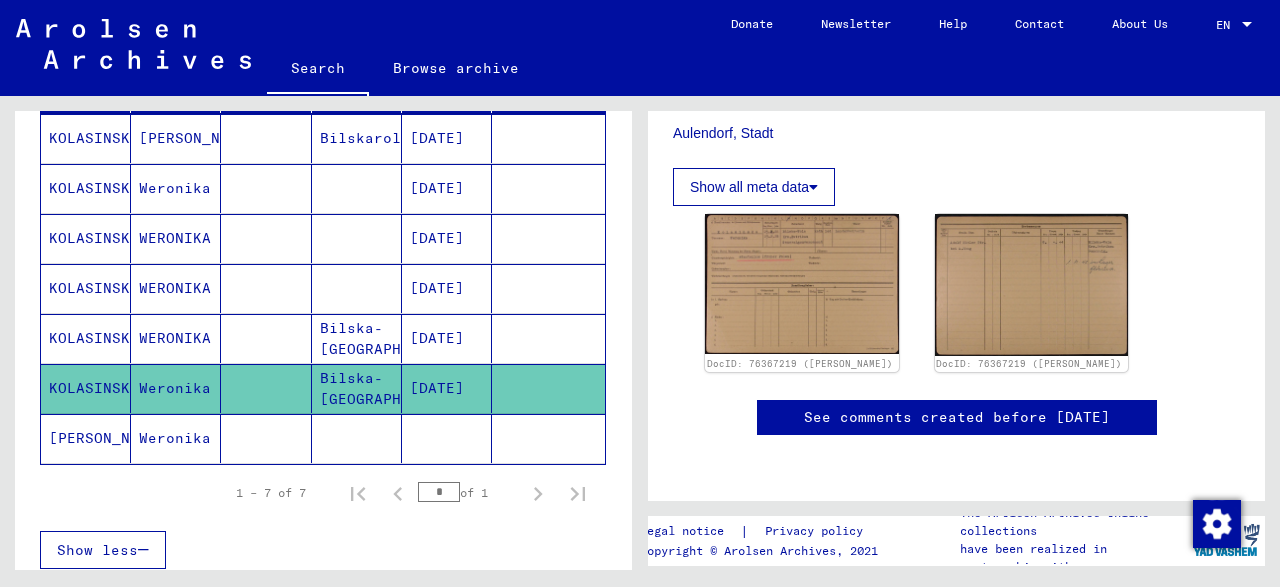 click on "[DATE]" at bounding box center (447, 388) 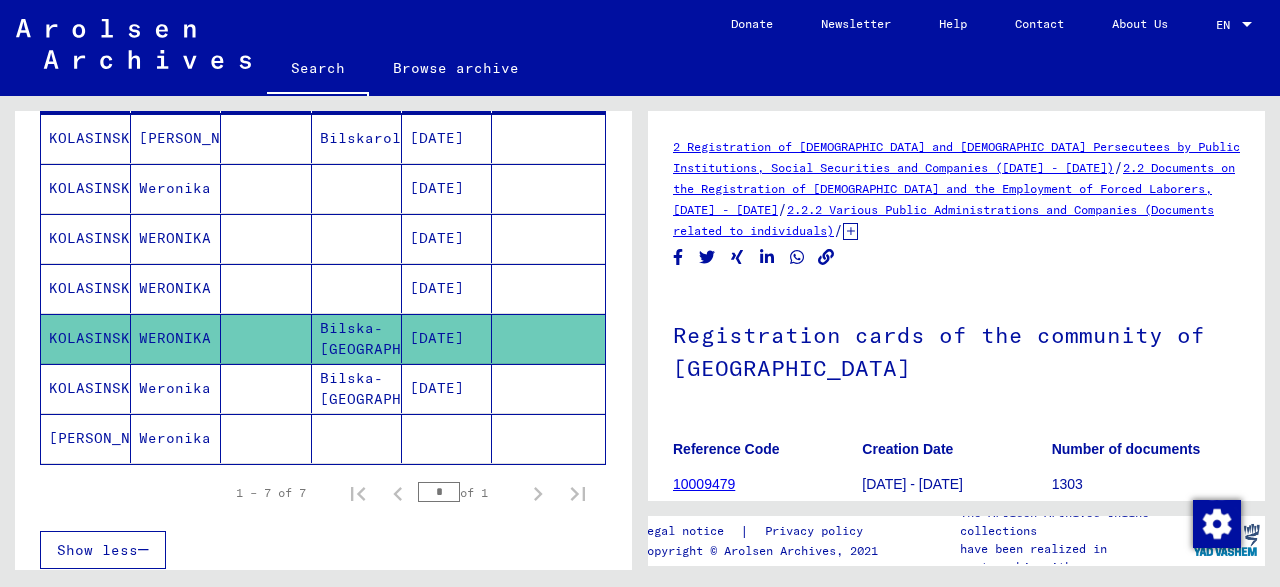 click on "Weronika" 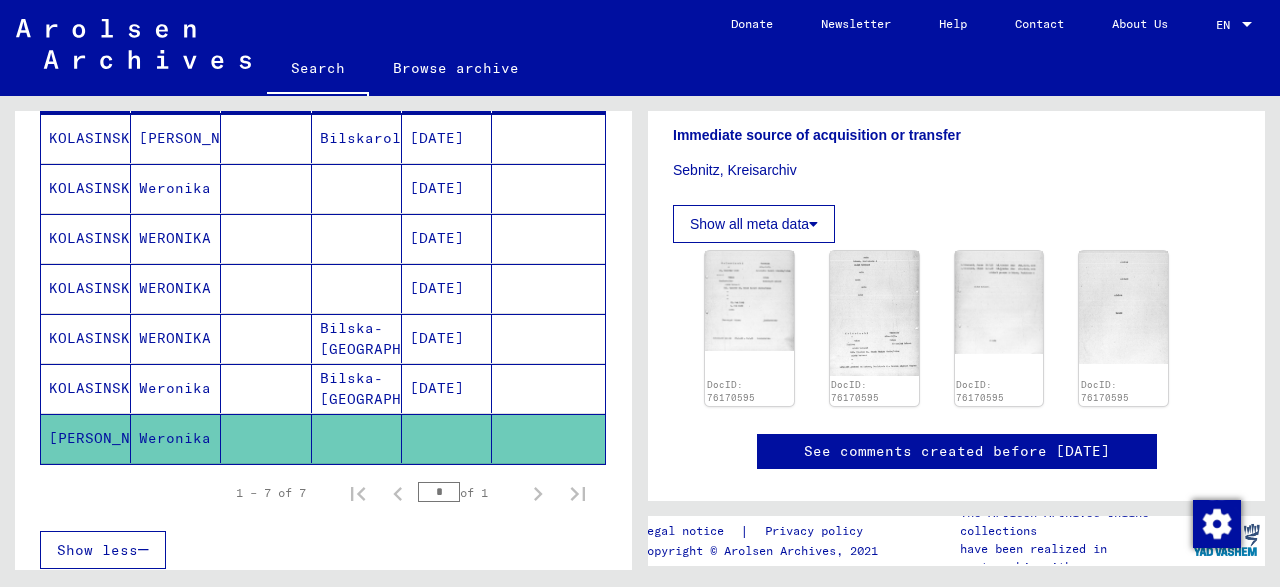 scroll, scrollTop: 539, scrollLeft: 0, axis: vertical 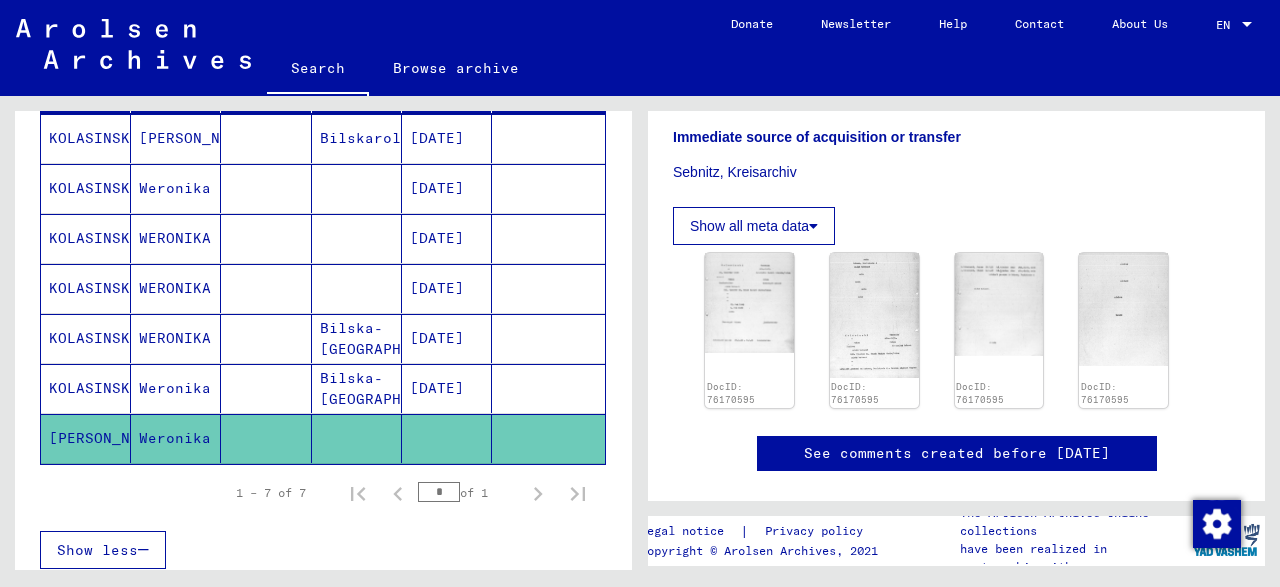 click on "[DATE]" at bounding box center (447, 288) 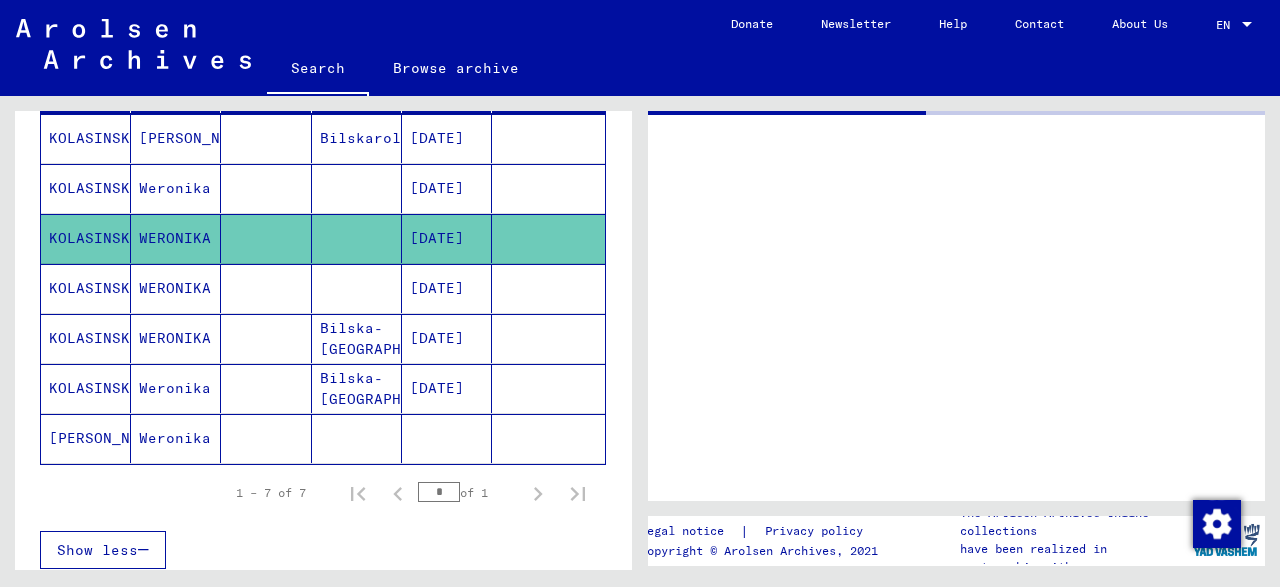 scroll, scrollTop: 0, scrollLeft: 0, axis: both 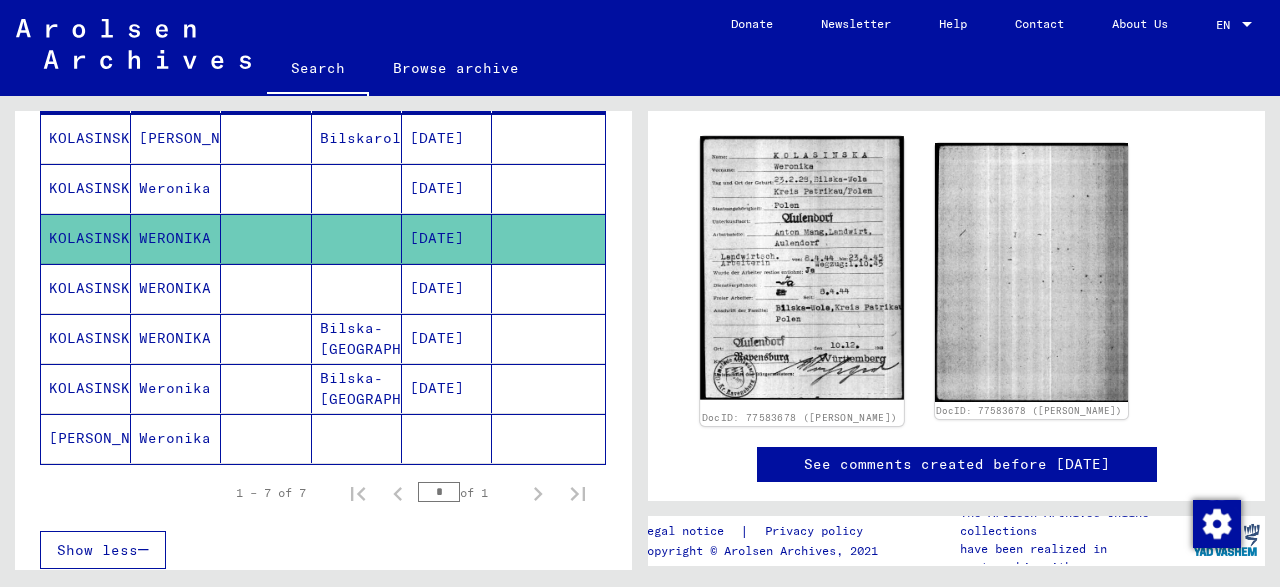 click 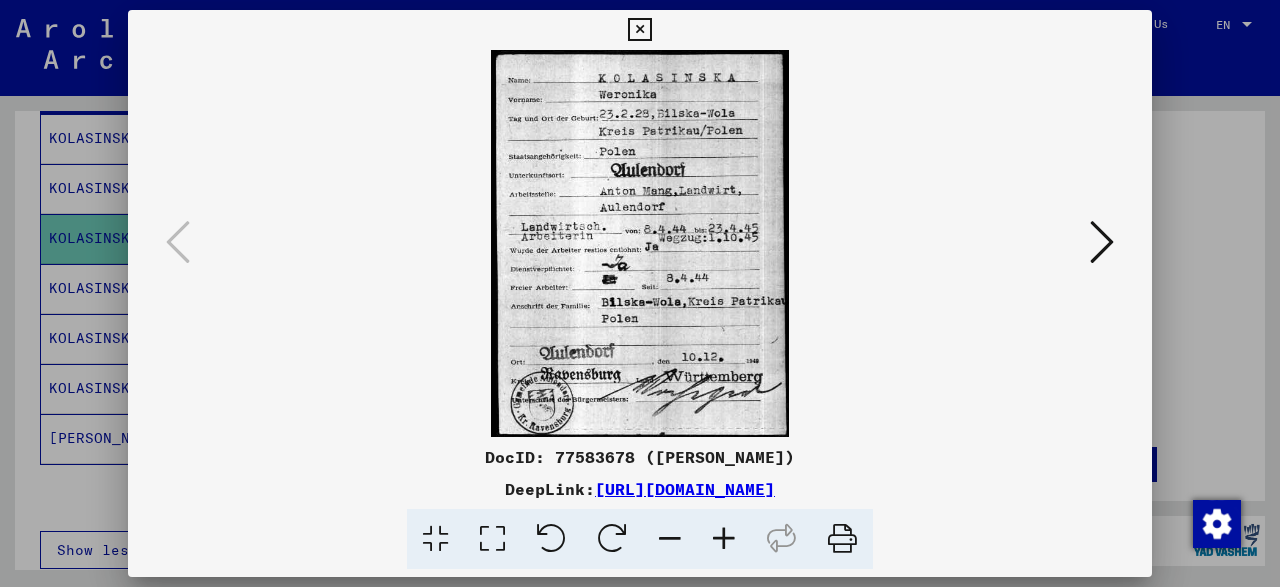click at bounding box center [640, 243] 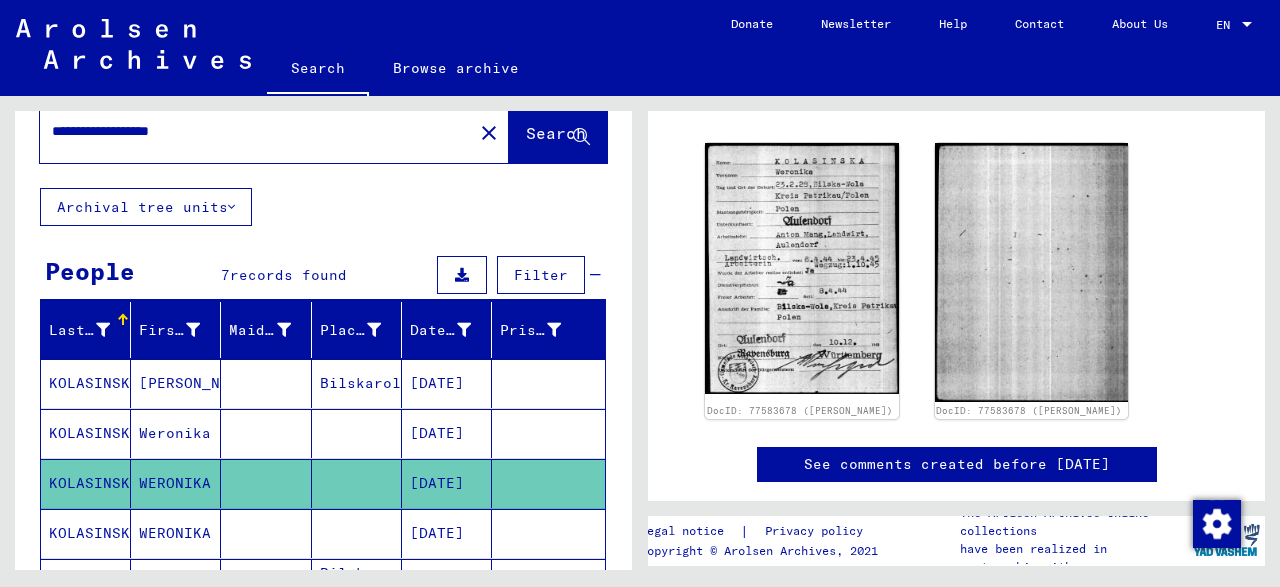 scroll, scrollTop: 41, scrollLeft: 0, axis: vertical 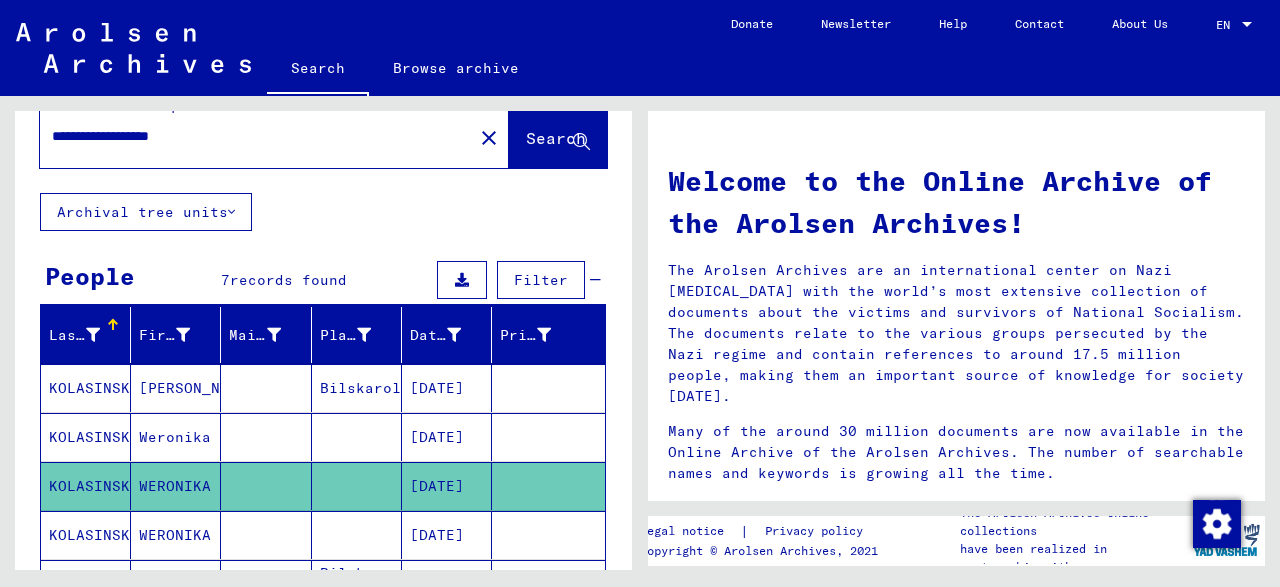 drag, startPoint x: 273, startPoint y: 135, endPoint x: 0, endPoint y: 144, distance: 273.14832 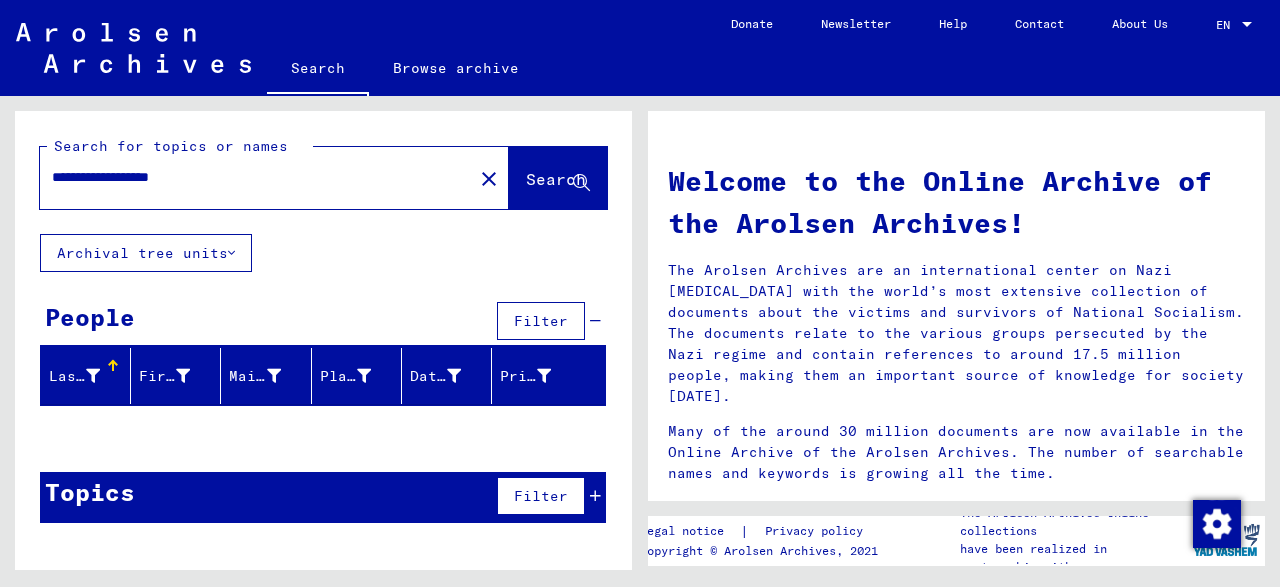click on "**********" at bounding box center (250, 177) 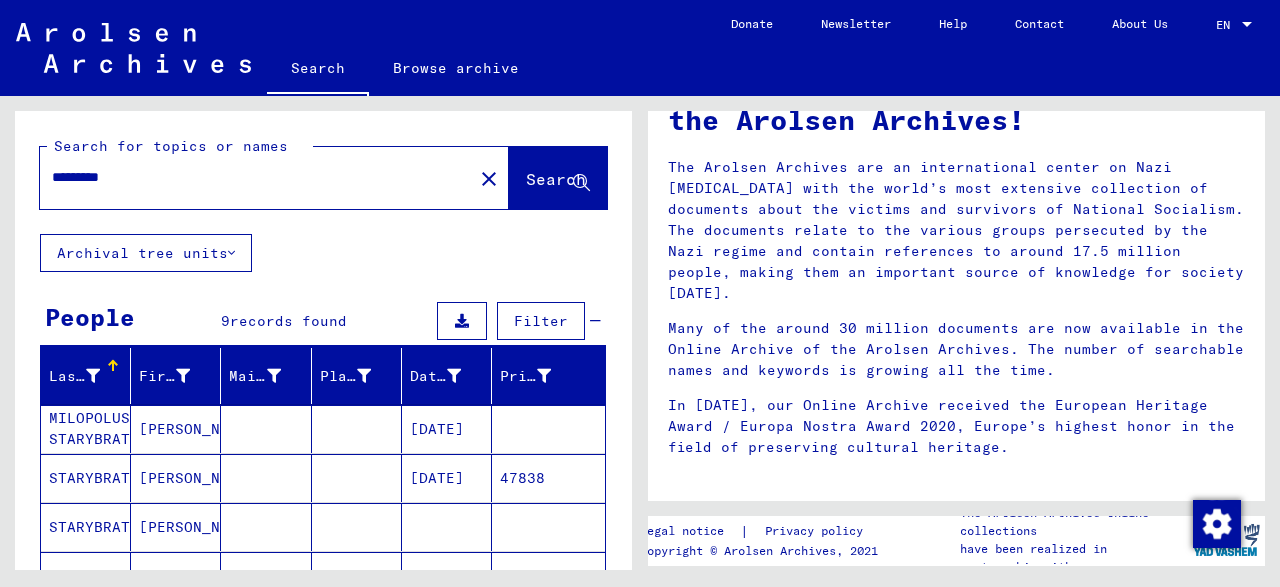 scroll, scrollTop: 108, scrollLeft: 0, axis: vertical 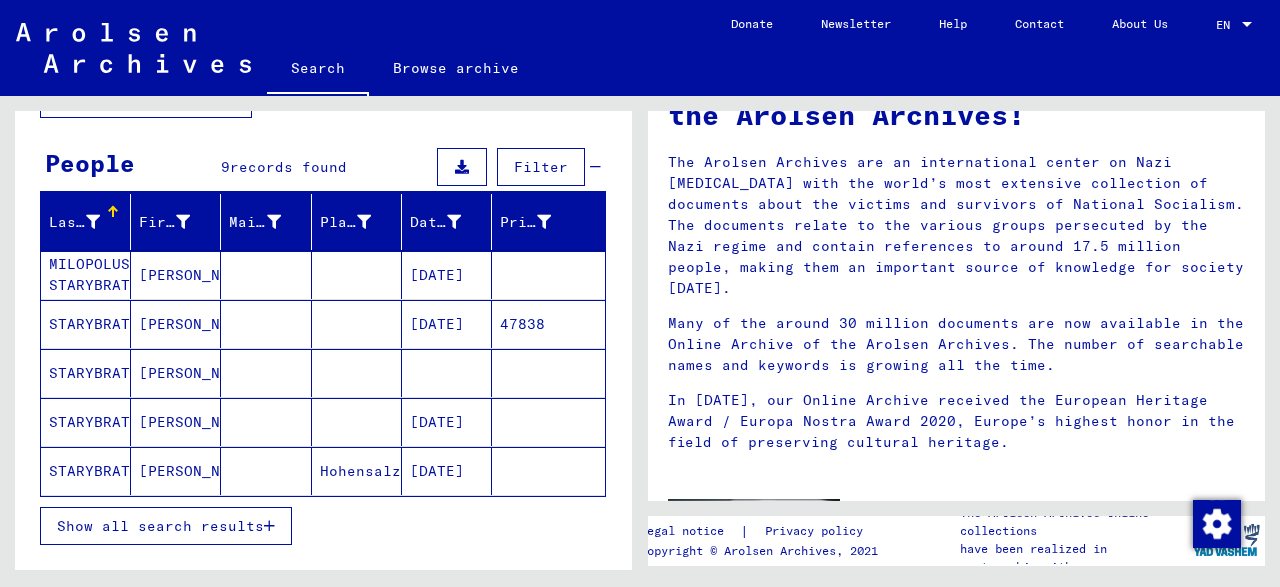 click on "[PERSON_NAME]" at bounding box center [176, 373] 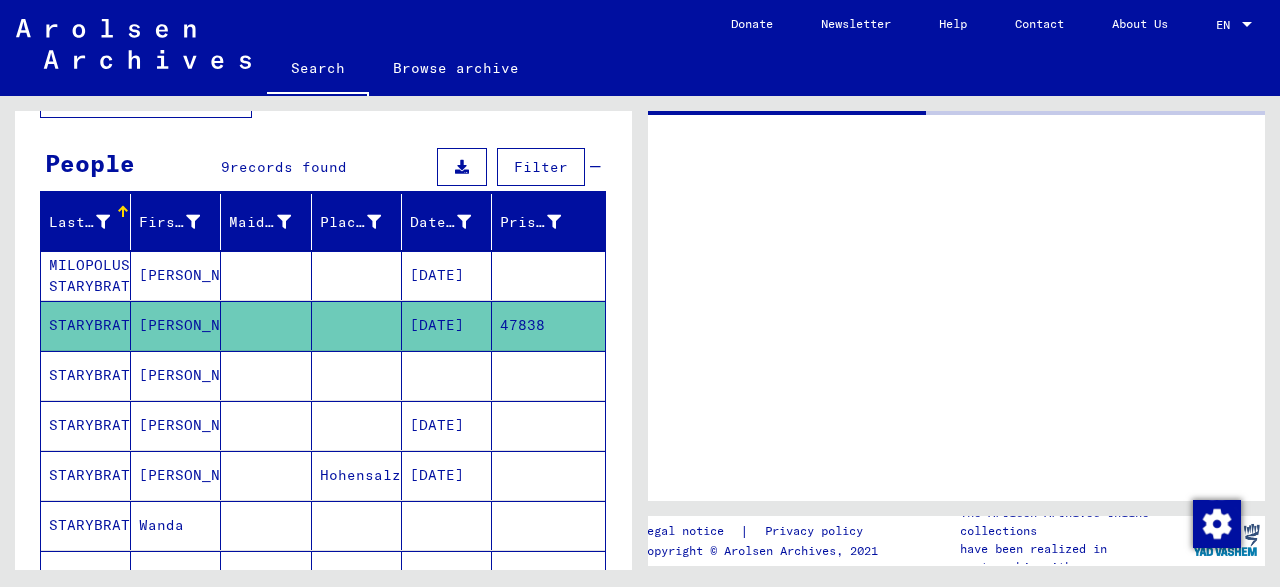 scroll, scrollTop: 0, scrollLeft: 0, axis: both 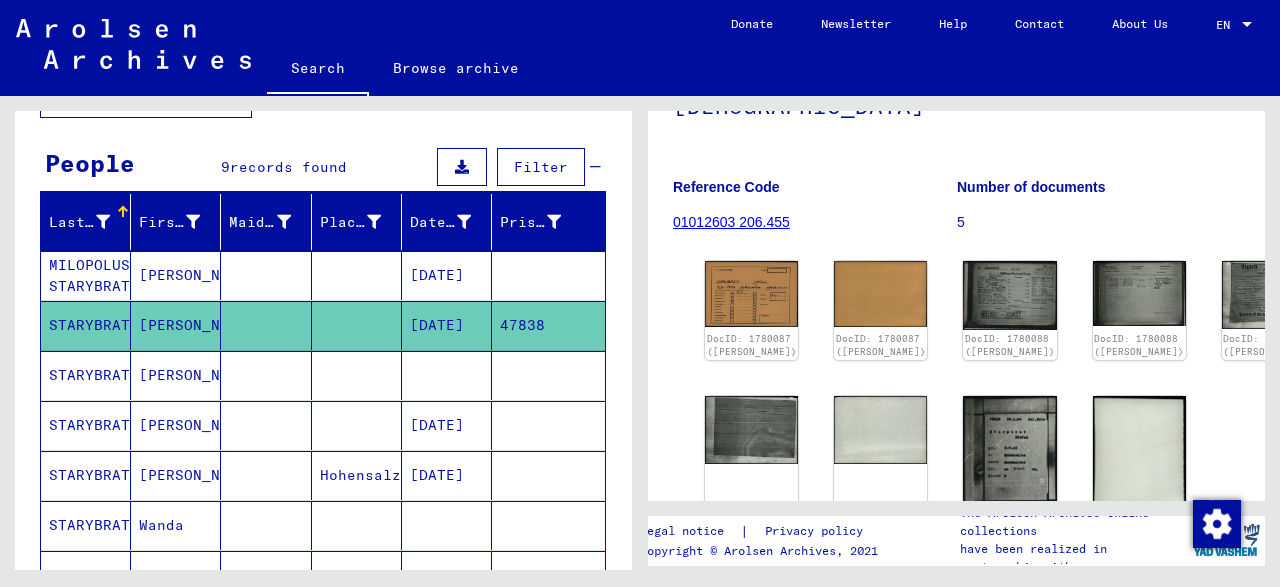 click on "[DATE]" 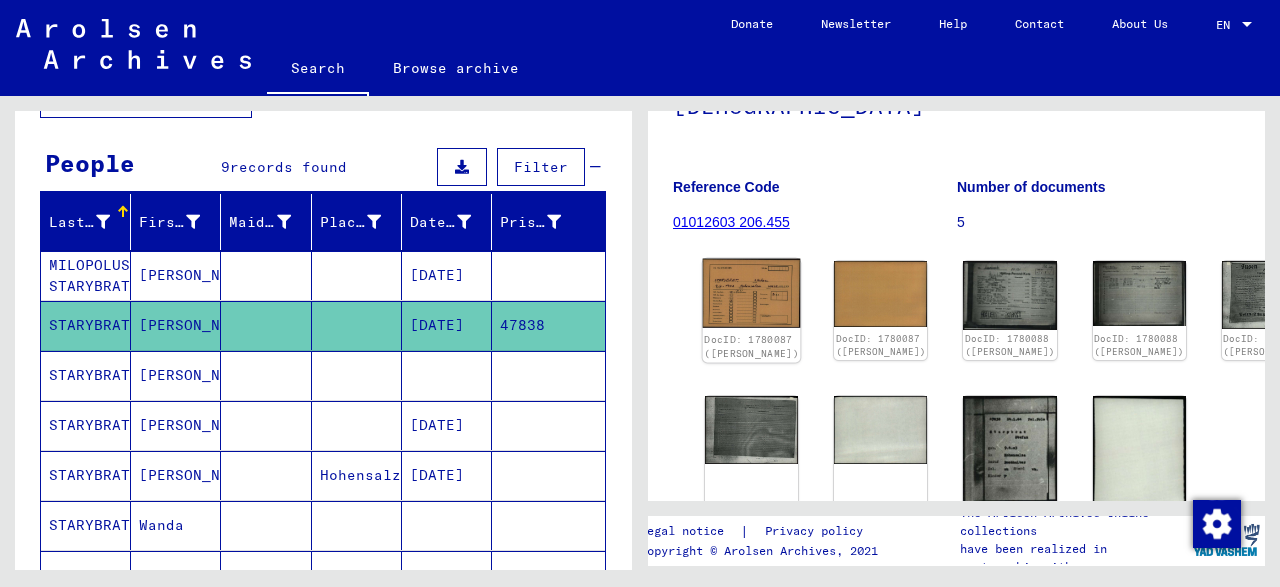 click 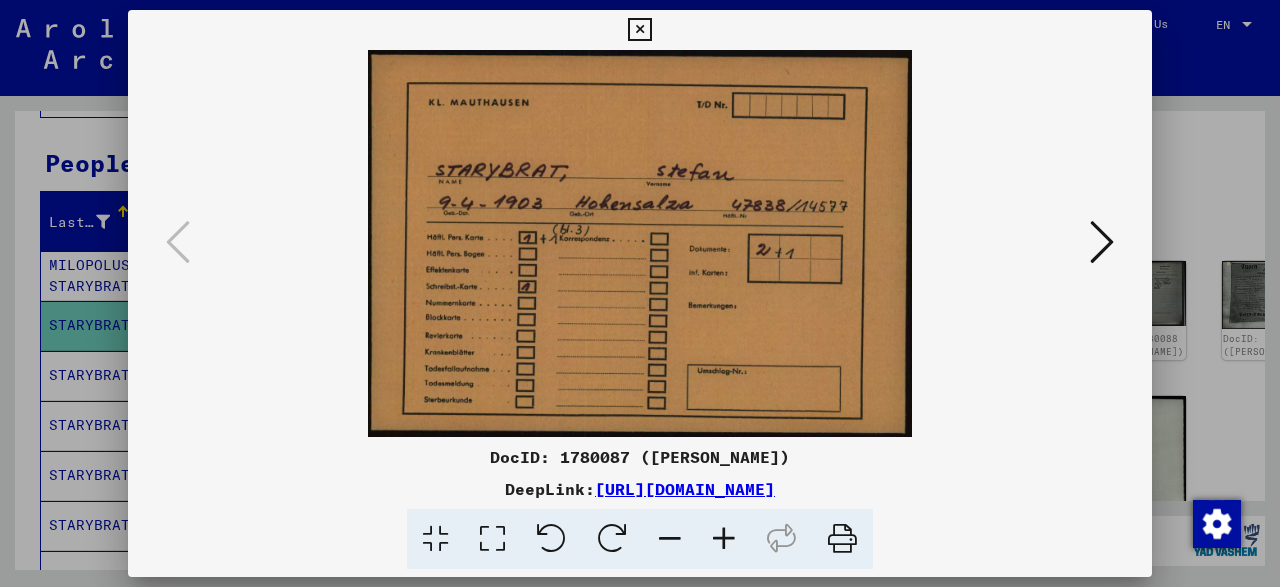 click at bounding box center (1102, 242) 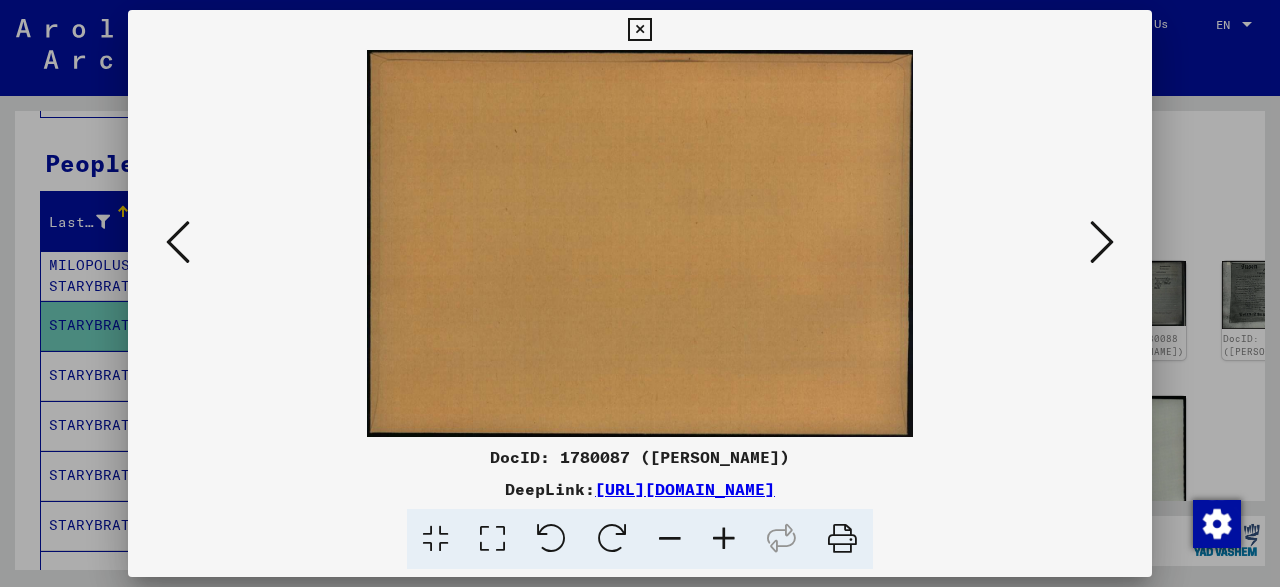 click at bounding box center [1102, 242] 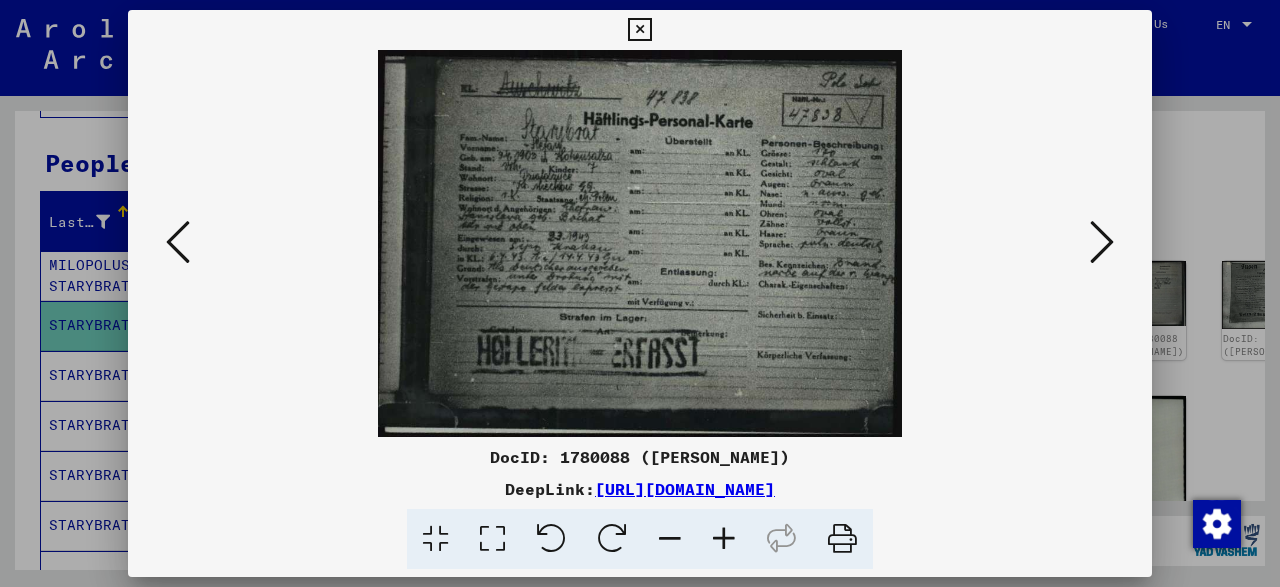 click at bounding box center (1102, 242) 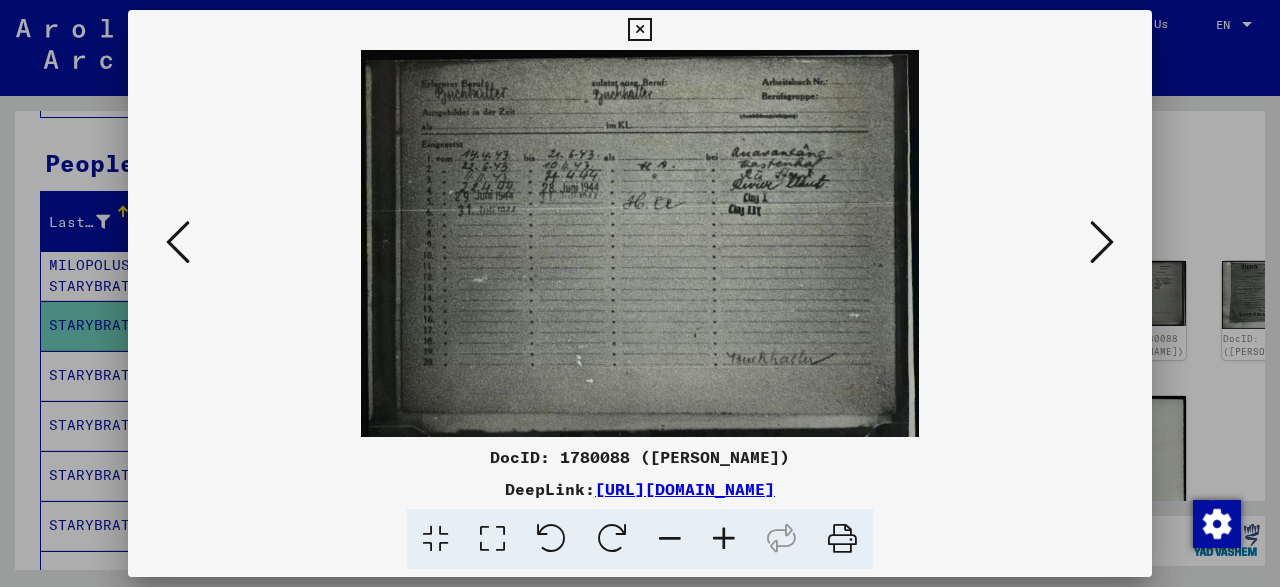 click at bounding box center [1102, 242] 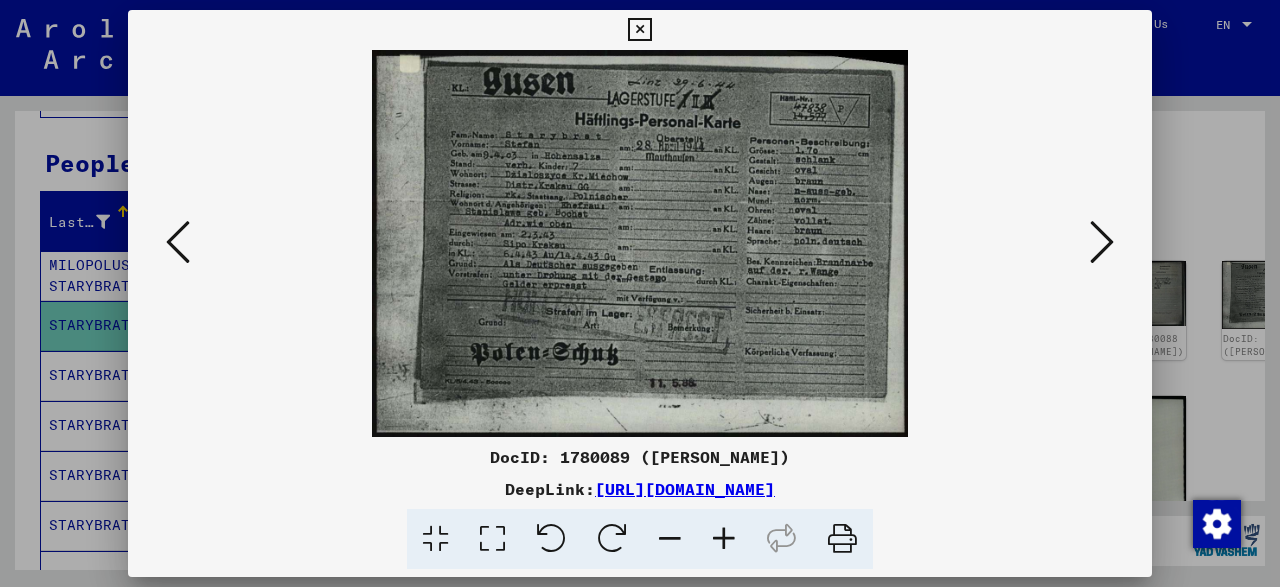 click at bounding box center (1102, 242) 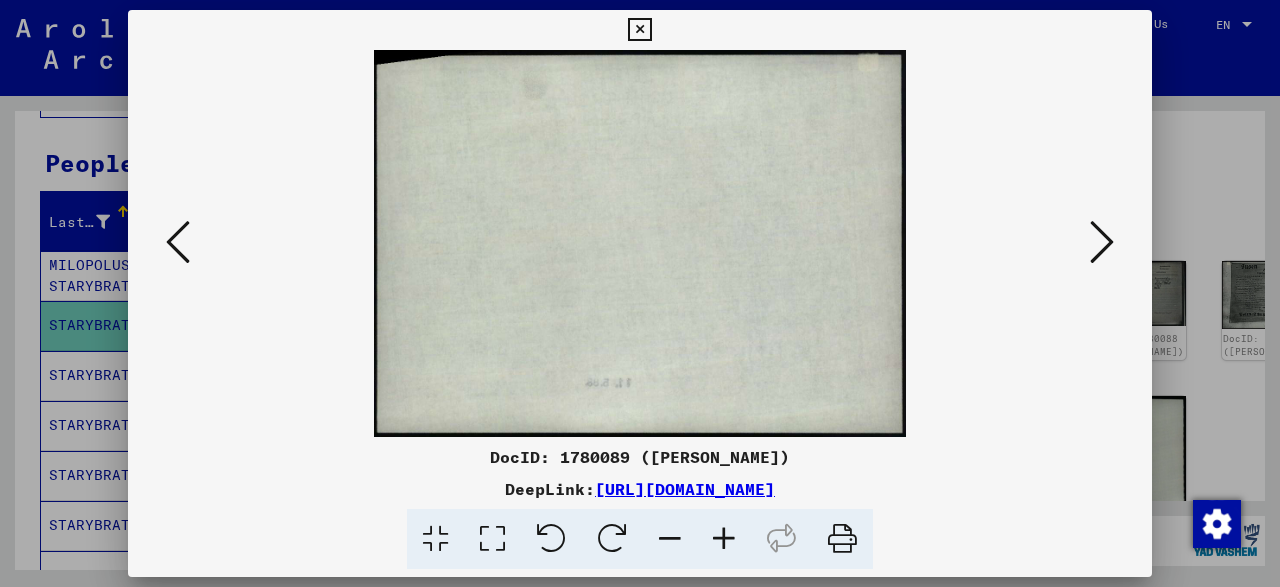 click at bounding box center [1102, 242] 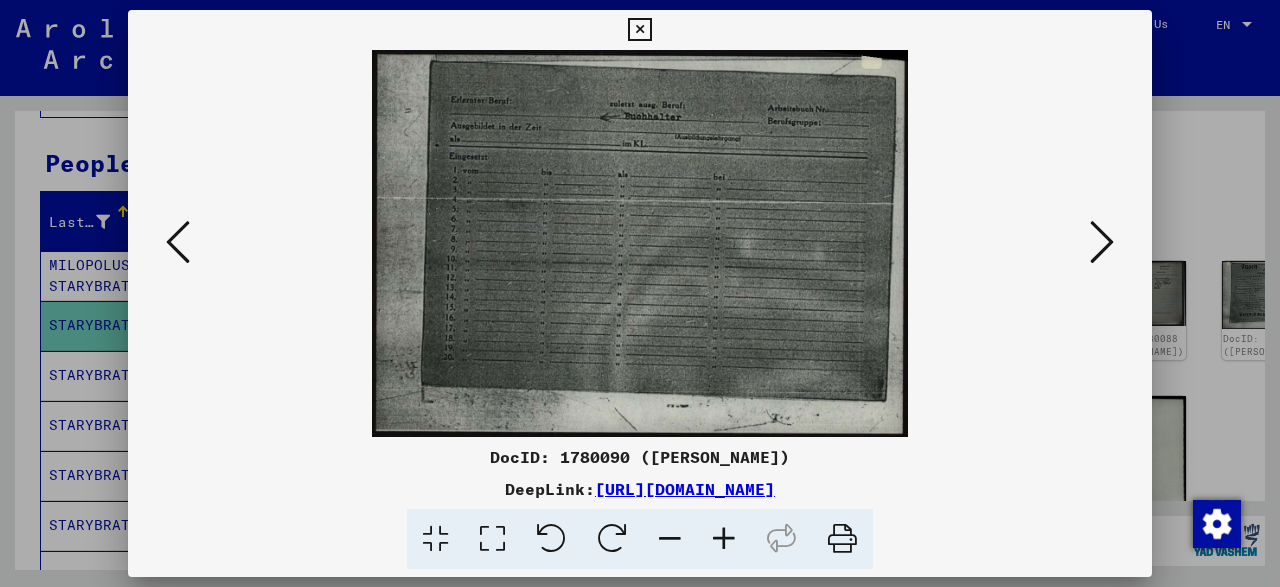 click at bounding box center (1102, 242) 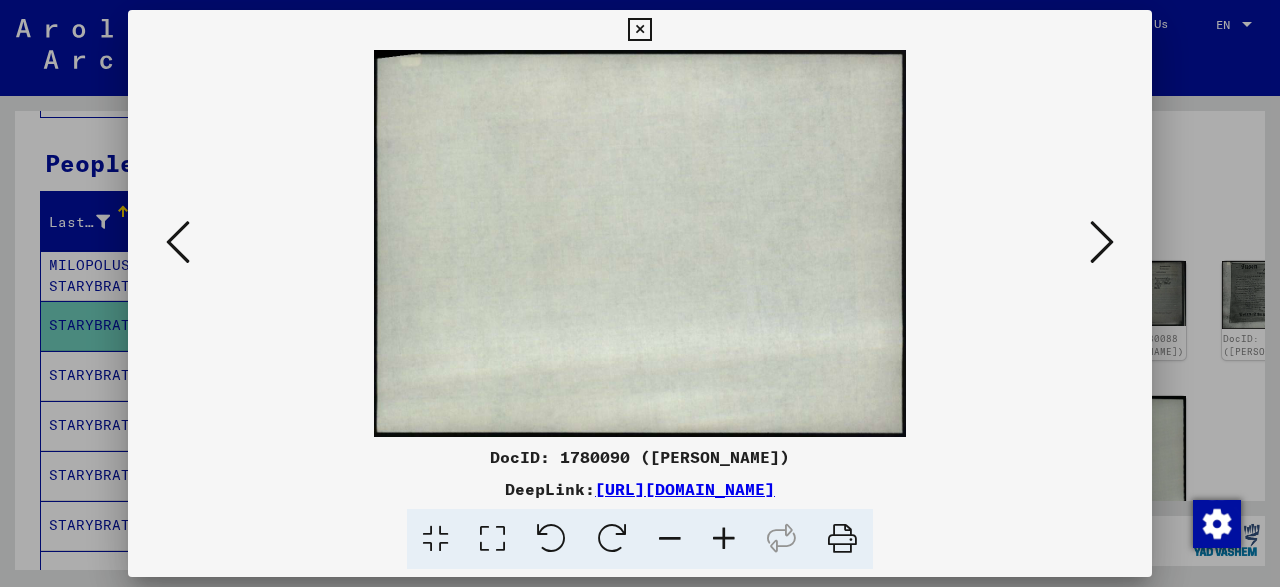 click at bounding box center (1102, 242) 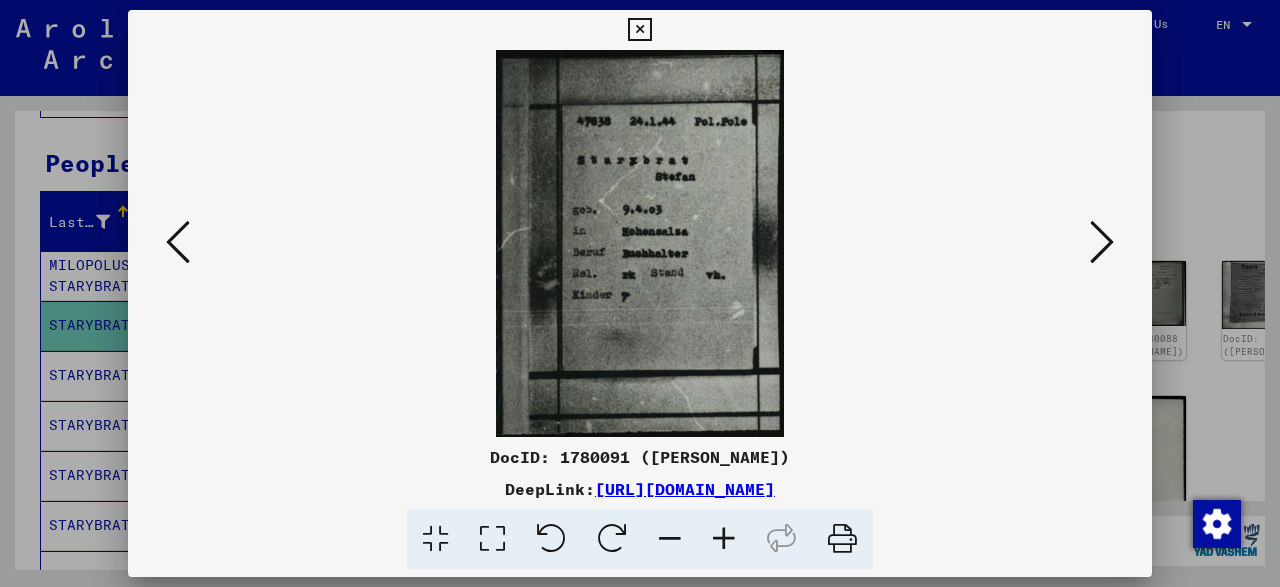 click at bounding box center [1102, 242] 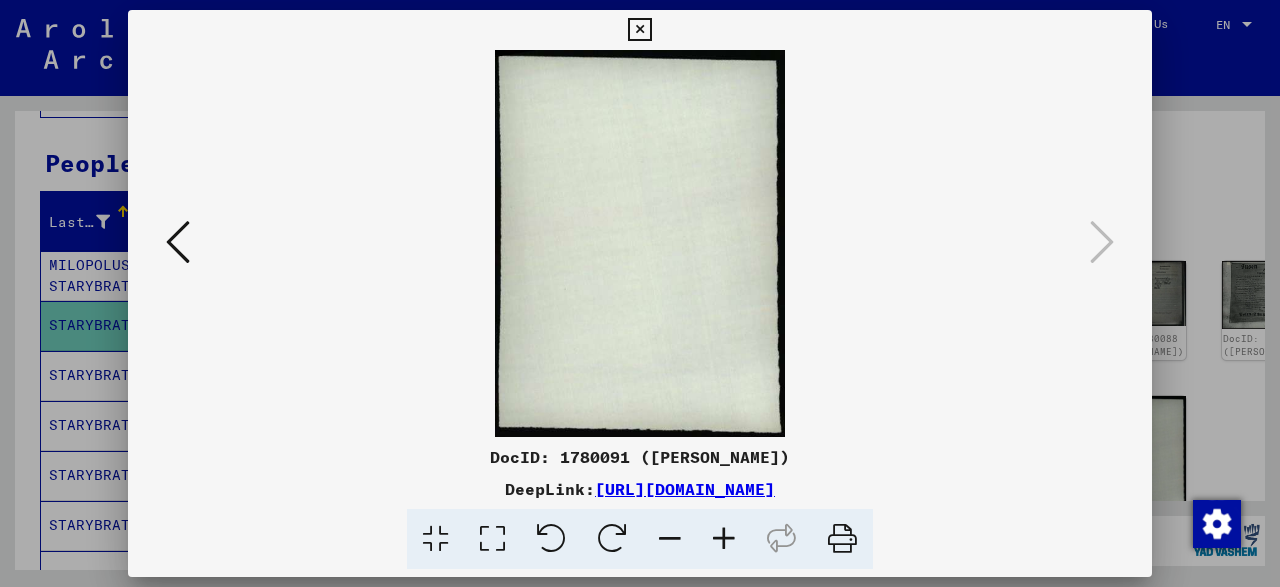 click at bounding box center [639, 30] 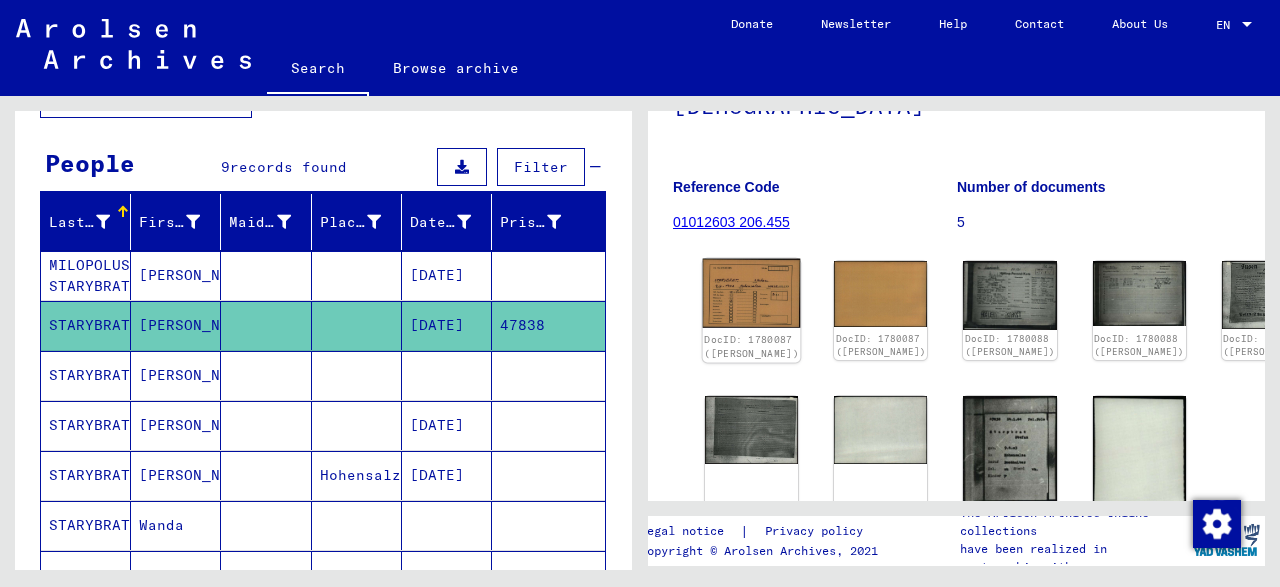click 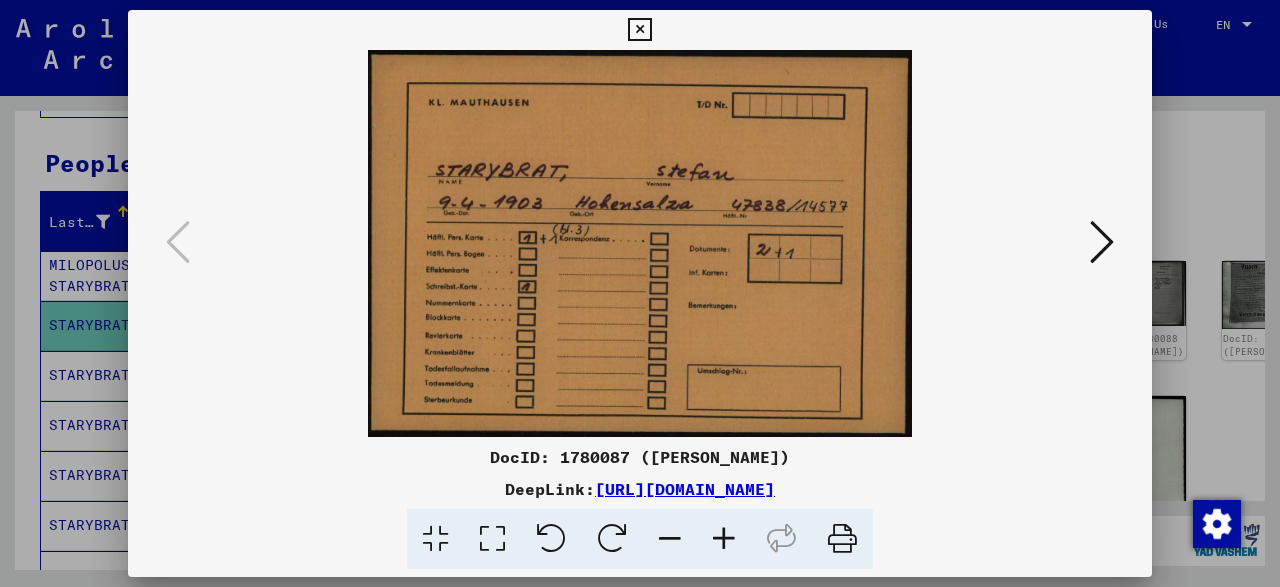 click at bounding box center (639, 30) 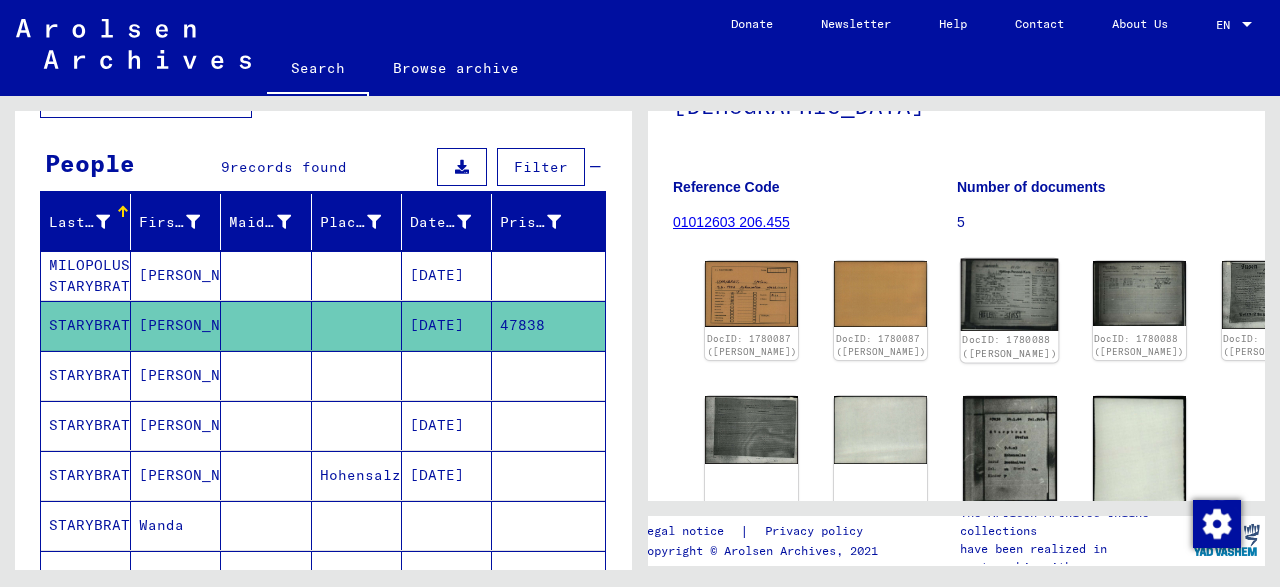 click 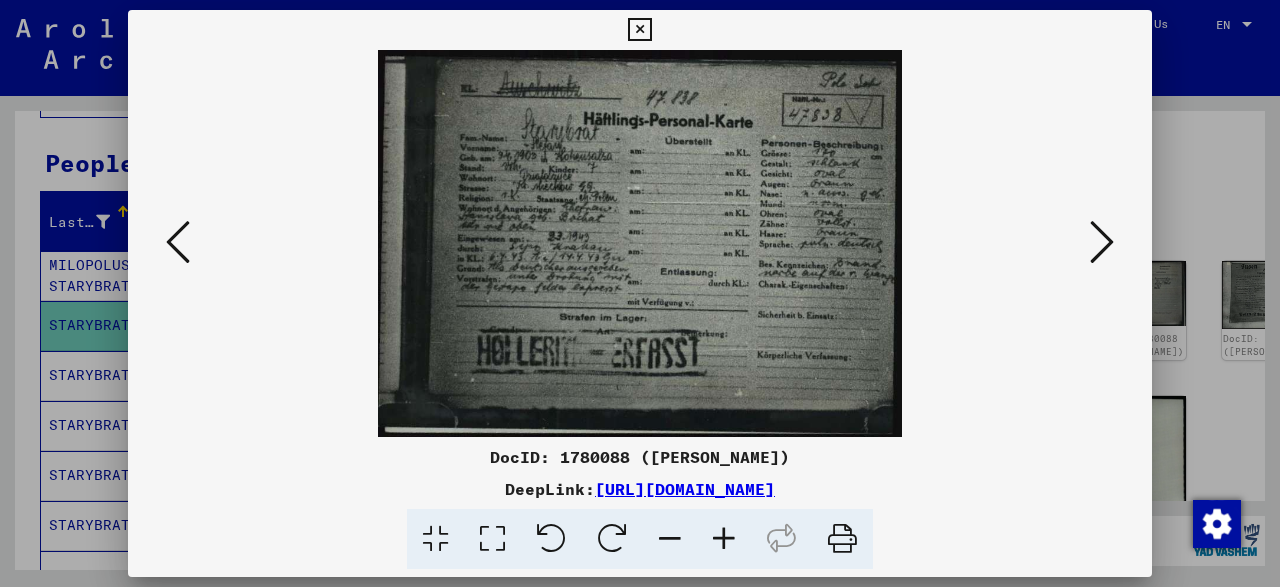 click at bounding box center (724, 539) 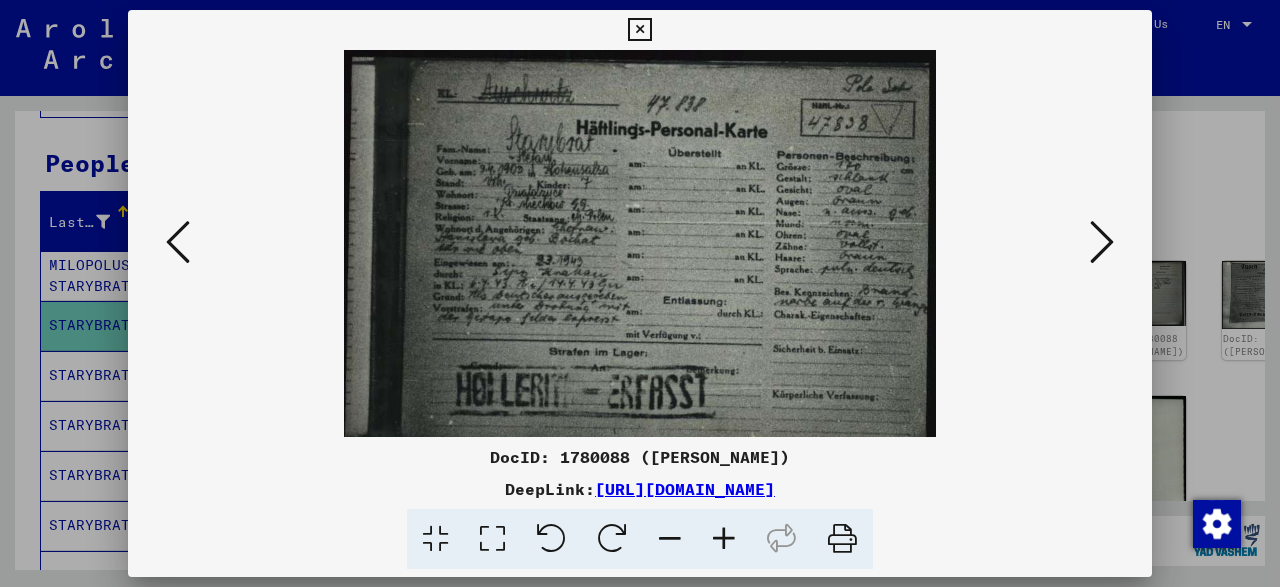 click at bounding box center [639, 30] 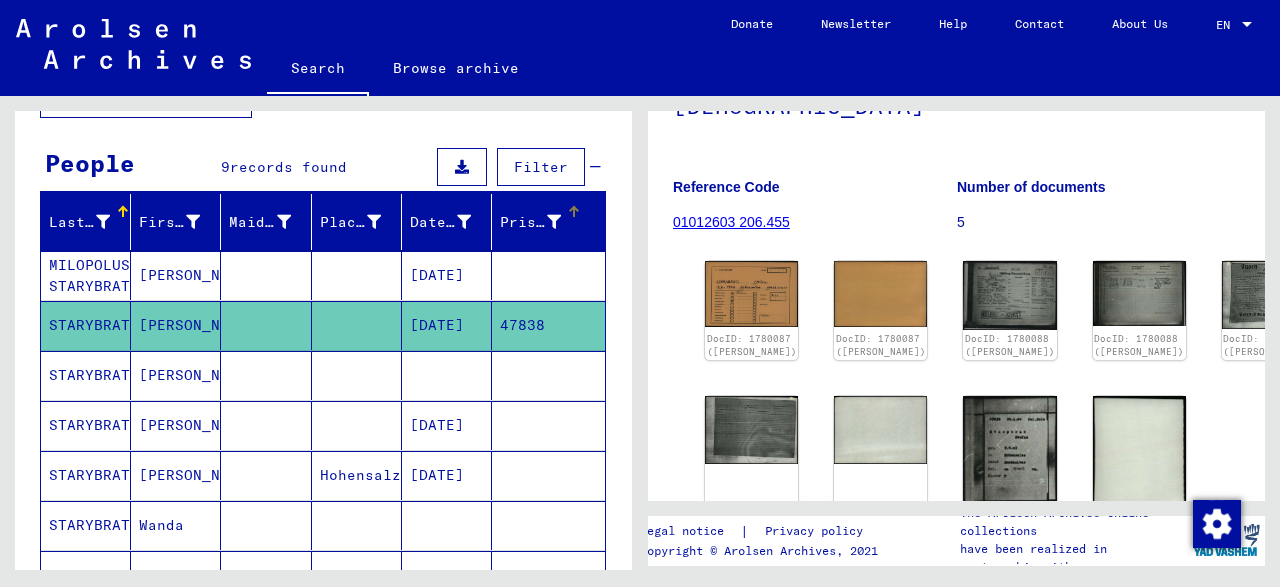 click on "Prisoner #" at bounding box center (530, 222) 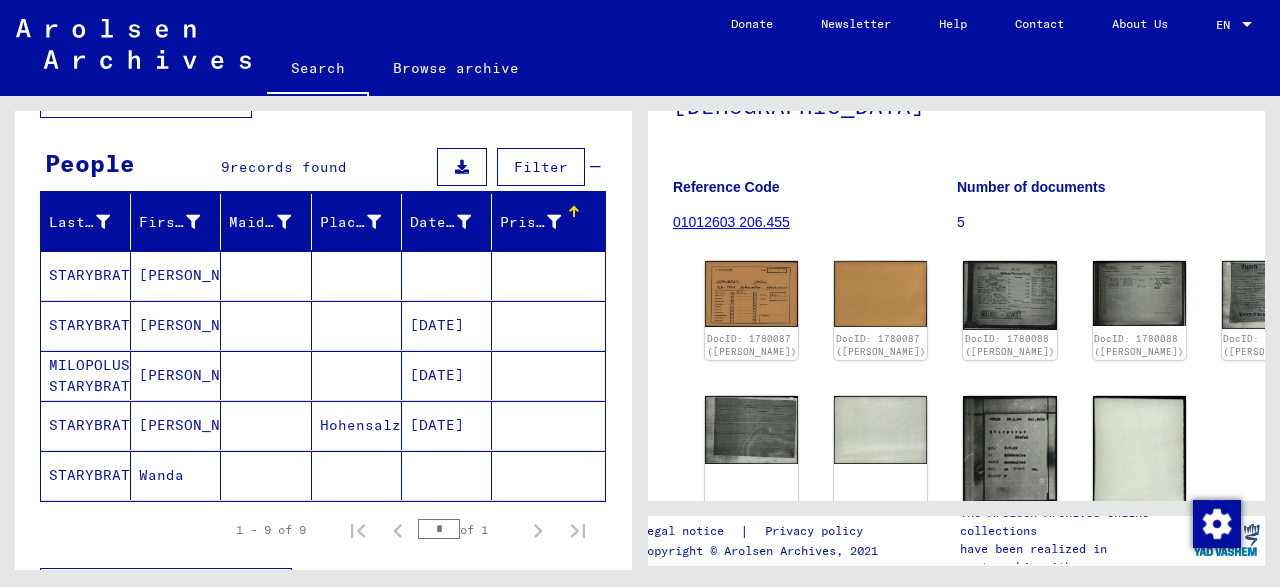 click on "[DATE]" at bounding box center (447, 425) 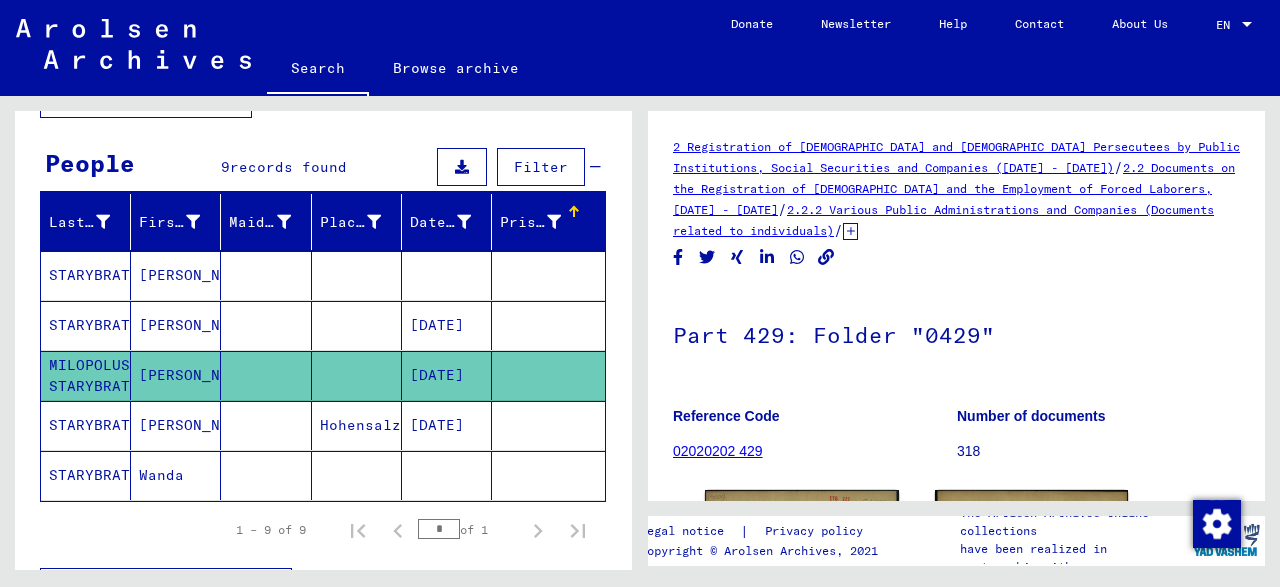 click on "[PERSON_NAME]" at bounding box center (176, 325) 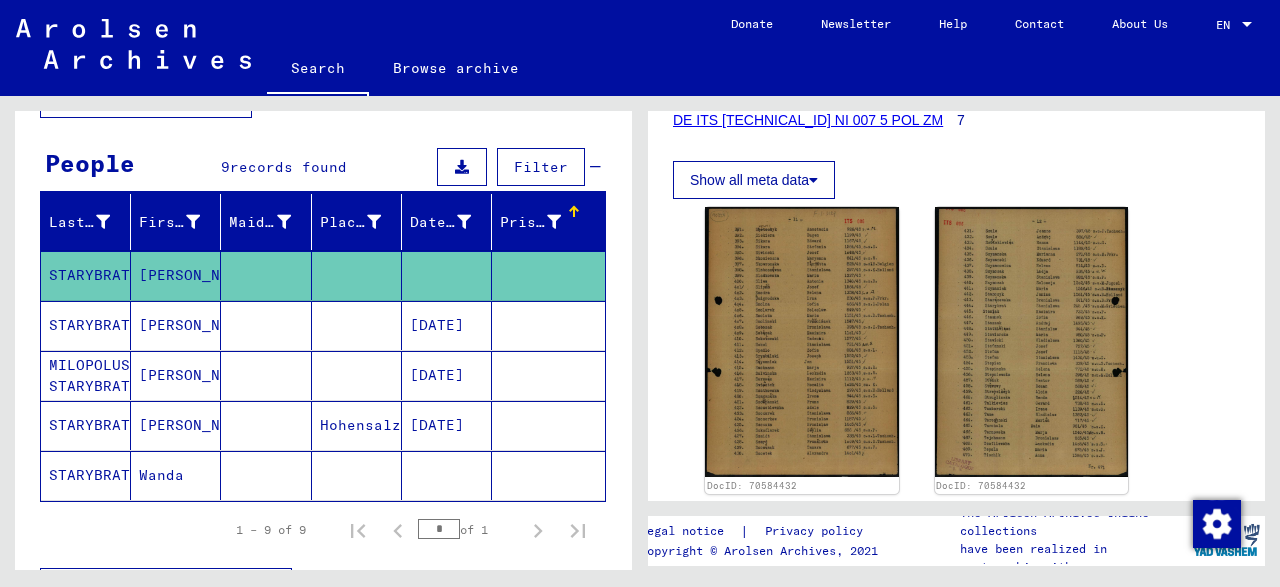 scroll, scrollTop: 393, scrollLeft: 0, axis: vertical 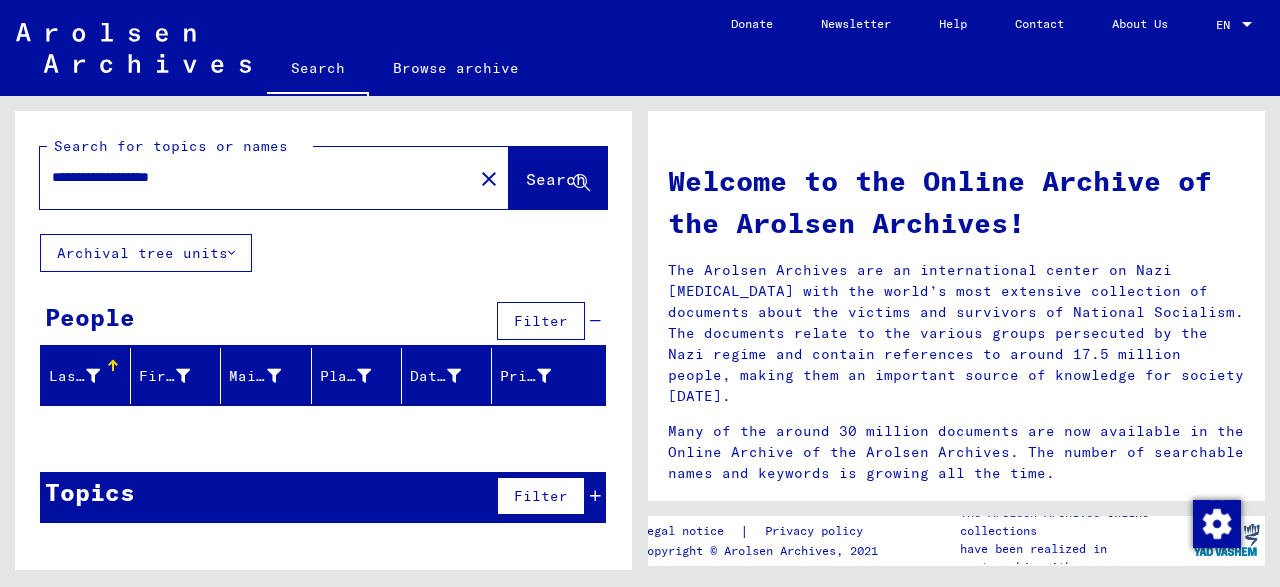 click on "**********" 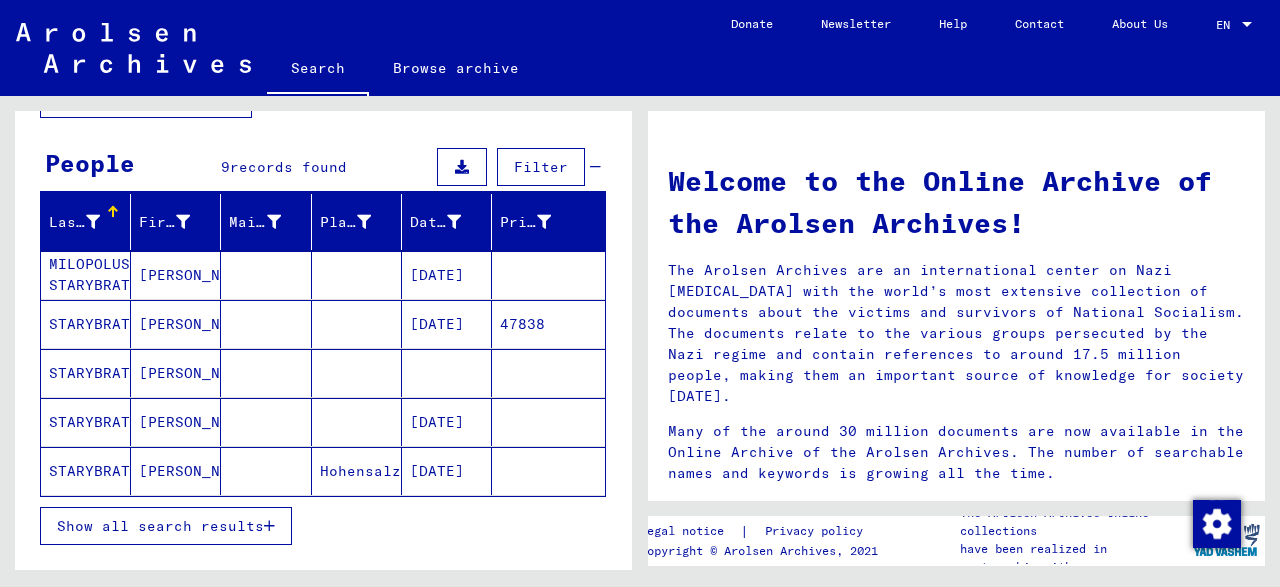 scroll, scrollTop: 204, scrollLeft: 0, axis: vertical 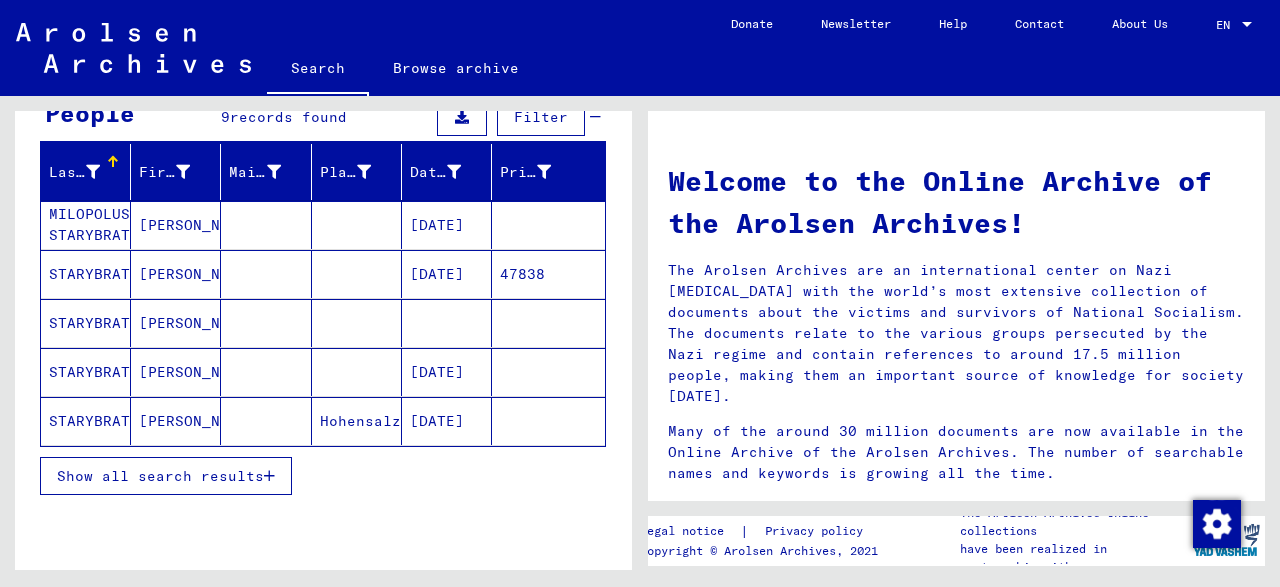 click on "[DATE]" at bounding box center (447, 323) 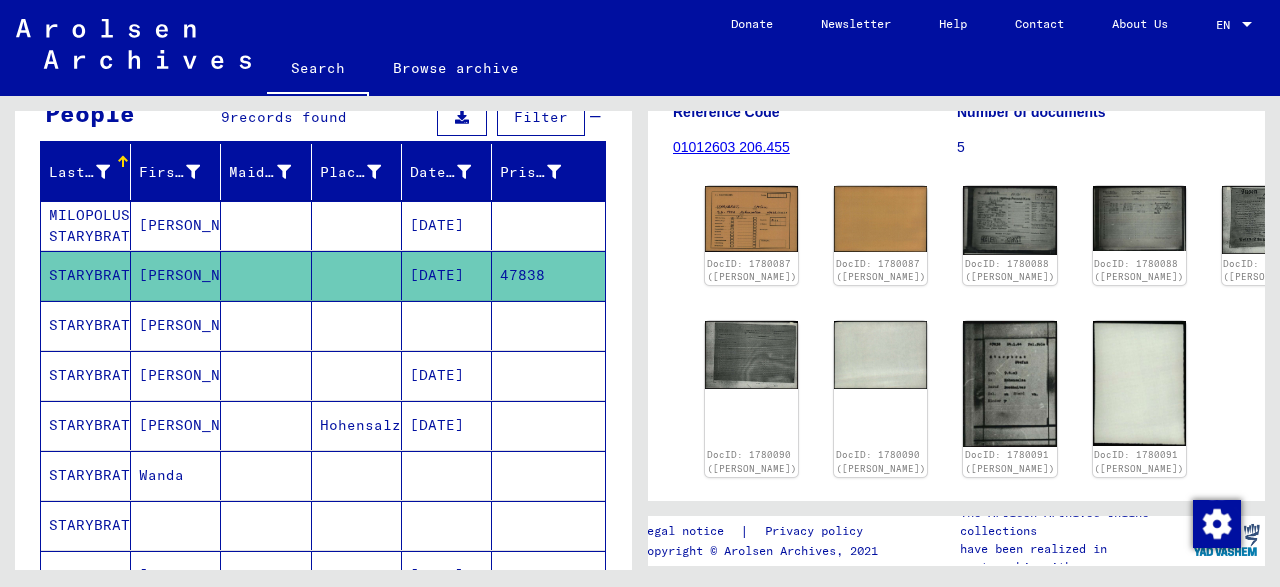 scroll, scrollTop: 282, scrollLeft: 0, axis: vertical 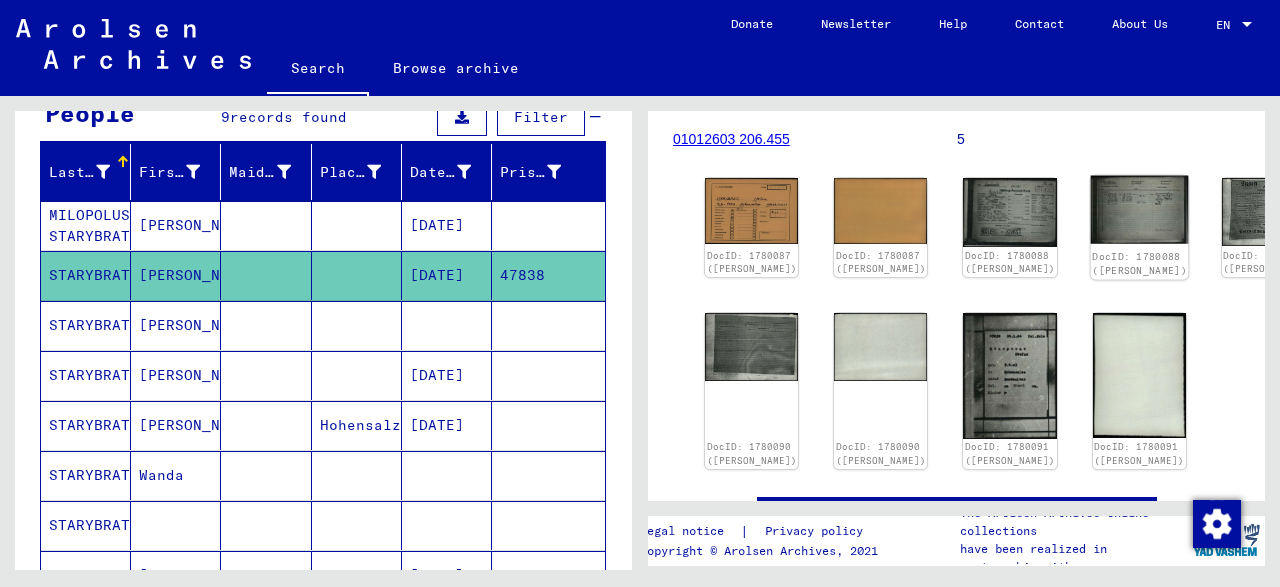 click 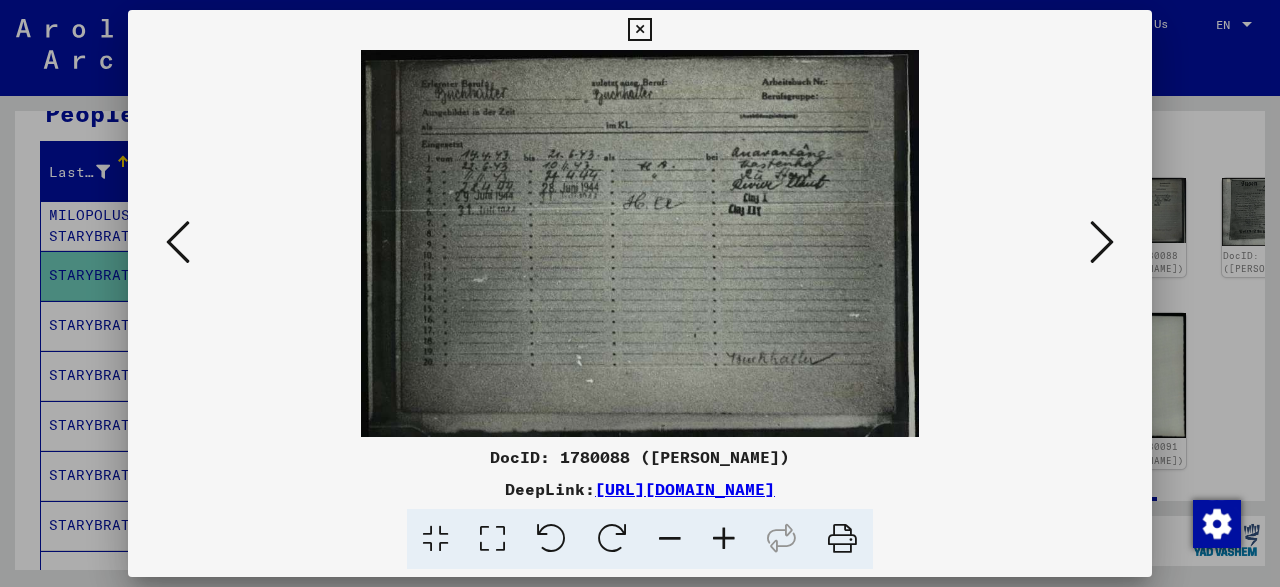 click at bounding box center (639, 30) 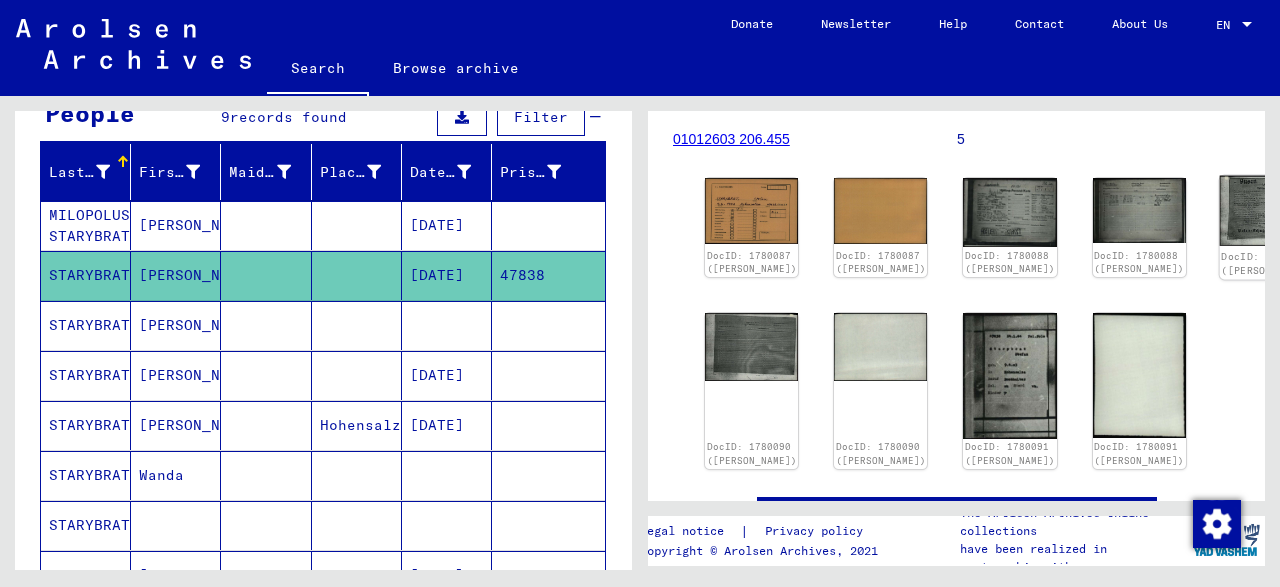 click 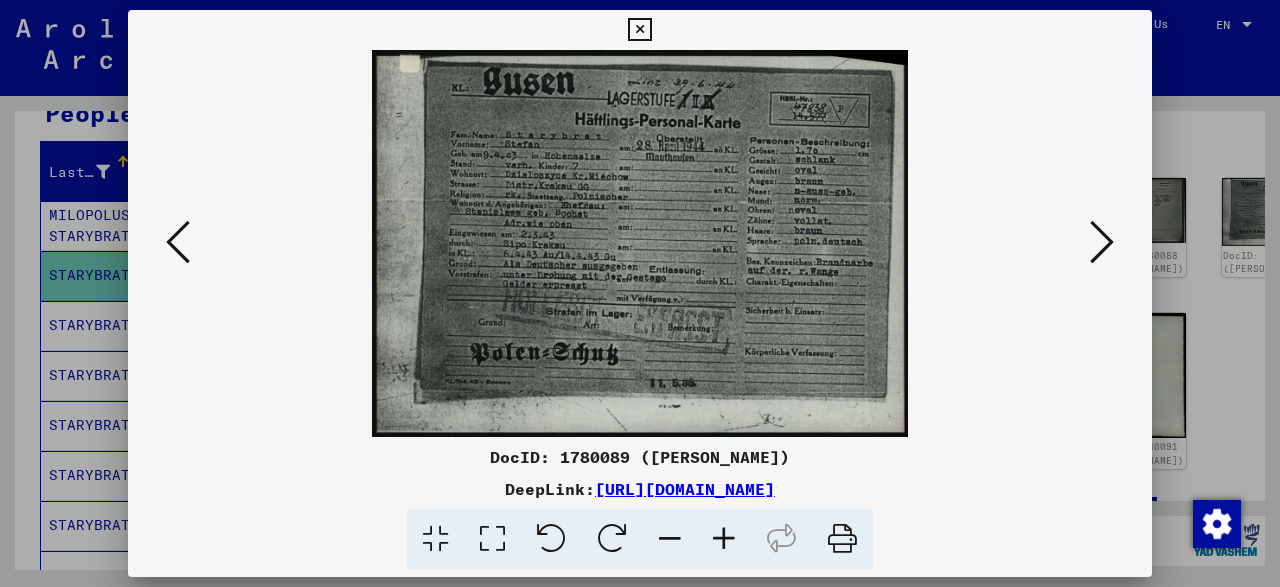 click at bounding box center [724, 539] 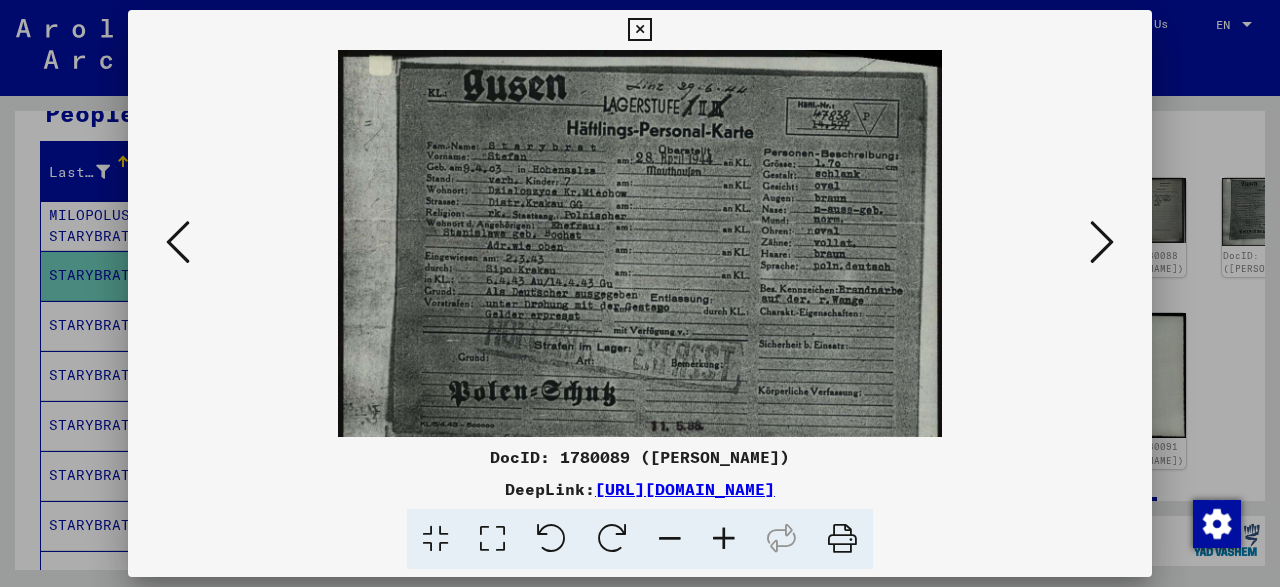 click at bounding box center (724, 539) 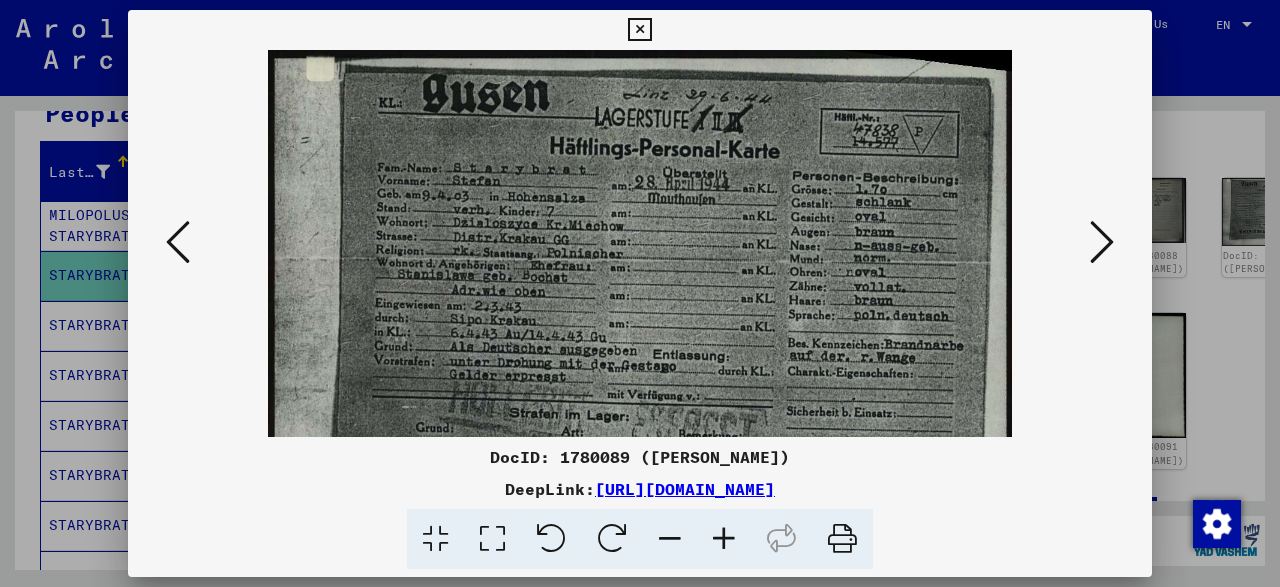 click at bounding box center (724, 539) 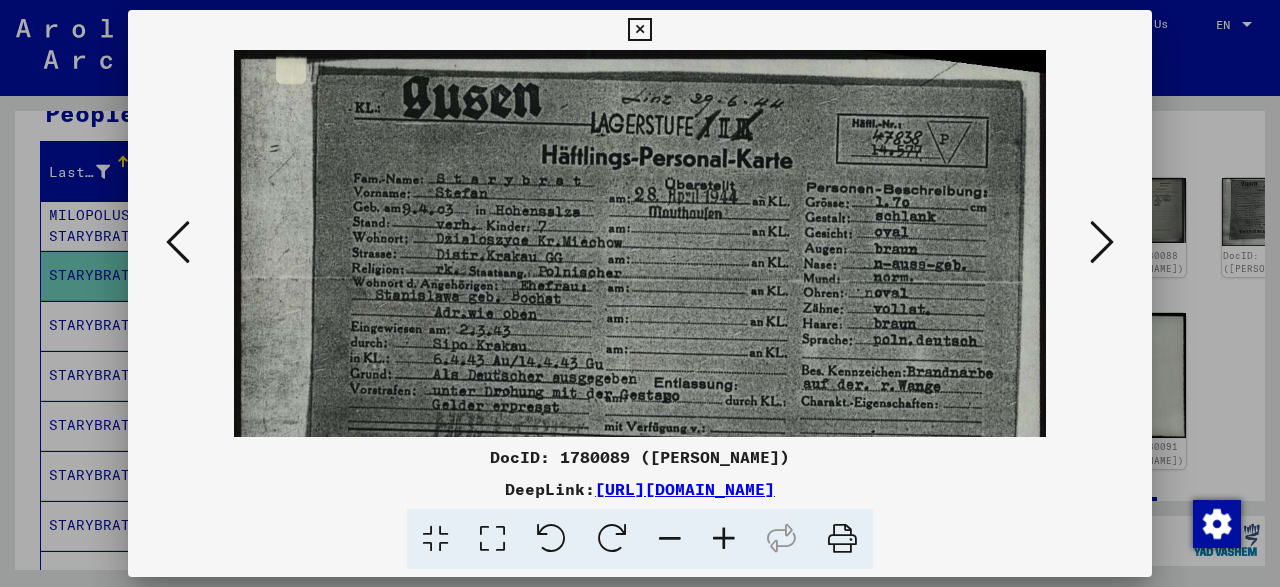 click at bounding box center (639, 30) 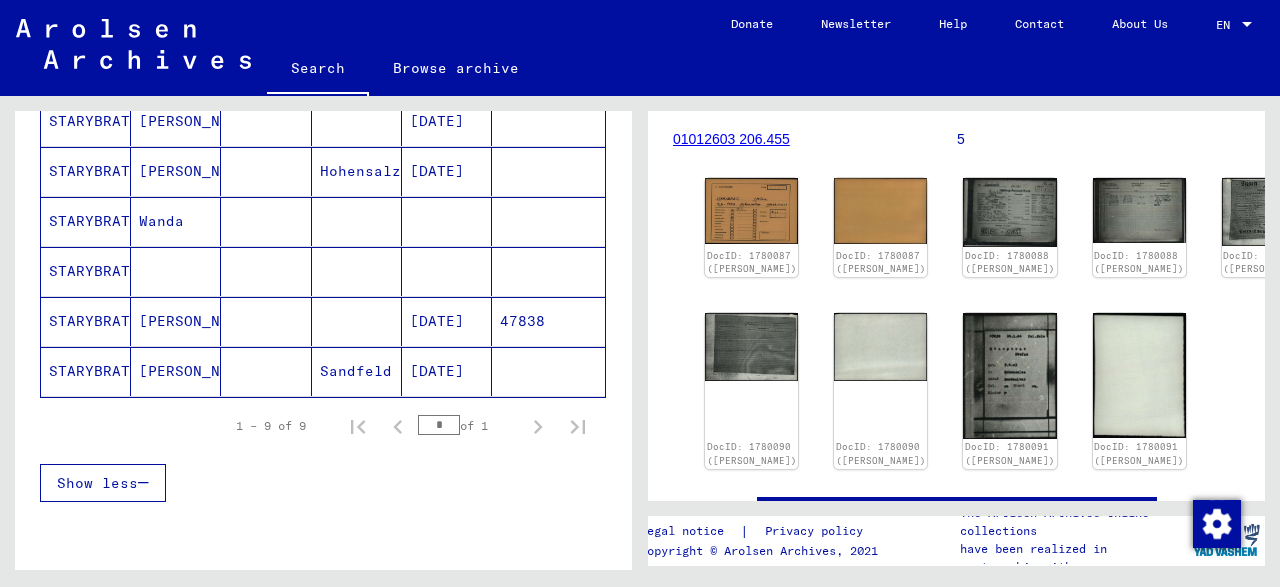 scroll, scrollTop: 447, scrollLeft: 0, axis: vertical 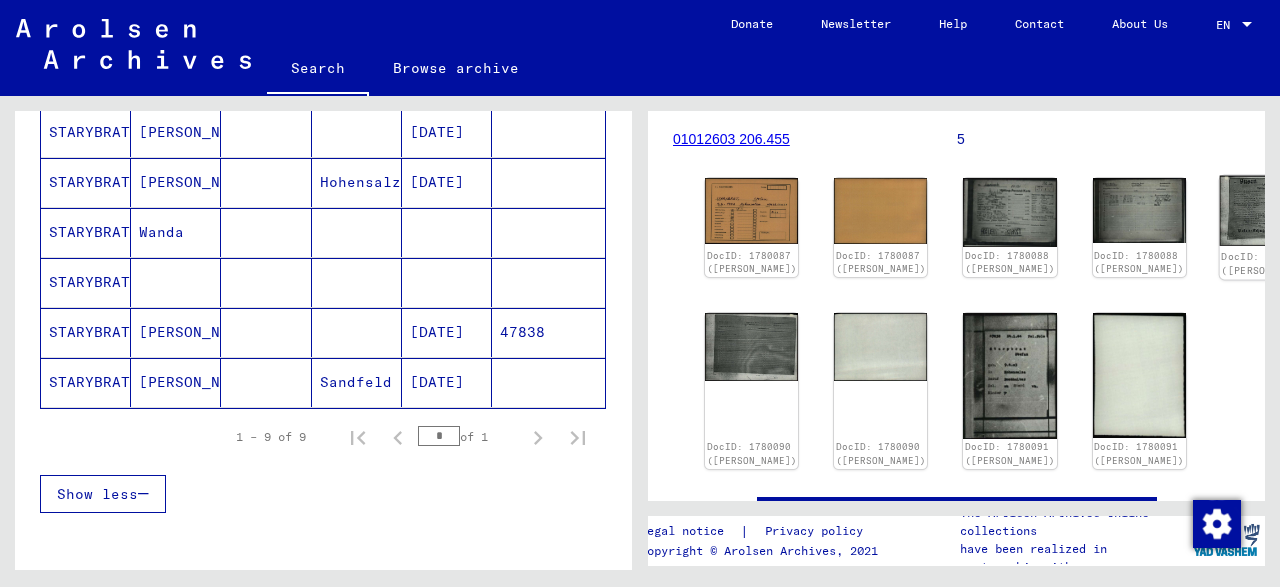 click 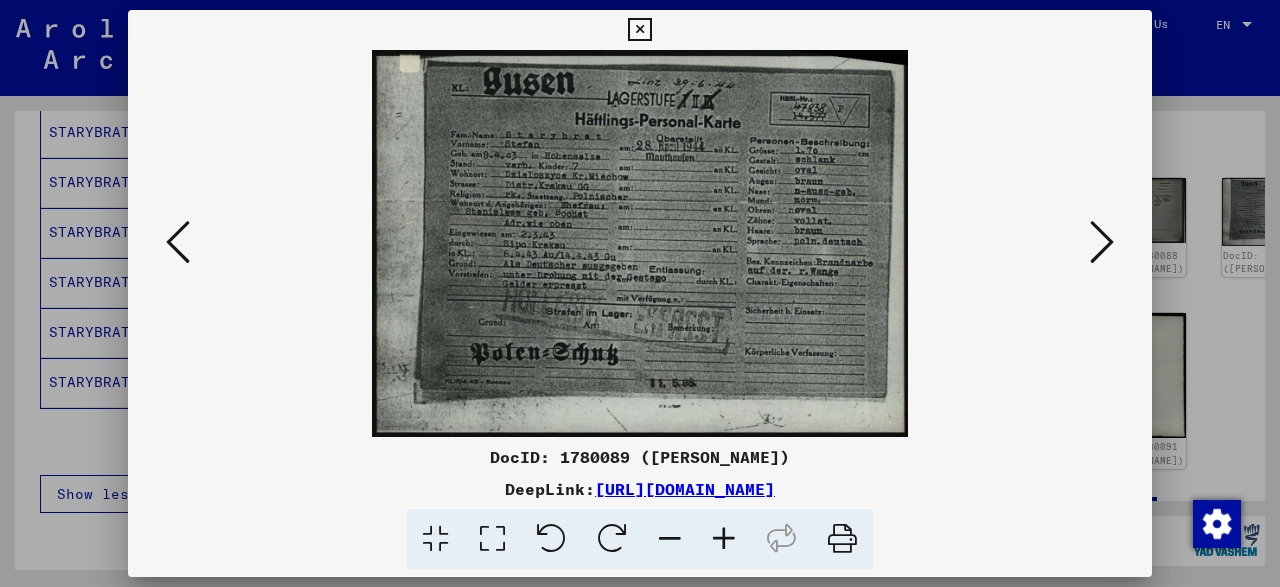 click at bounding box center (639, 30) 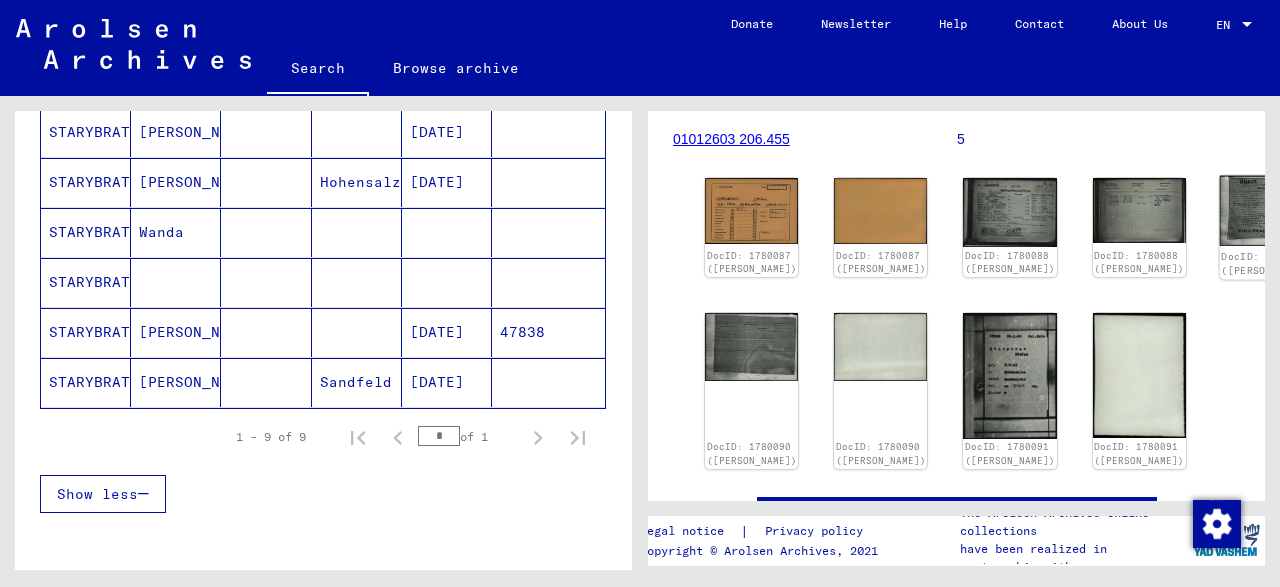click 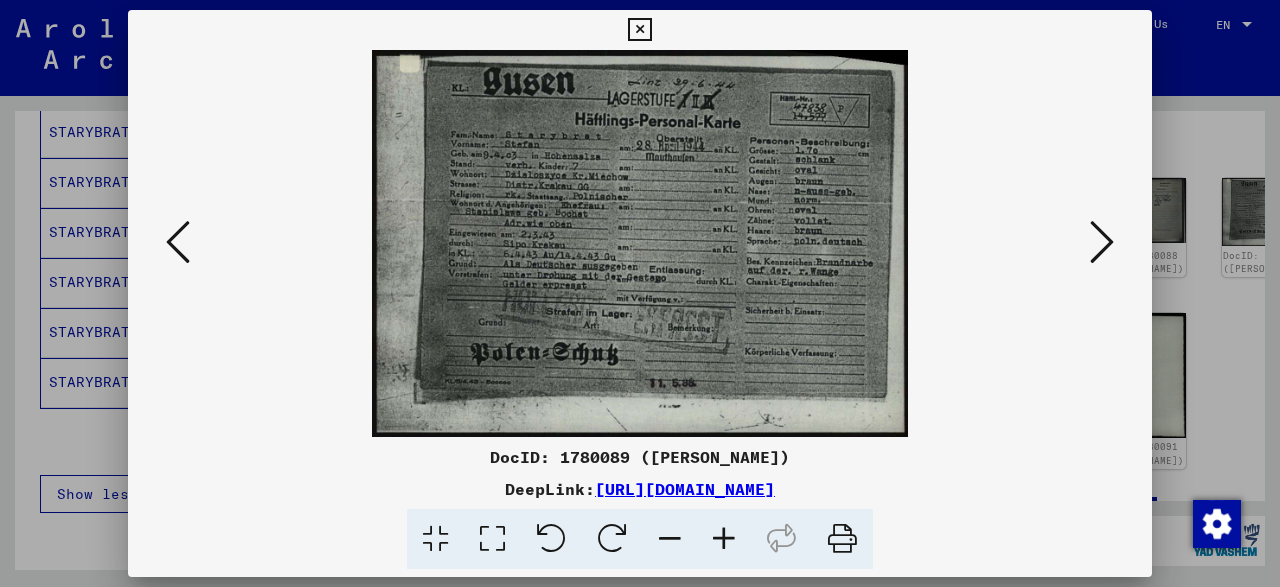 click at bounding box center [724, 539] 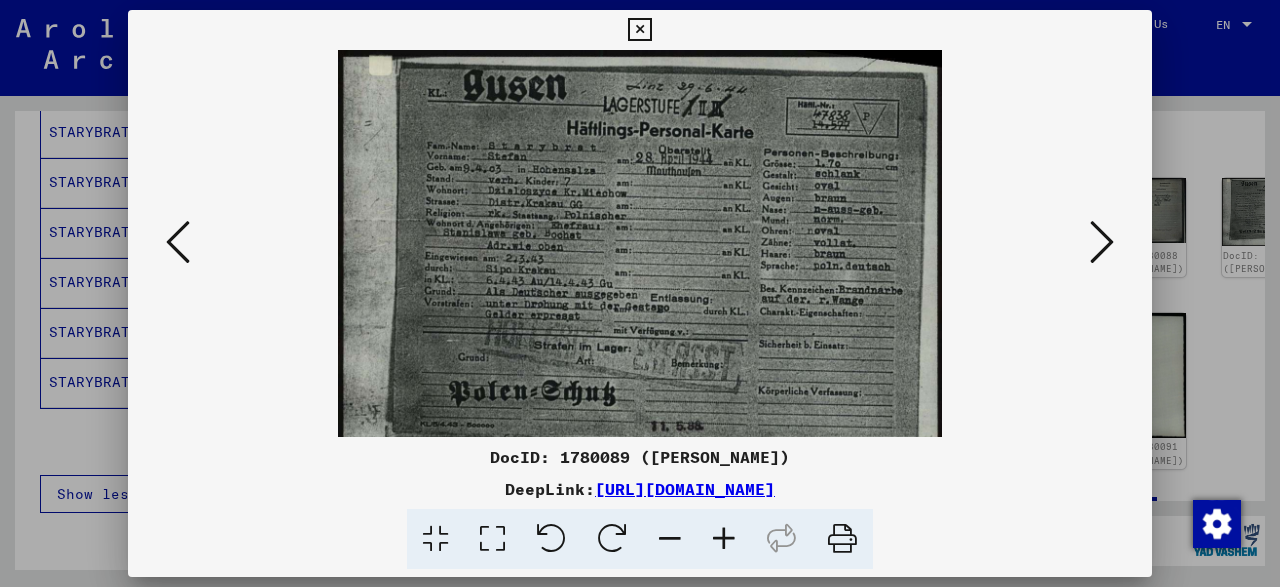 click at bounding box center (724, 539) 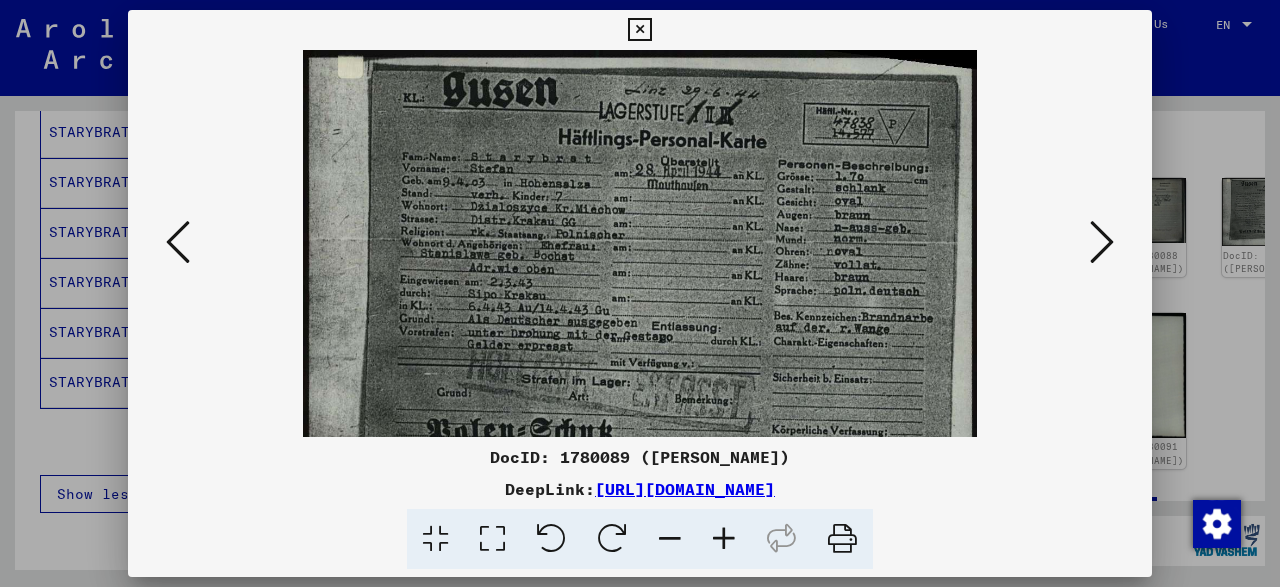 click at bounding box center (724, 539) 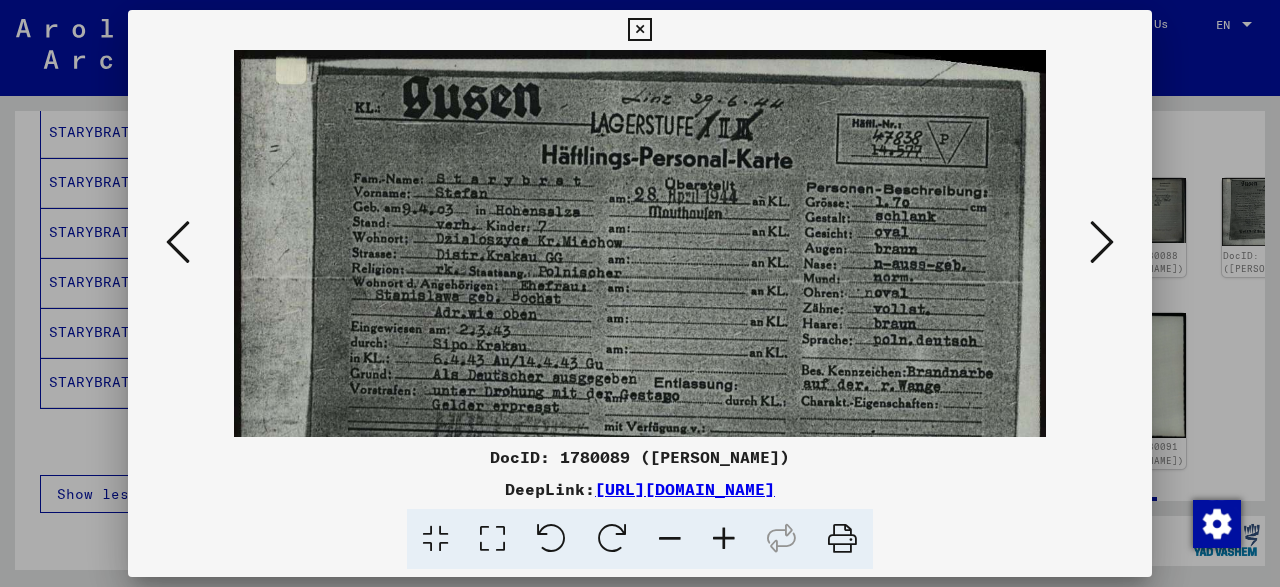 click at bounding box center [724, 539] 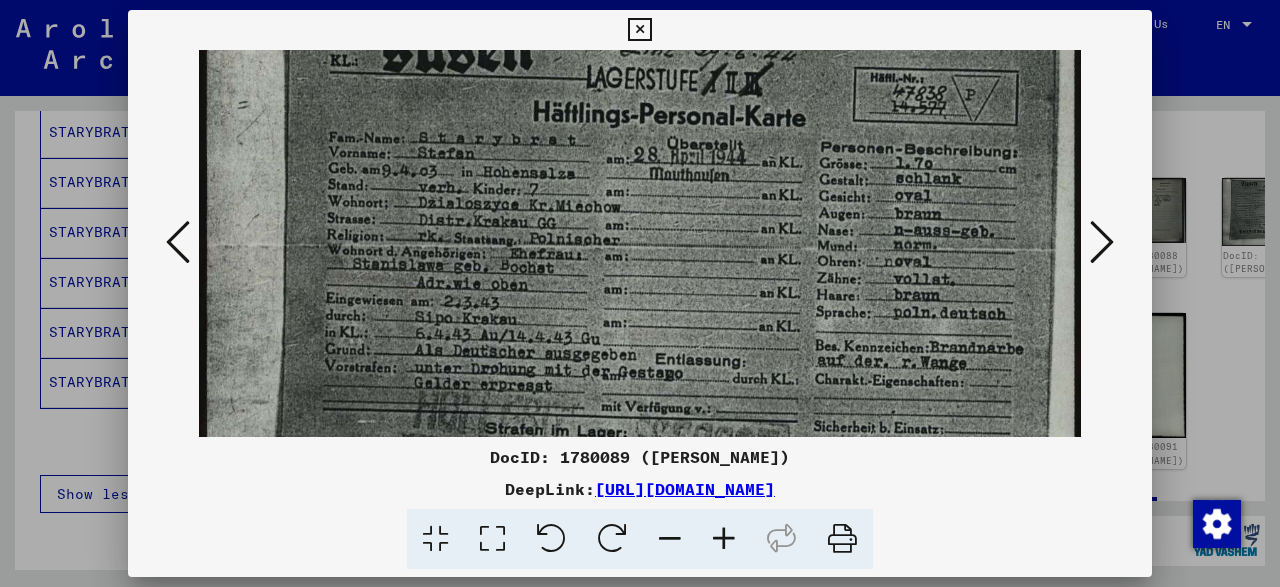 scroll, scrollTop: 51, scrollLeft: 0, axis: vertical 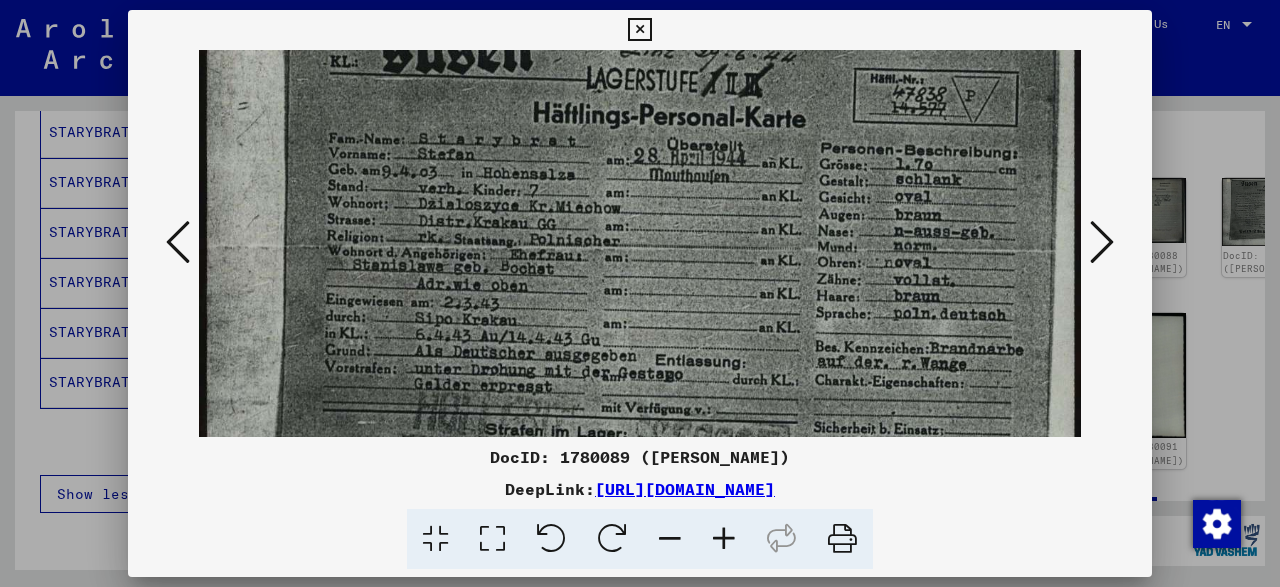 drag, startPoint x: 635, startPoint y: 321, endPoint x: 629, endPoint y: 270, distance: 51.351727 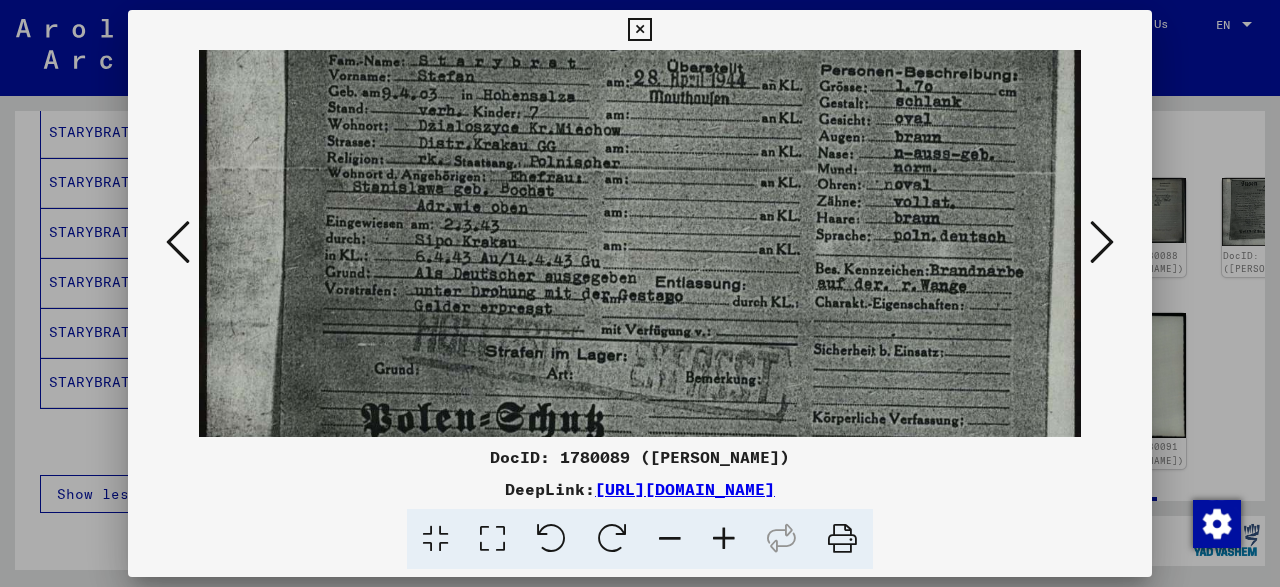scroll, scrollTop: 91, scrollLeft: 0, axis: vertical 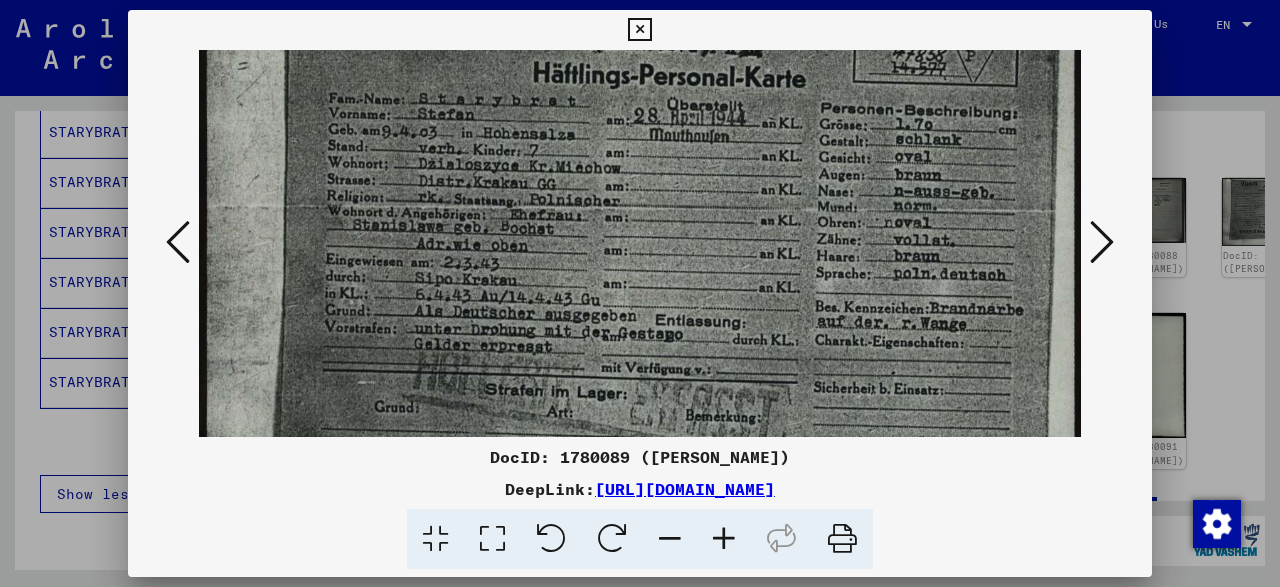 drag, startPoint x: 937, startPoint y: 369, endPoint x: 967, endPoint y: 329, distance: 50 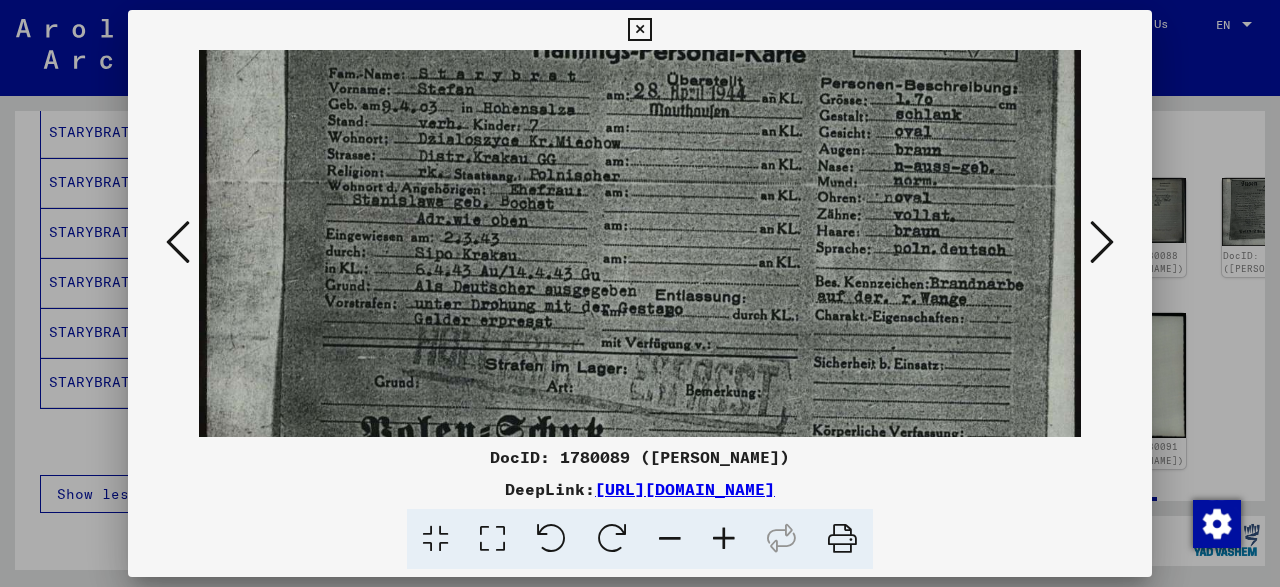 scroll, scrollTop: 193, scrollLeft: 0, axis: vertical 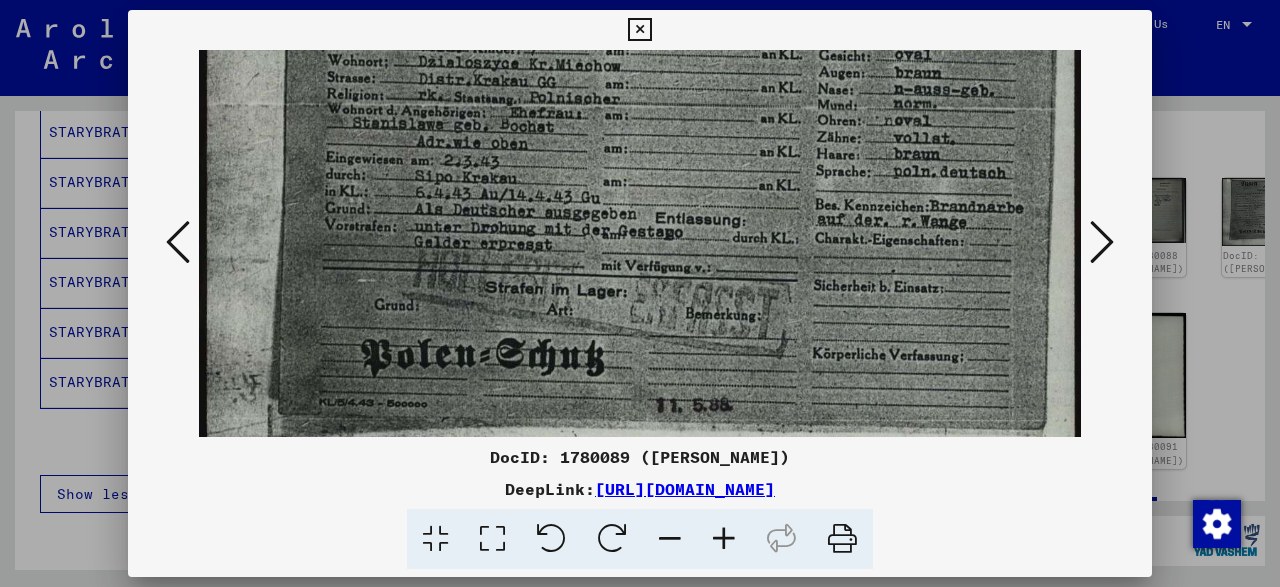 drag, startPoint x: 951, startPoint y: 181, endPoint x: 985, endPoint y: 97, distance: 90.62009 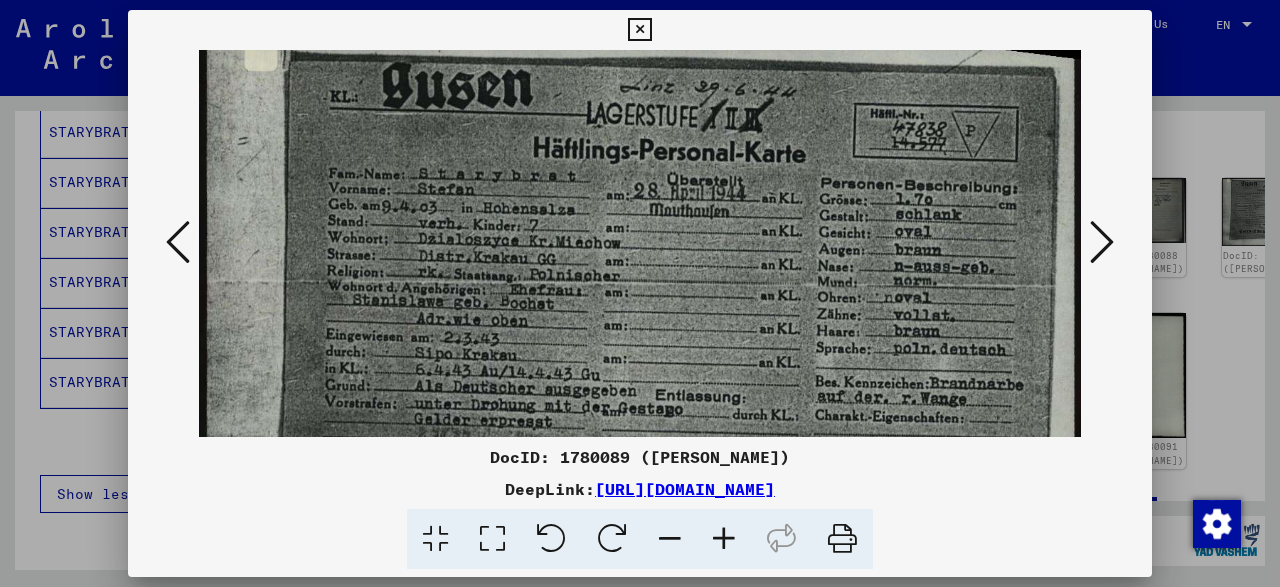 scroll, scrollTop: 0, scrollLeft: 0, axis: both 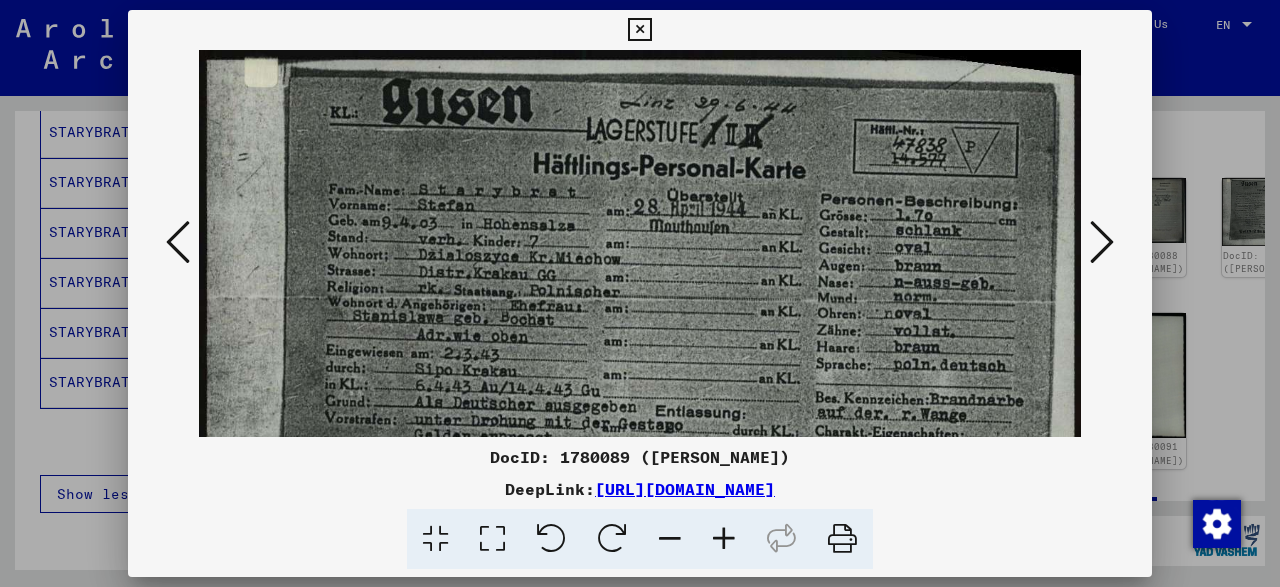 drag, startPoint x: 1019, startPoint y: 143, endPoint x: 1019, endPoint y: 349, distance: 206 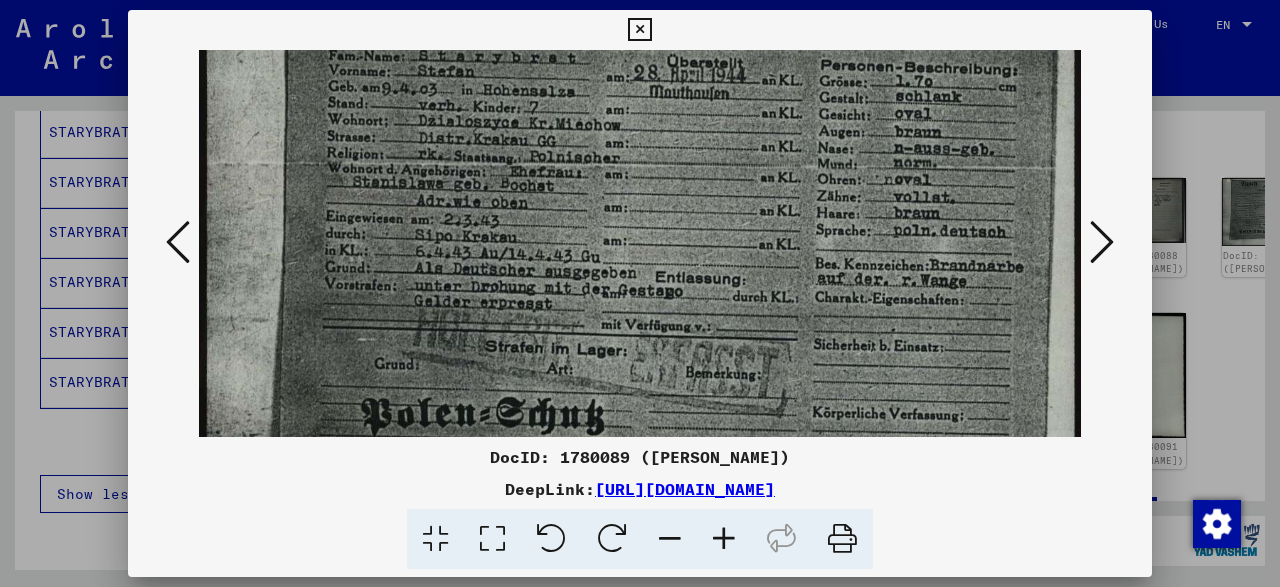 scroll, scrollTop: 146, scrollLeft: 0, axis: vertical 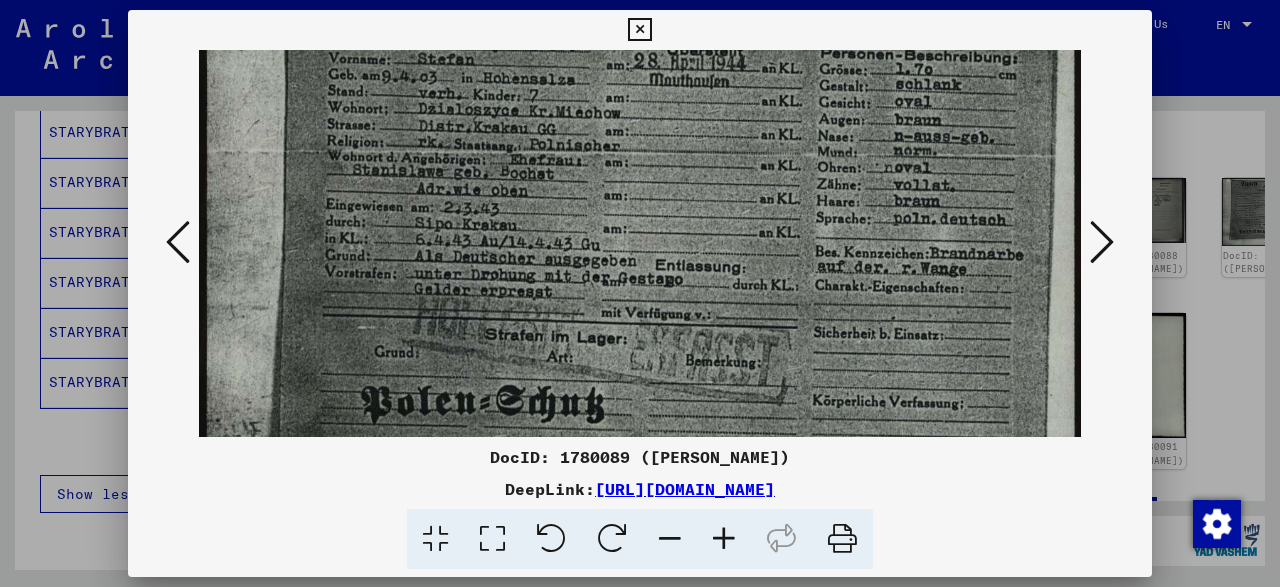 drag, startPoint x: 1037, startPoint y: 295, endPoint x: 1046, endPoint y: 149, distance: 146.27713 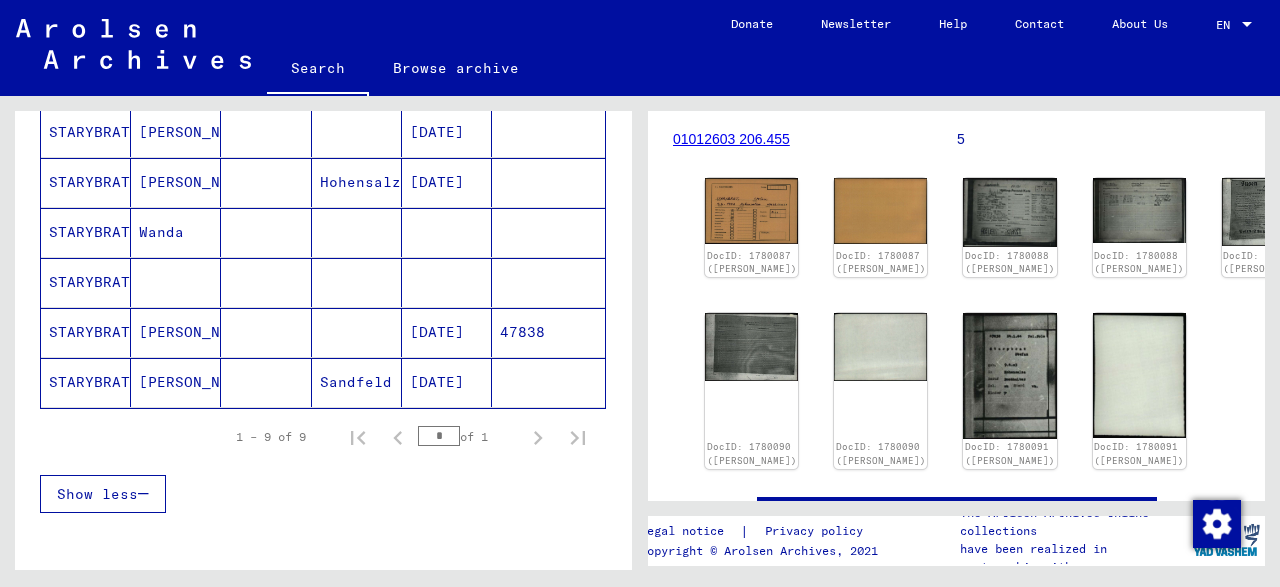 drag, startPoint x: 632, startPoint y: 322, endPoint x: 621, endPoint y: 353, distance: 32.89377 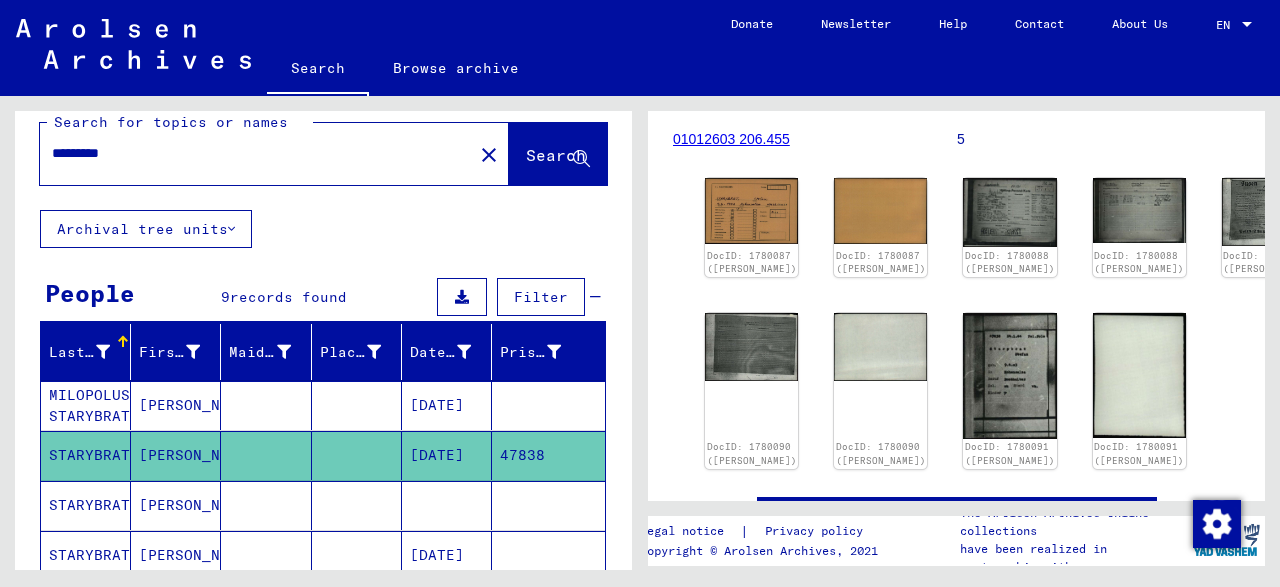 scroll, scrollTop: 41, scrollLeft: 0, axis: vertical 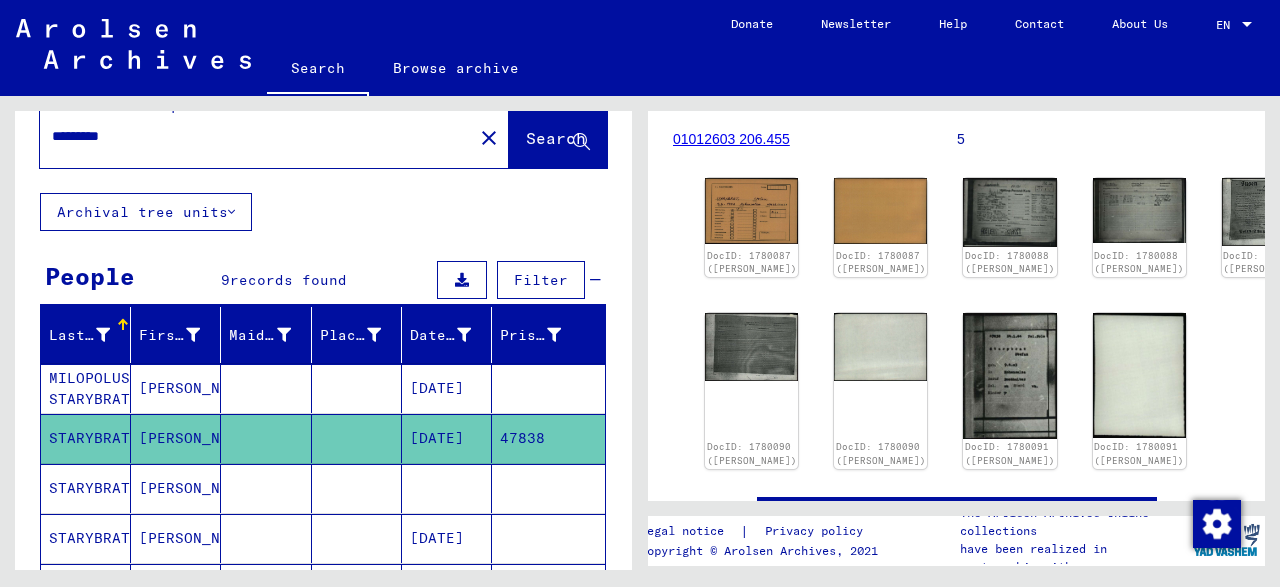 click on "47838" 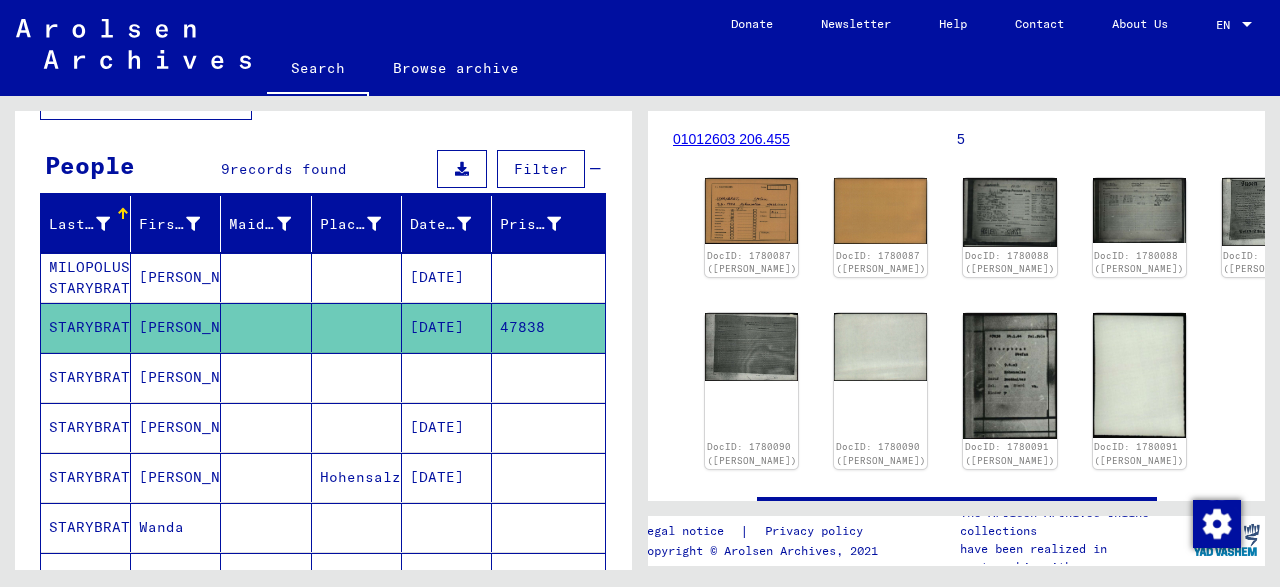 scroll, scrollTop: 176, scrollLeft: 0, axis: vertical 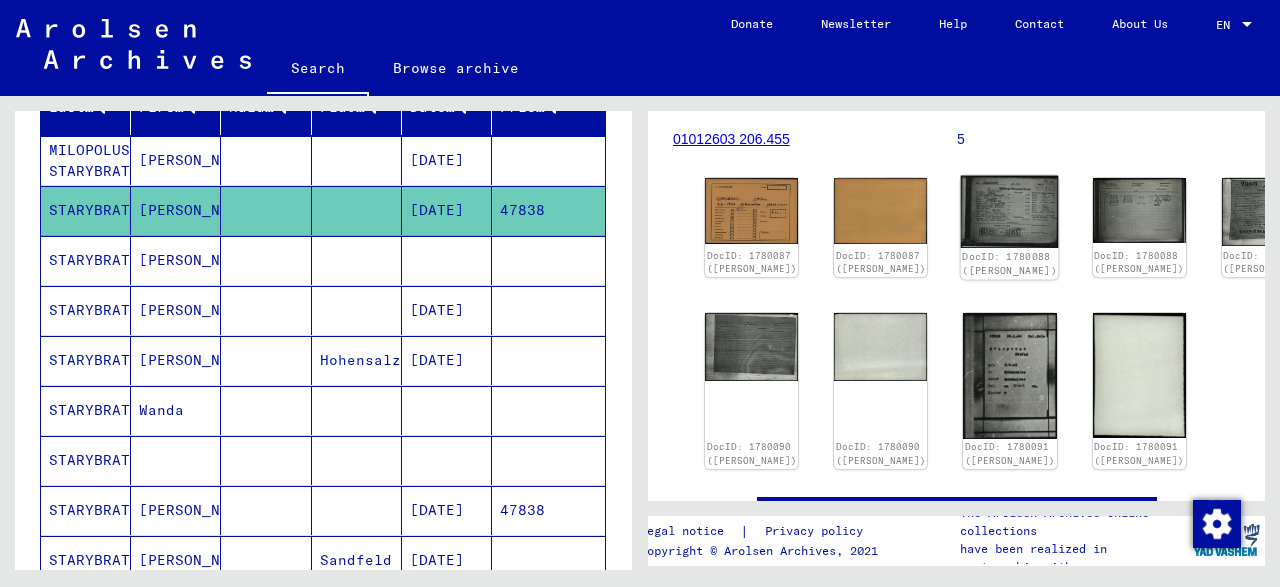 click 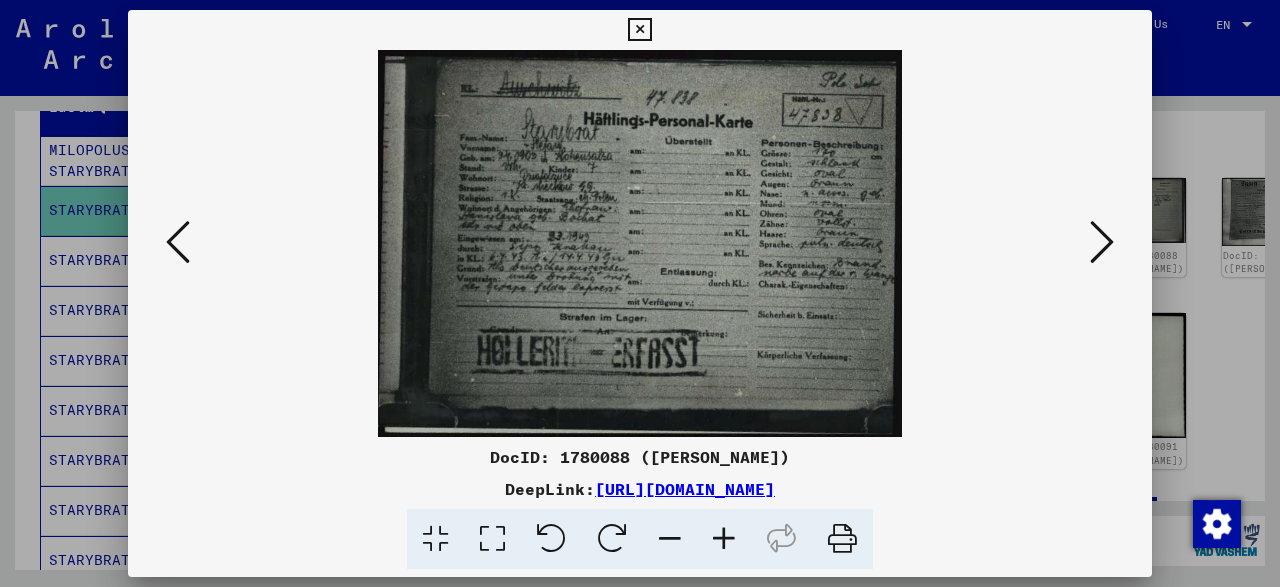 click at bounding box center [639, 30] 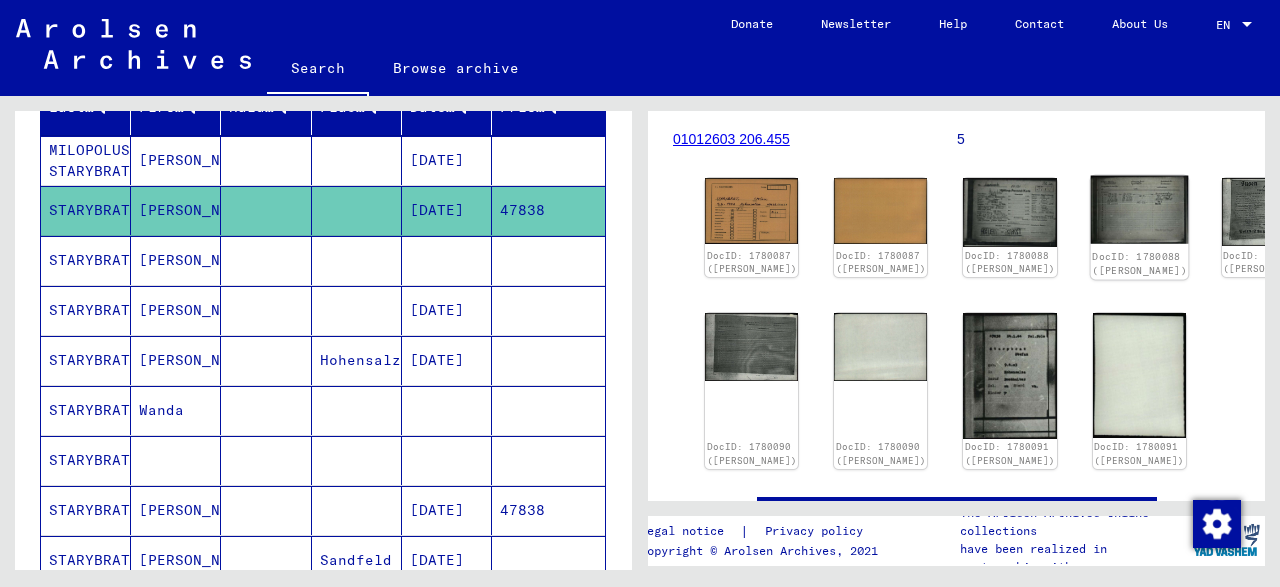 click 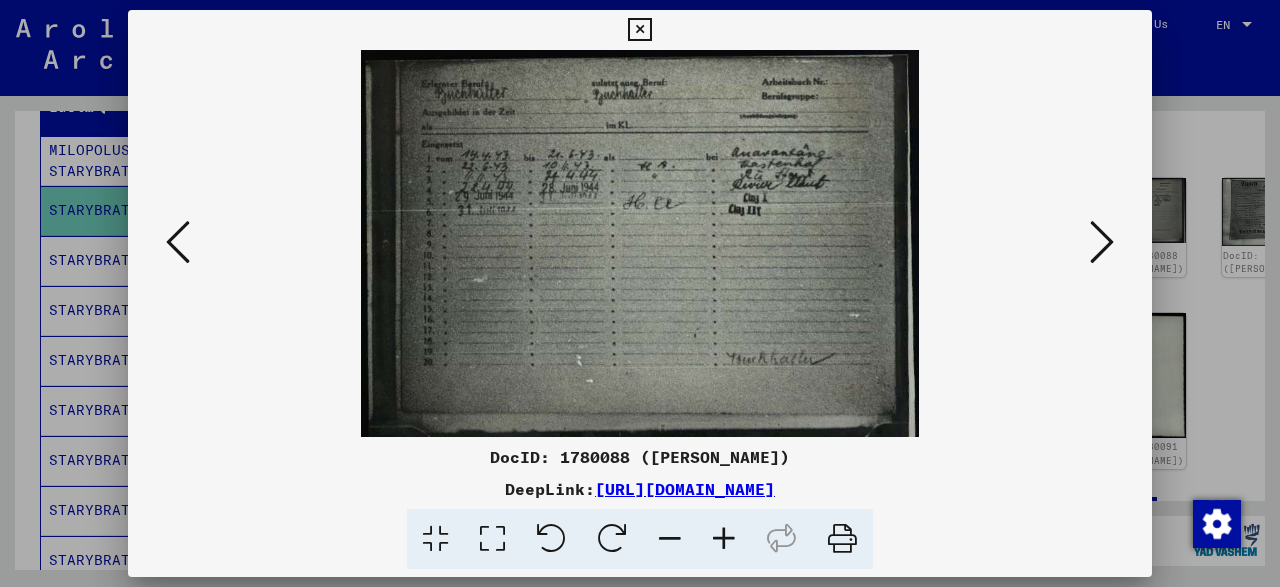 click at bounding box center (639, 30) 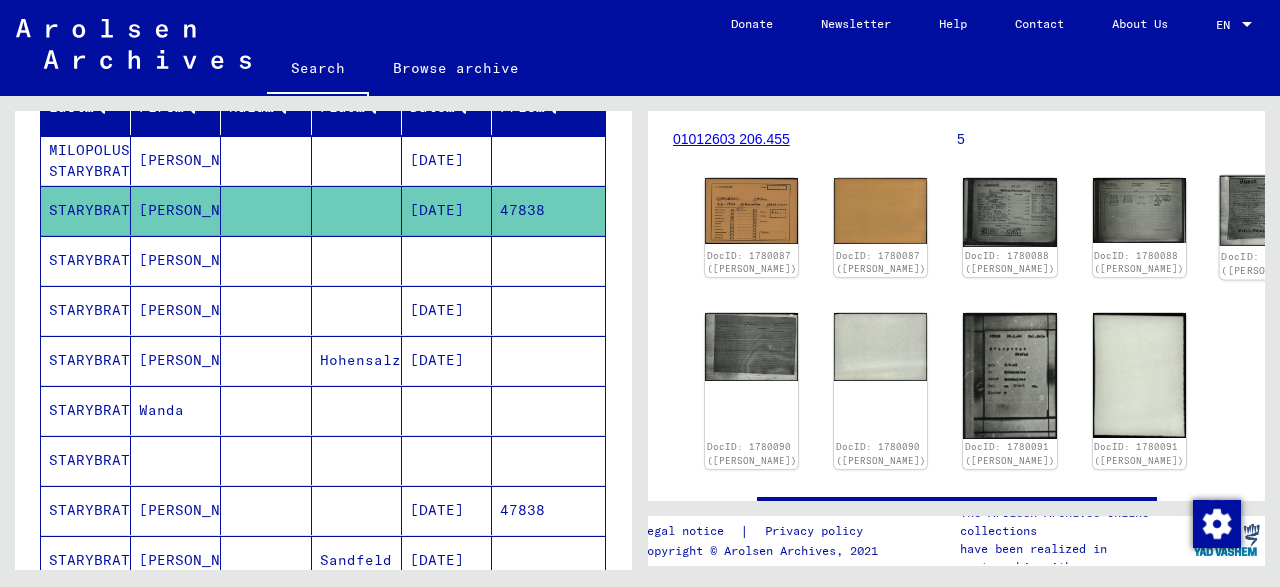 click 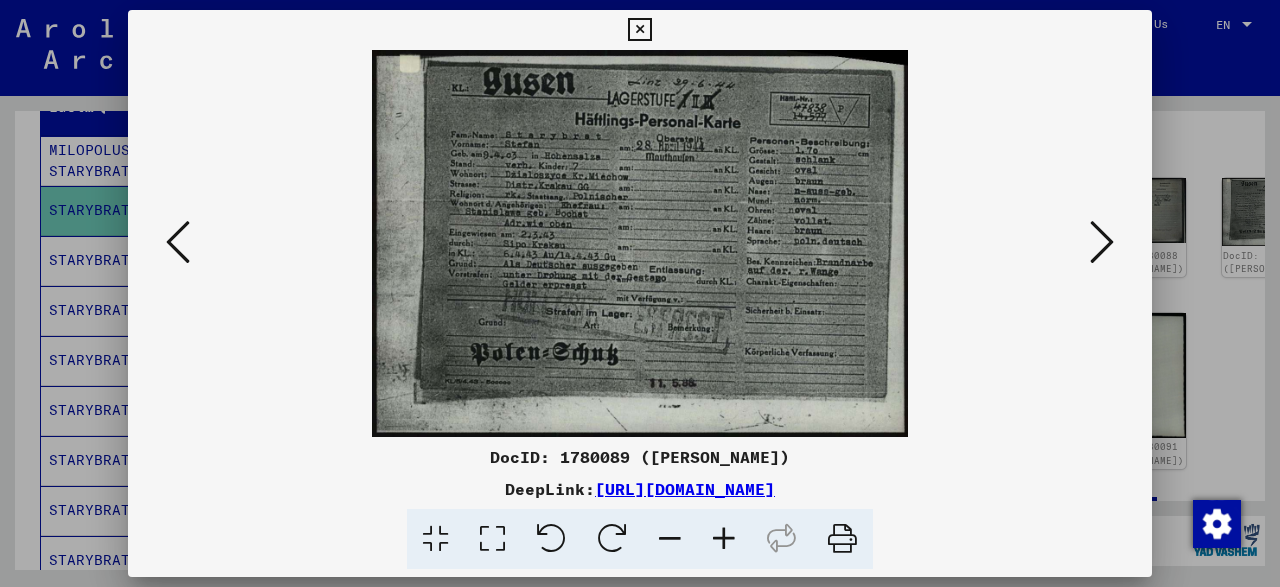 click at bounding box center (724, 539) 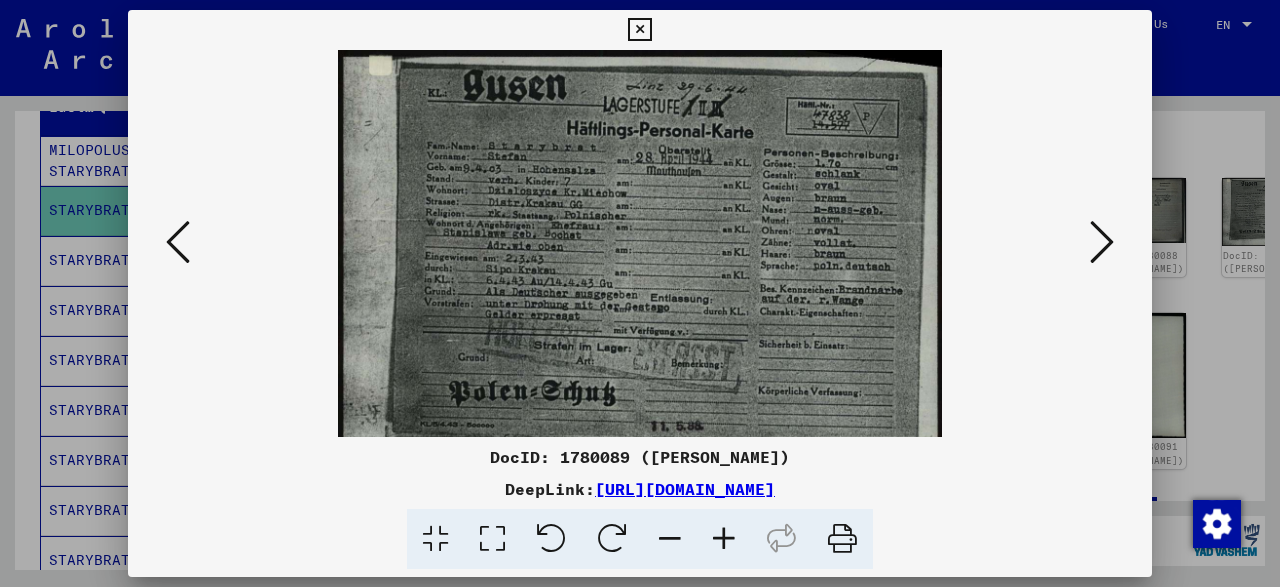 click at bounding box center (724, 539) 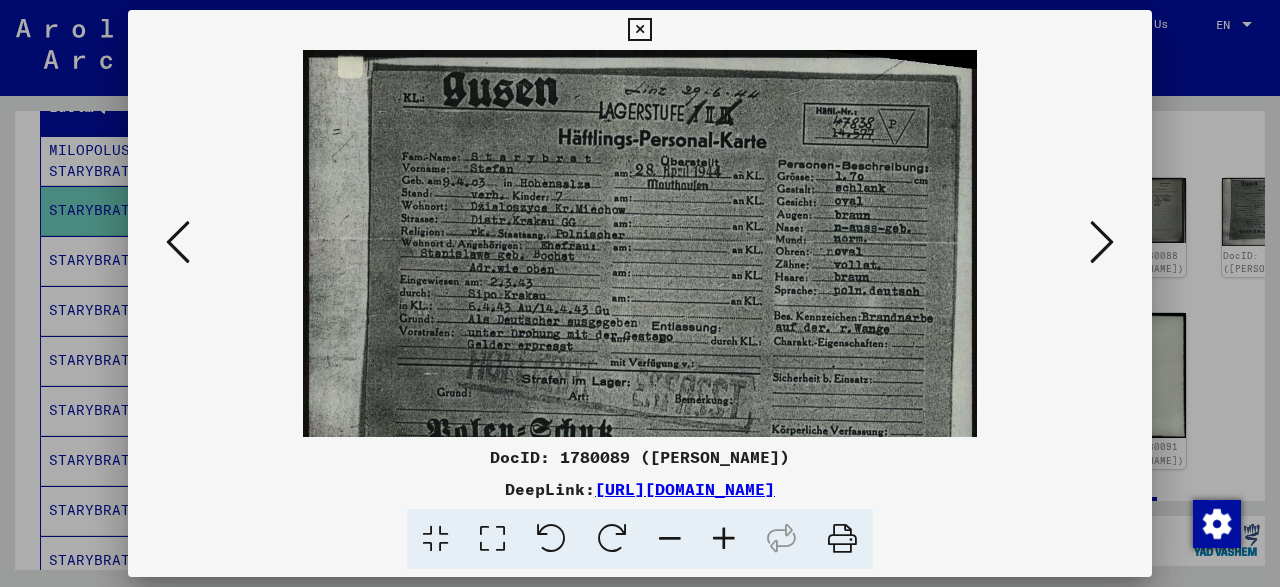 click at bounding box center [724, 539] 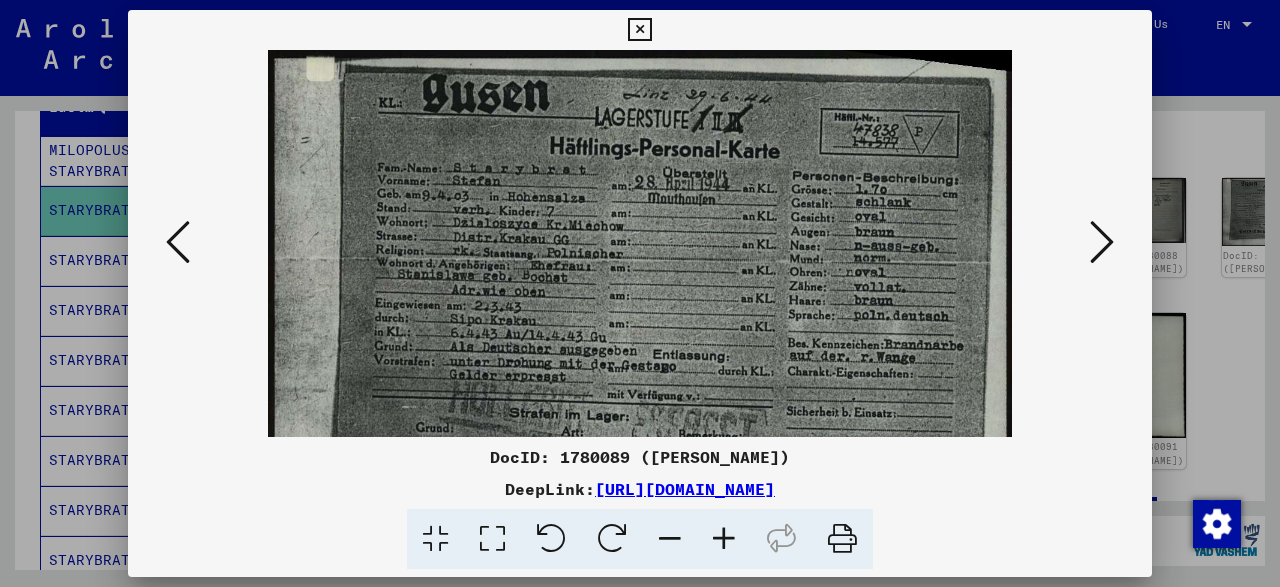 click at bounding box center [724, 539] 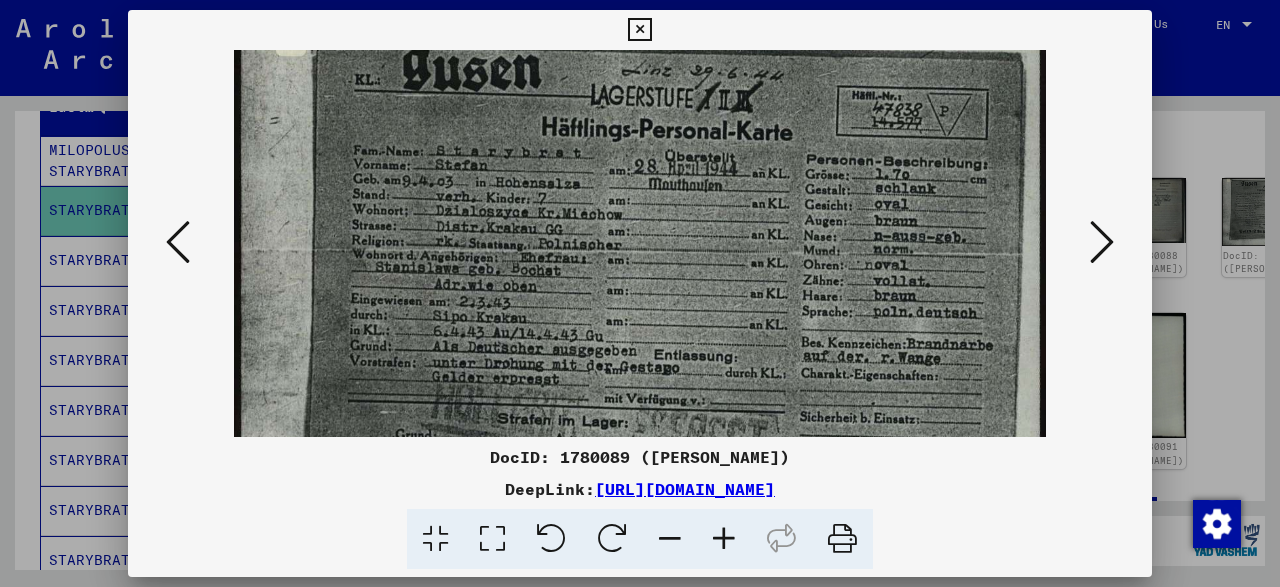 scroll, scrollTop: 34, scrollLeft: 0, axis: vertical 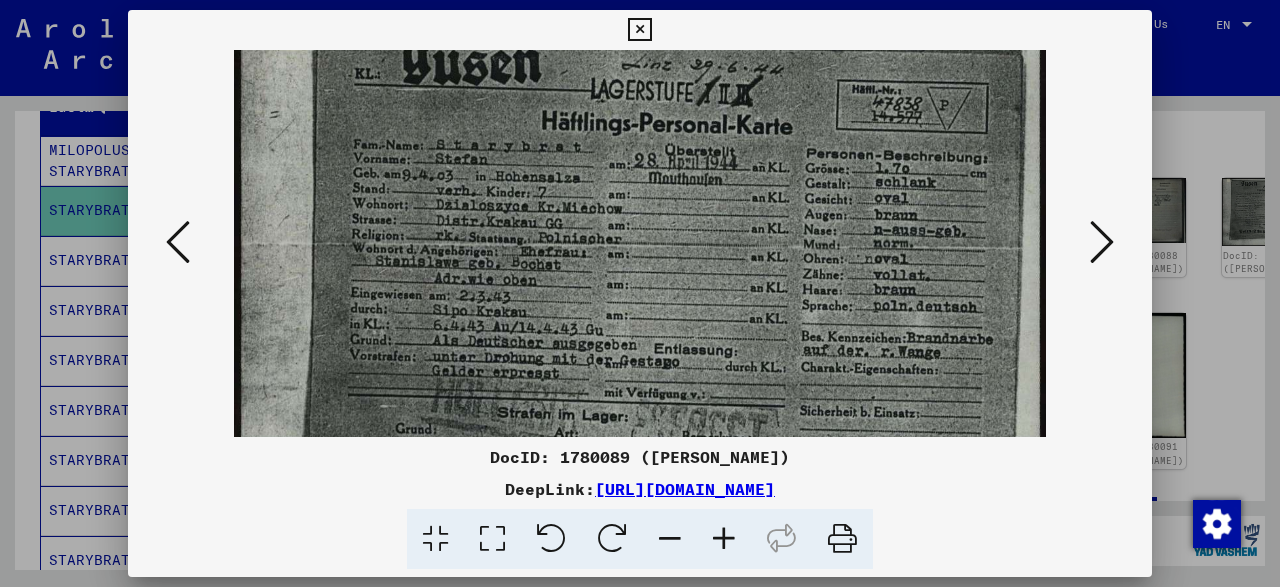 drag, startPoint x: 673, startPoint y: 361, endPoint x: 671, endPoint y: 327, distance: 34.058773 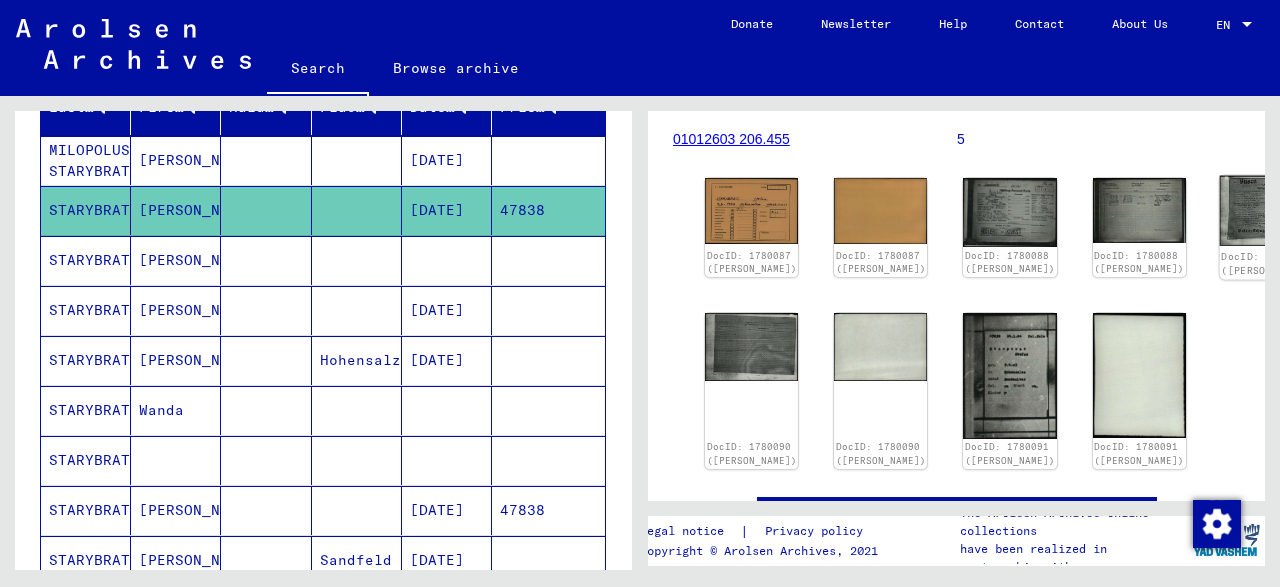 click 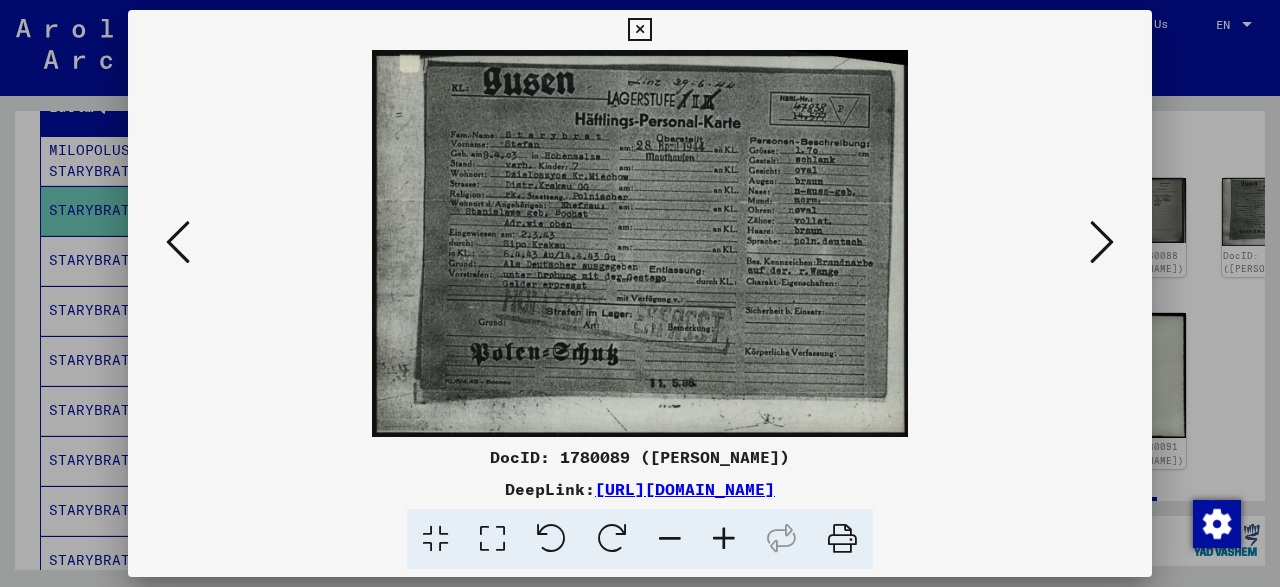 click at bounding box center (639, 30) 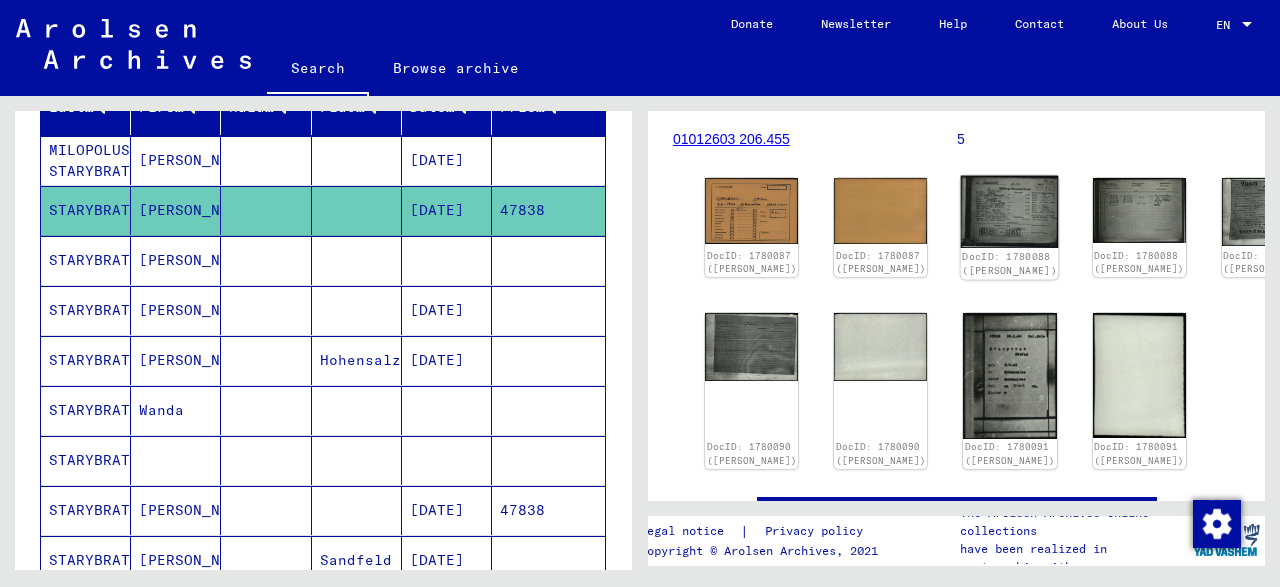 click 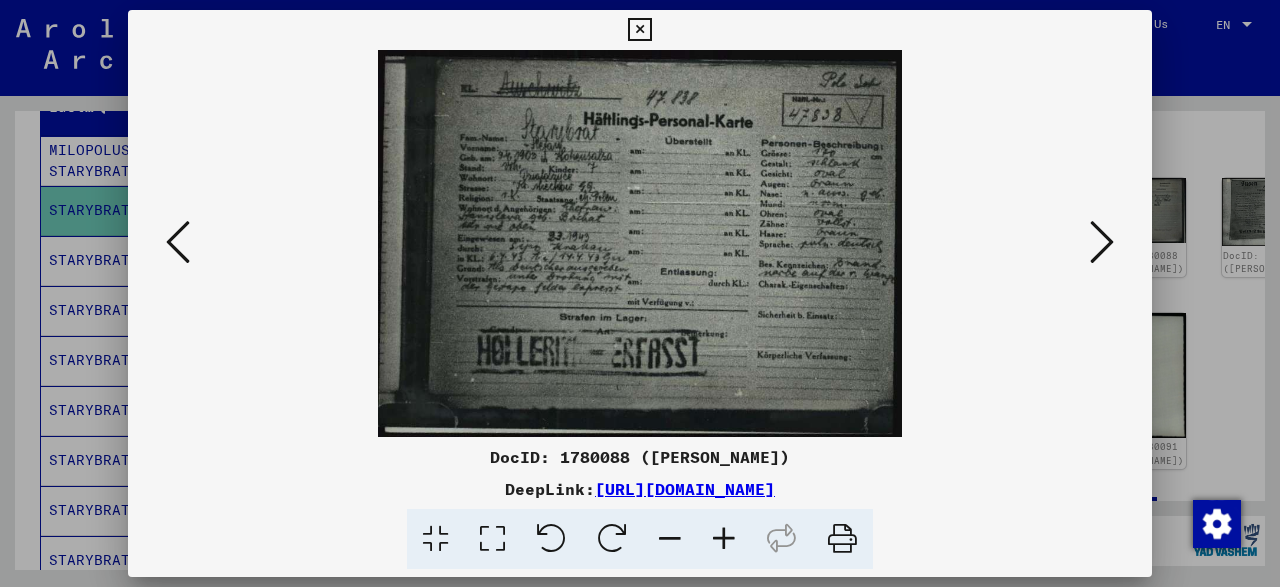click at bounding box center (639, 30) 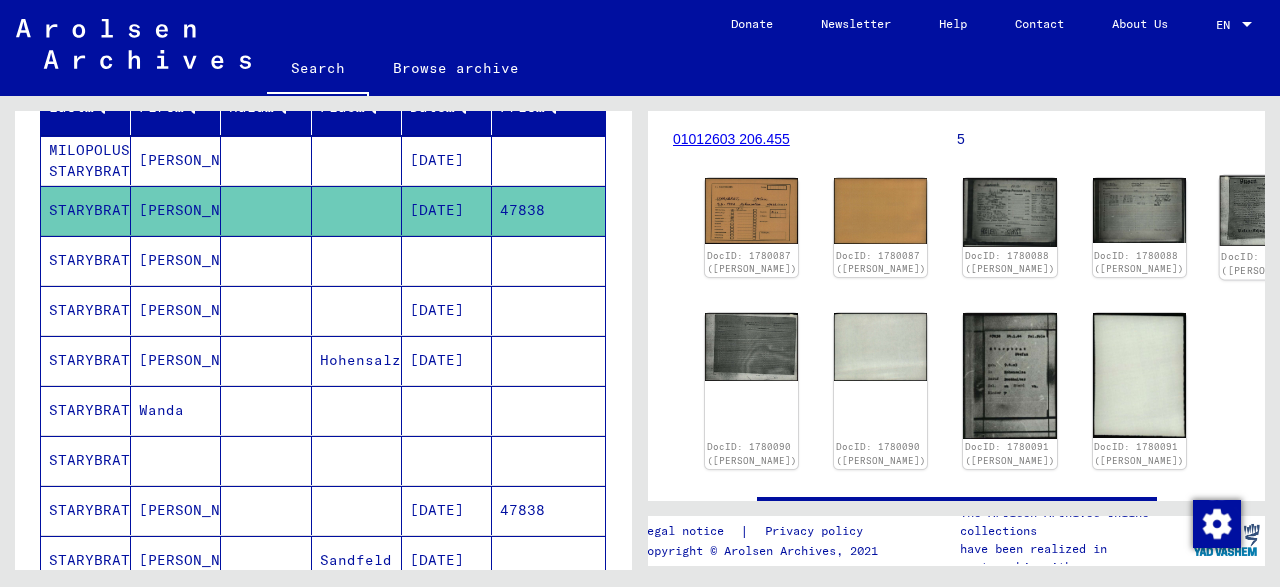 click 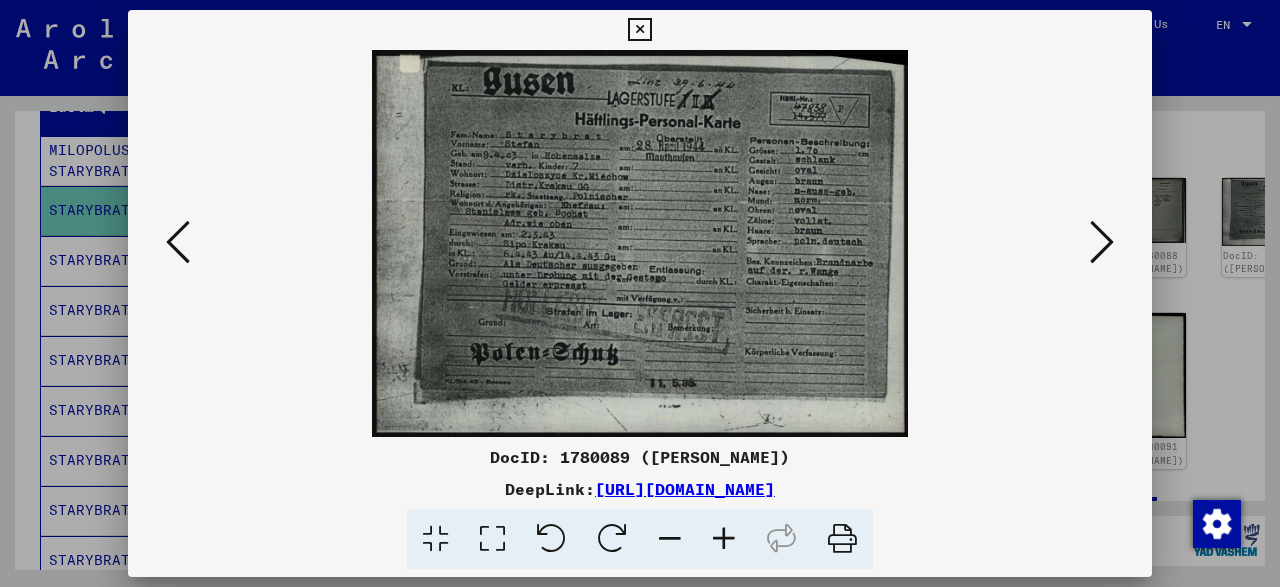 click at bounding box center [724, 539] 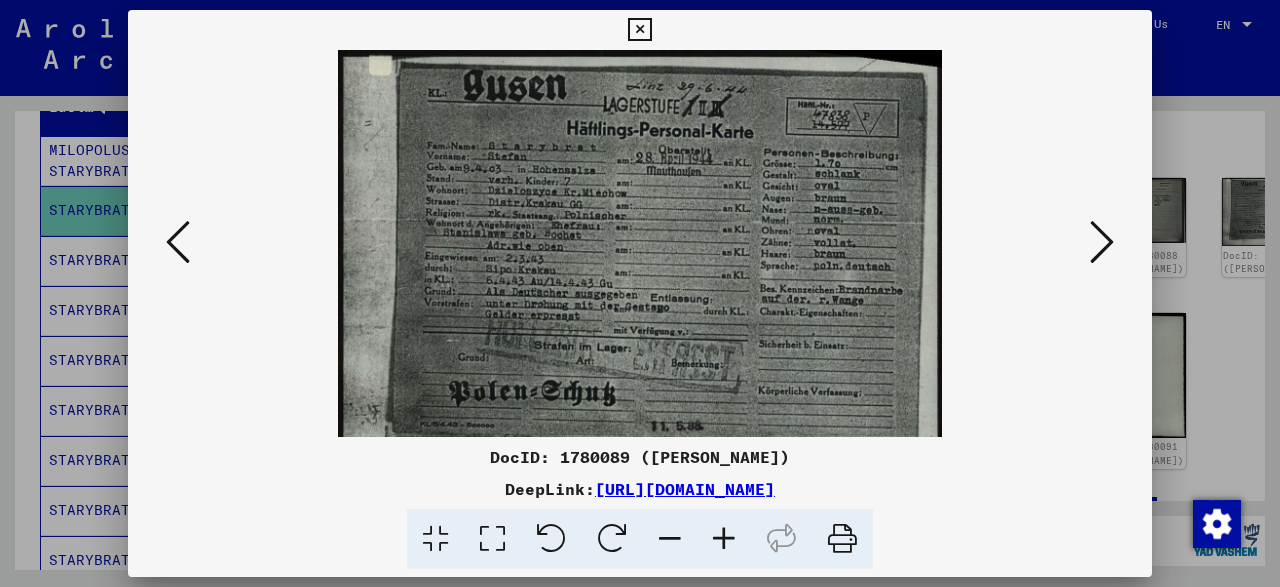 click at bounding box center [724, 539] 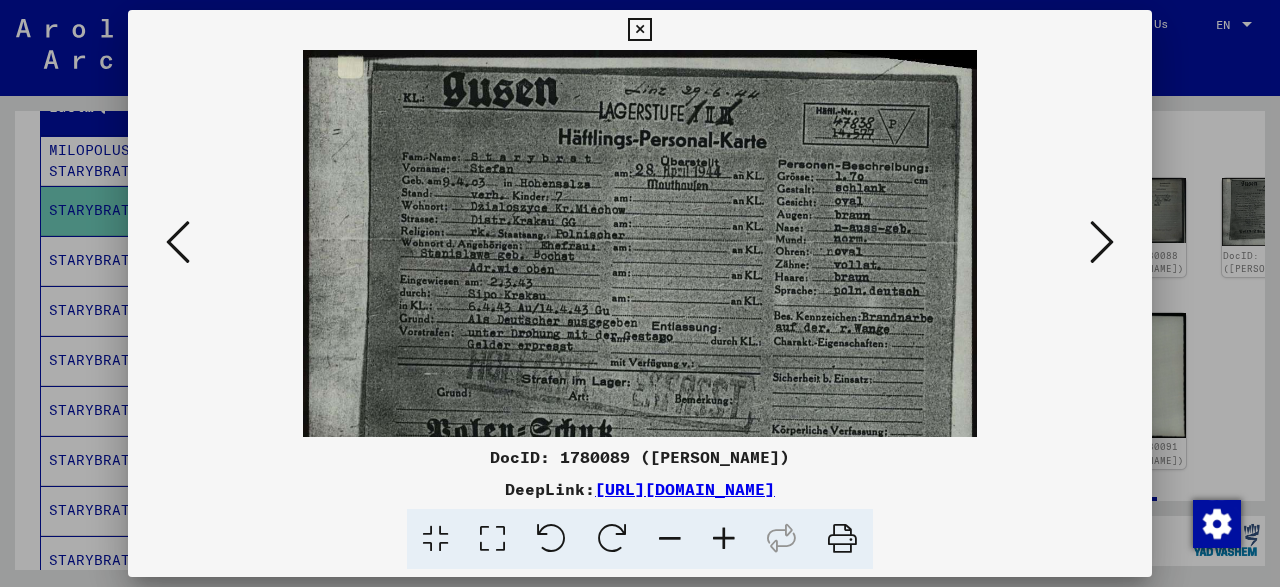click at bounding box center (724, 539) 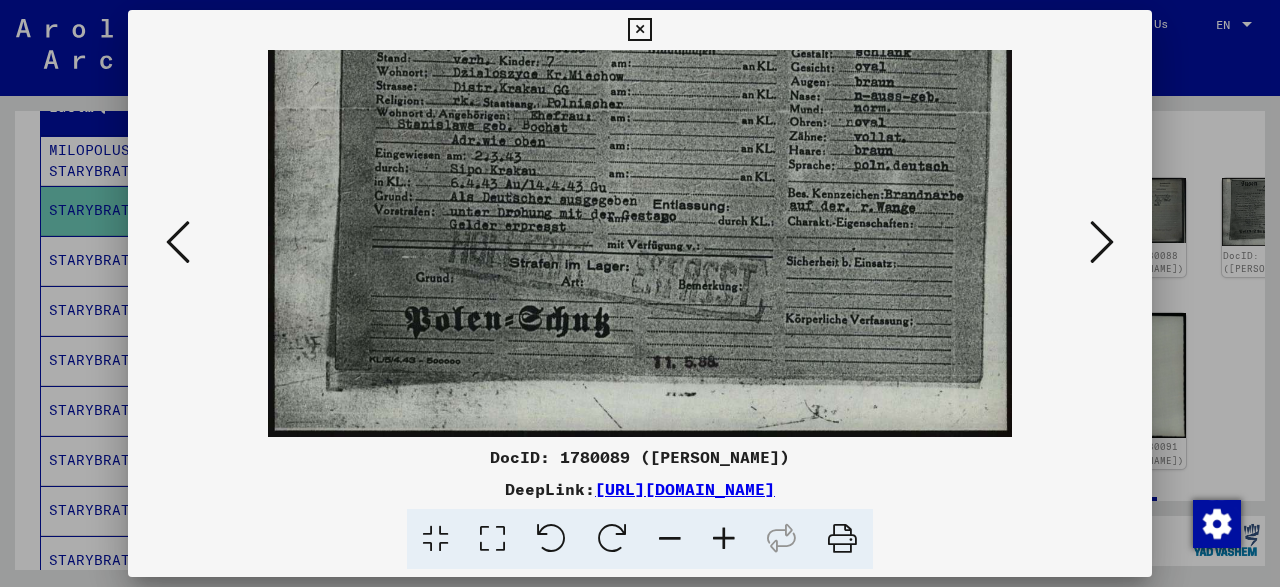 scroll, scrollTop: 148, scrollLeft: 0, axis: vertical 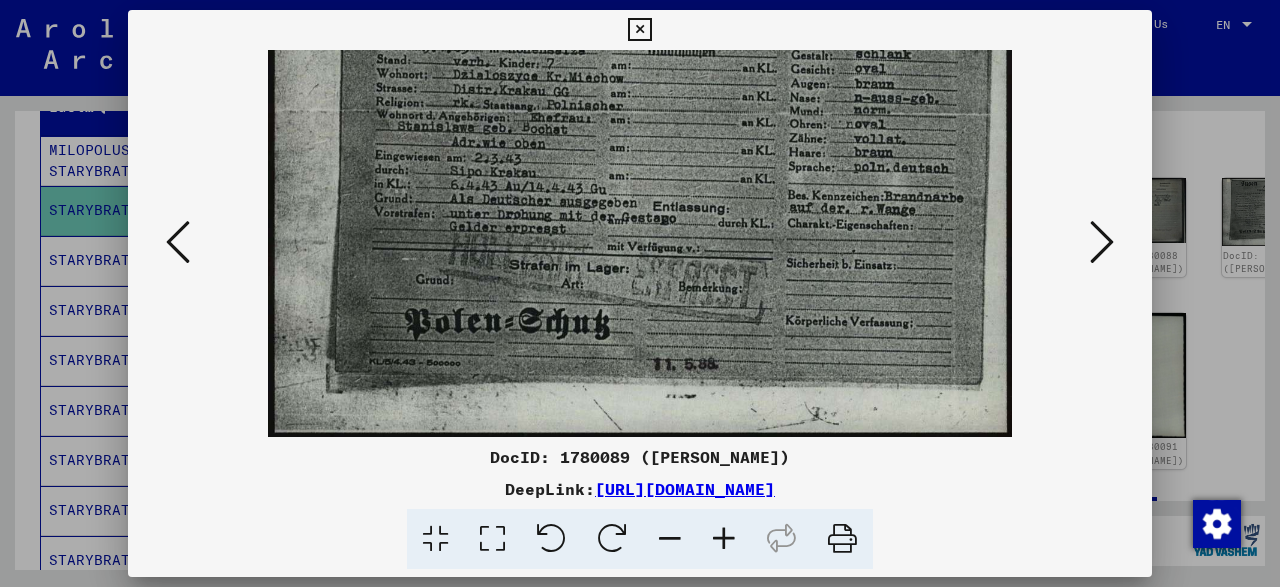 drag, startPoint x: 879, startPoint y: 269, endPoint x: 917, endPoint y: 79, distance: 193.76274 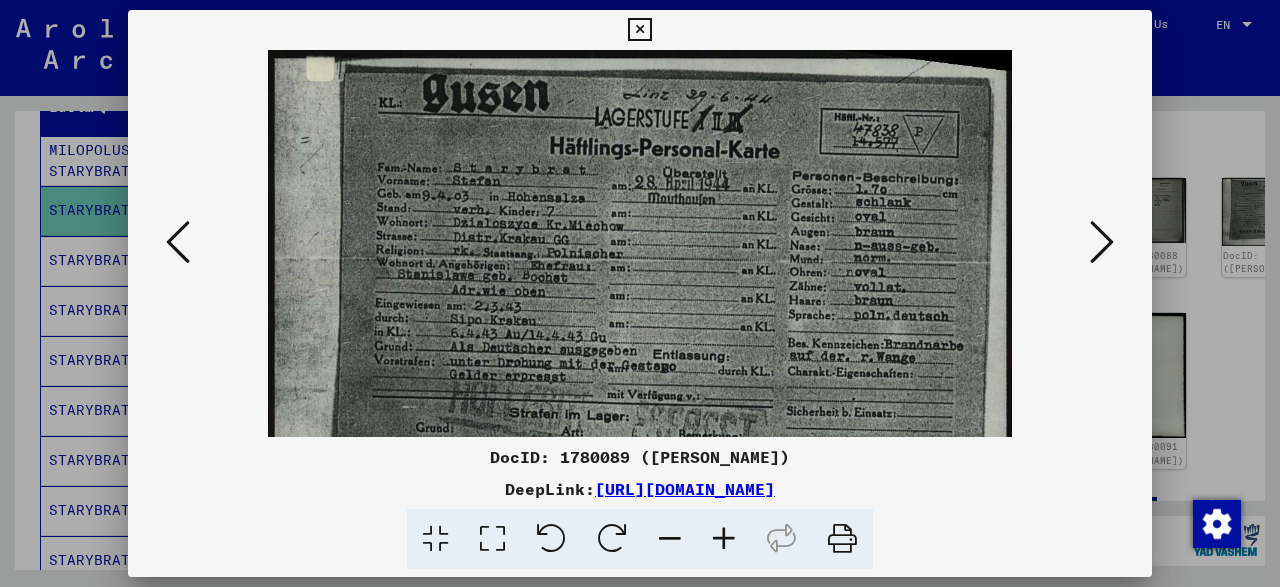 drag, startPoint x: 917, startPoint y: 79, endPoint x: 916, endPoint y: 293, distance: 214.00233 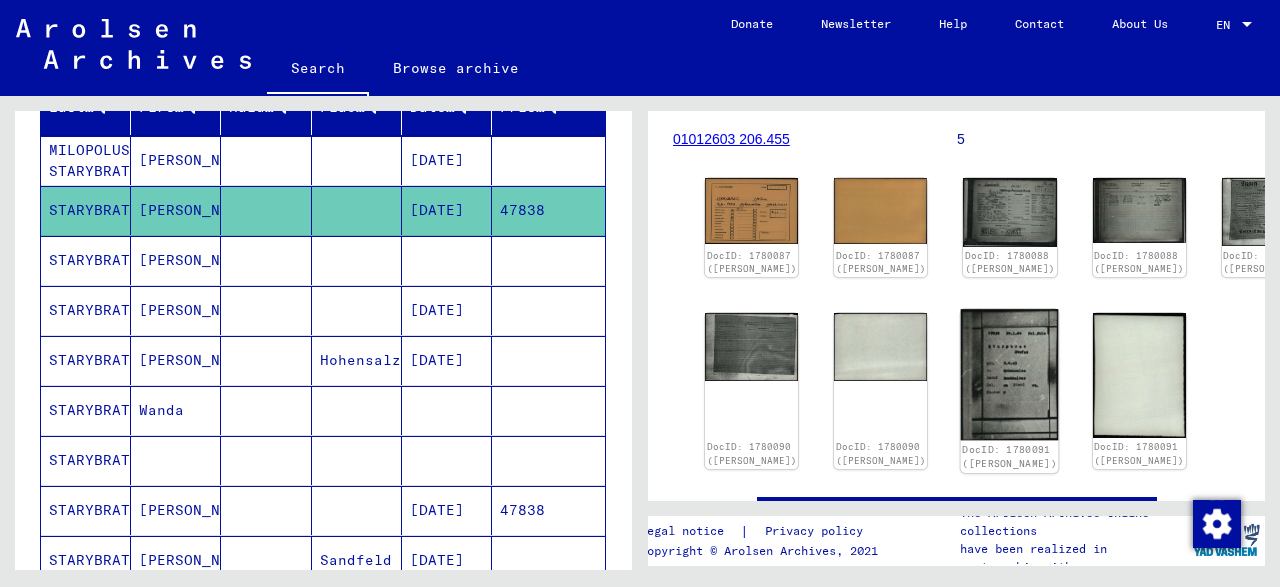 click 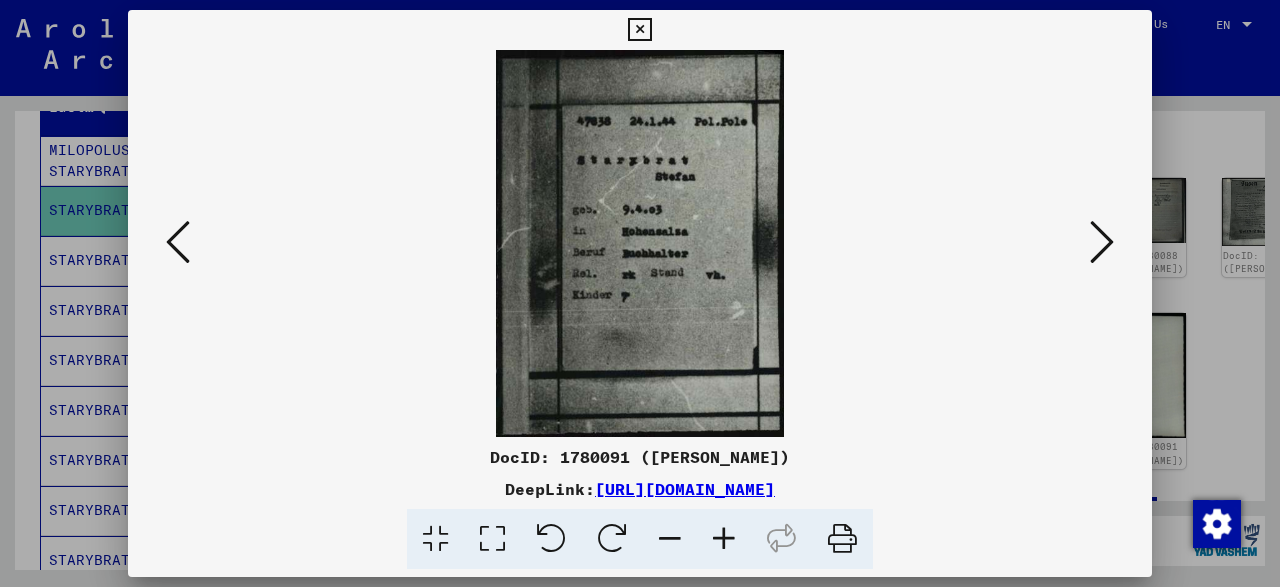 click at bounding box center [724, 539] 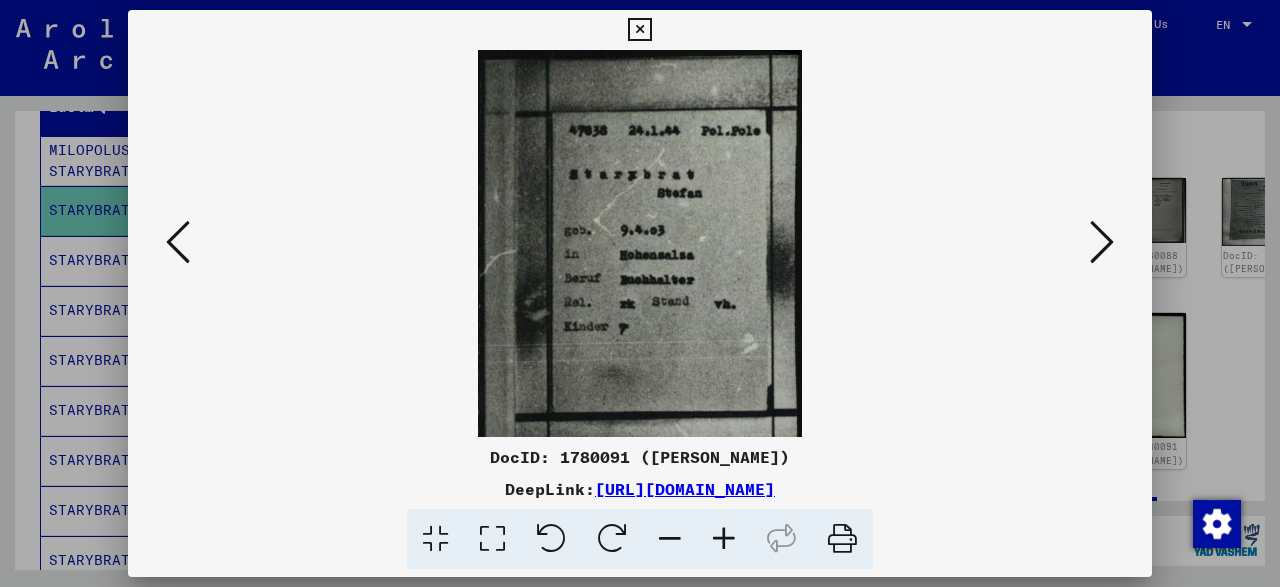 click at bounding box center [724, 539] 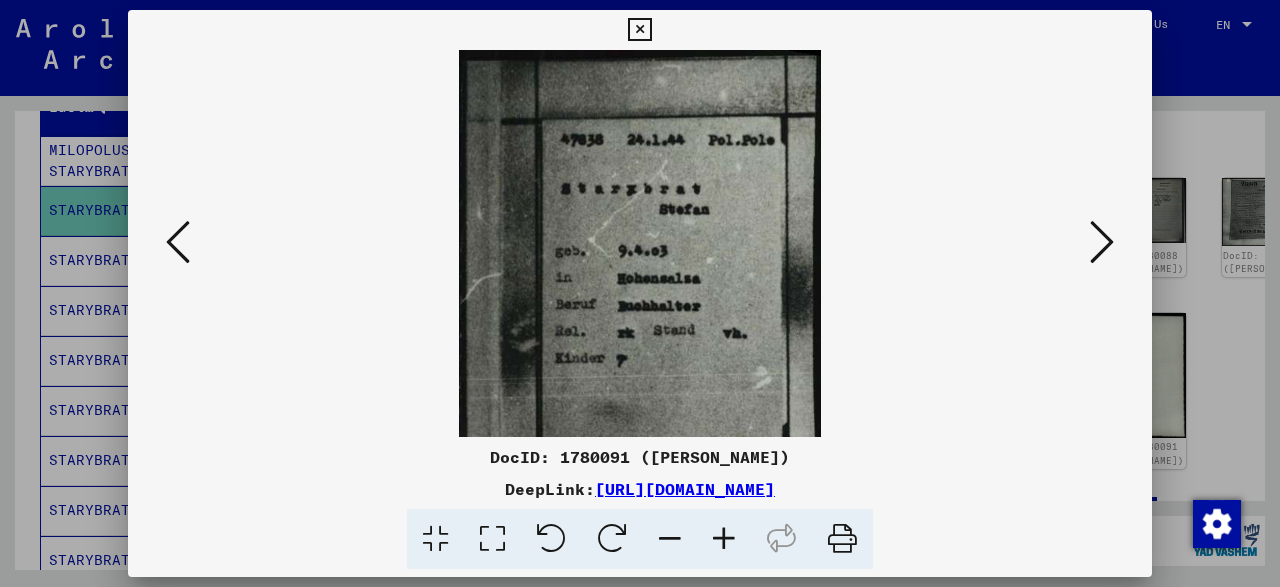 click at bounding box center [724, 539] 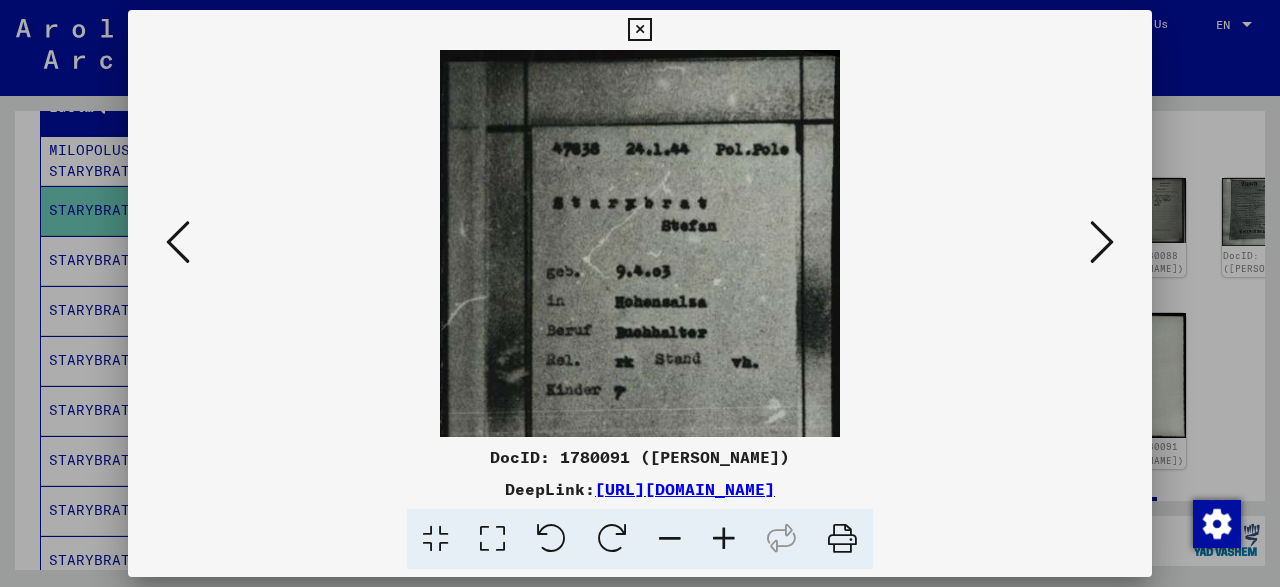 click at bounding box center (724, 539) 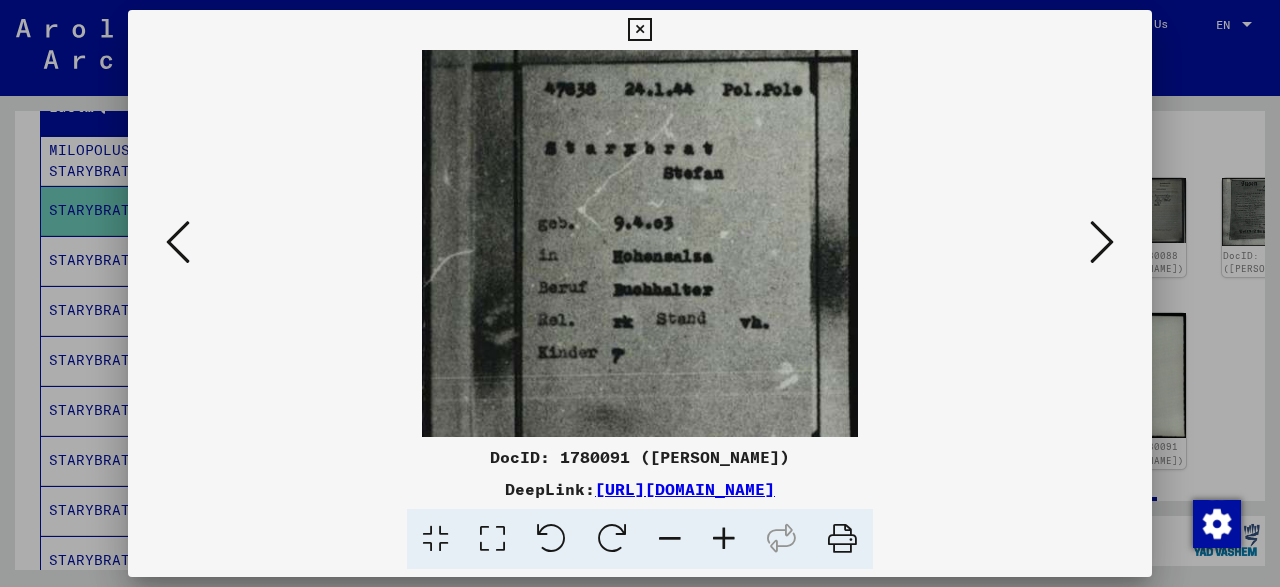 scroll, scrollTop: 68, scrollLeft: 0, axis: vertical 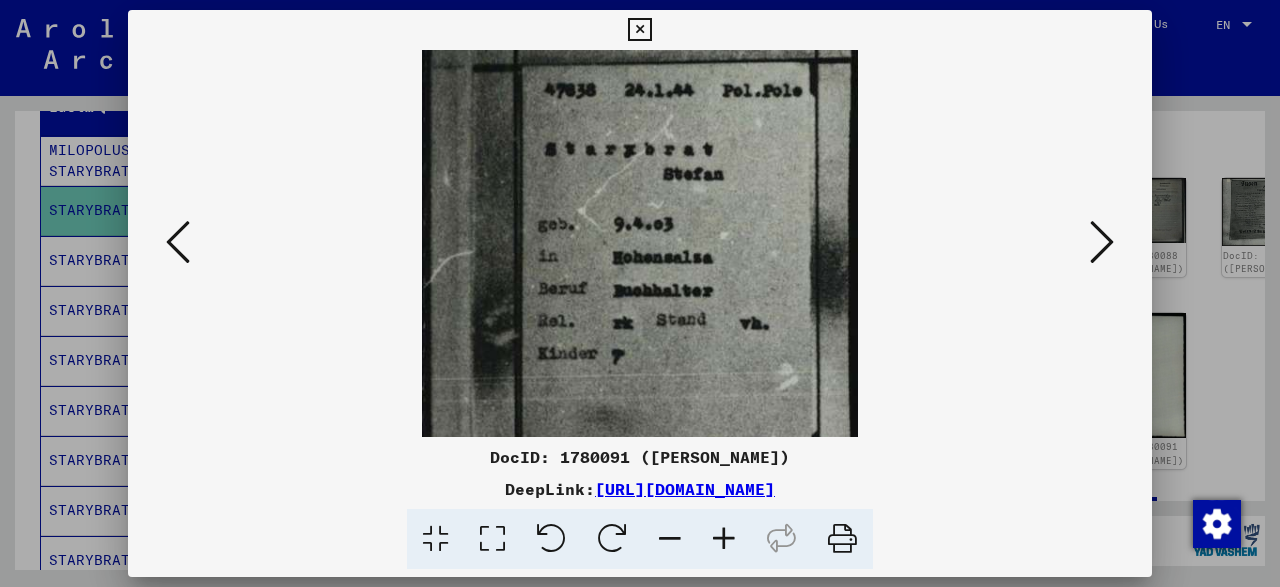 drag, startPoint x: 701, startPoint y: 333, endPoint x: 709, endPoint y: 265, distance: 68.46897 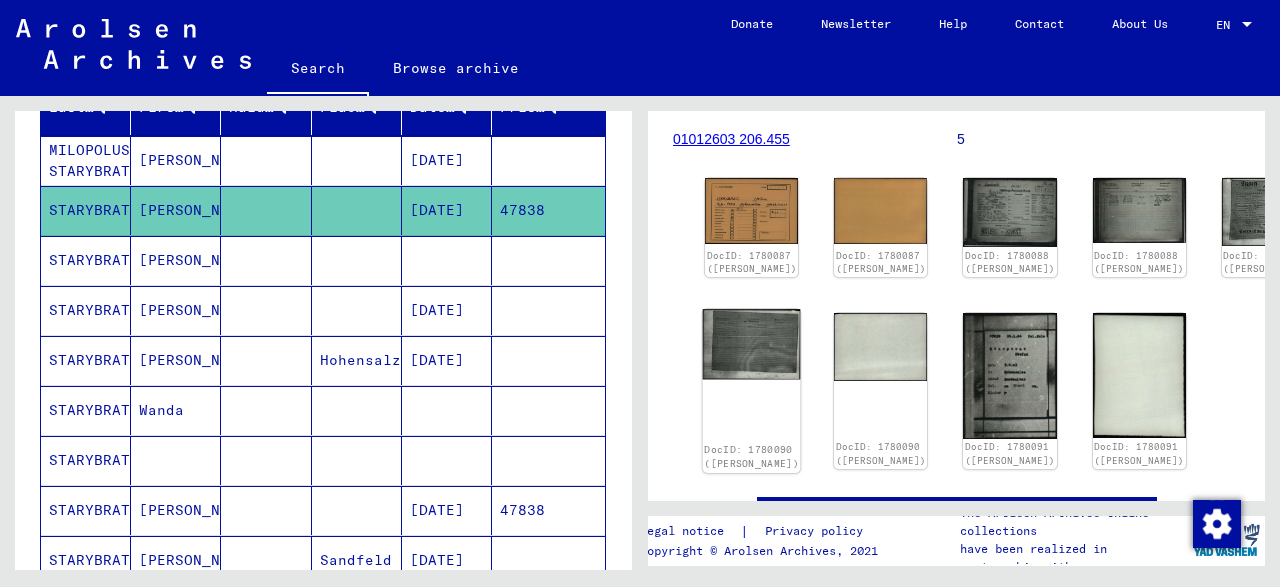 click 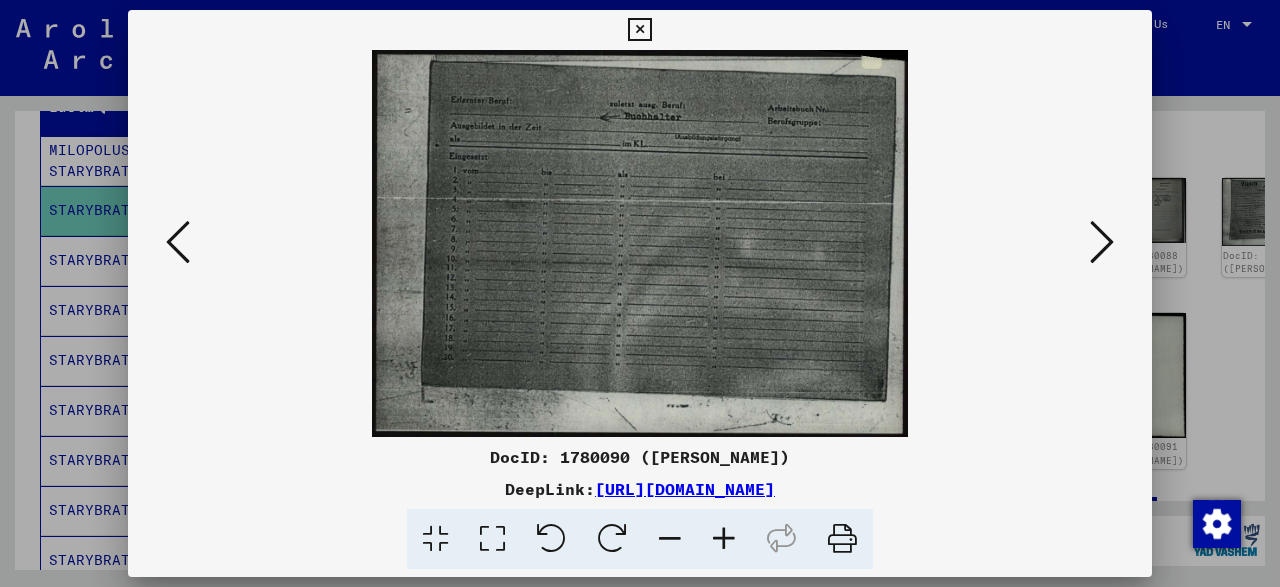 click at bounding box center (1102, 242) 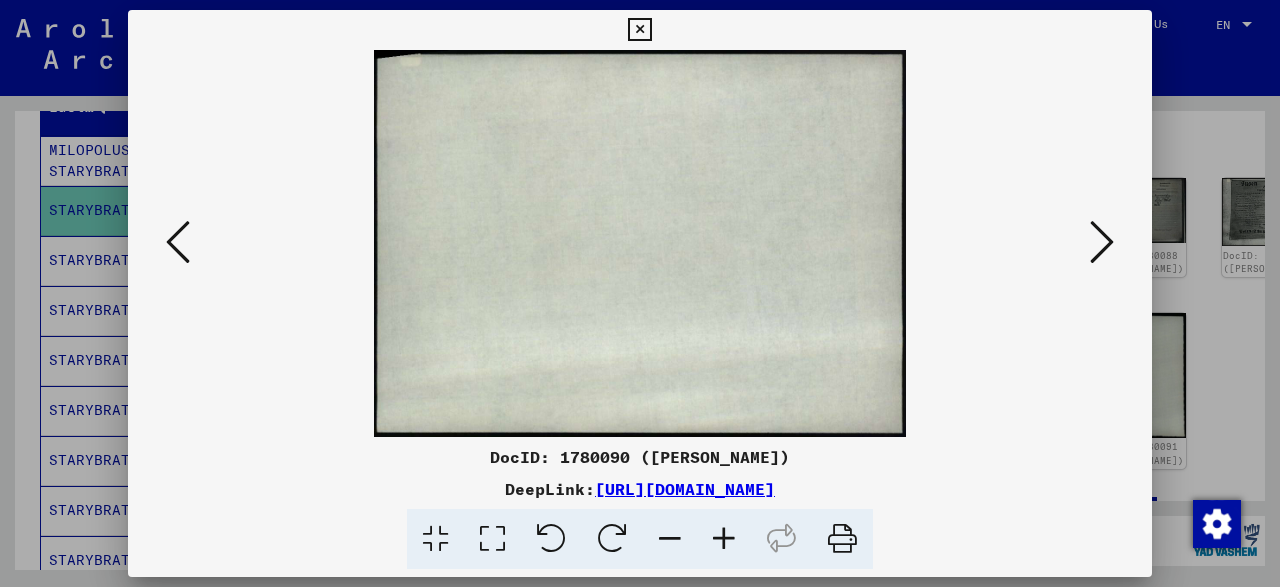 click at bounding box center (178, 242) 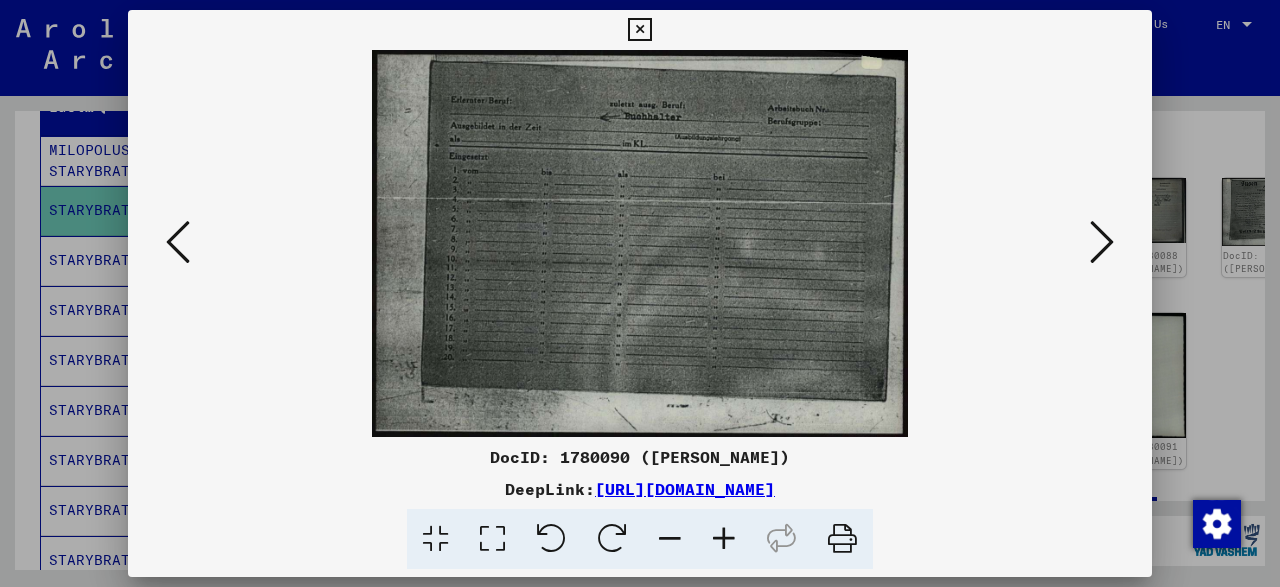 click at bounding box center (178, 242) 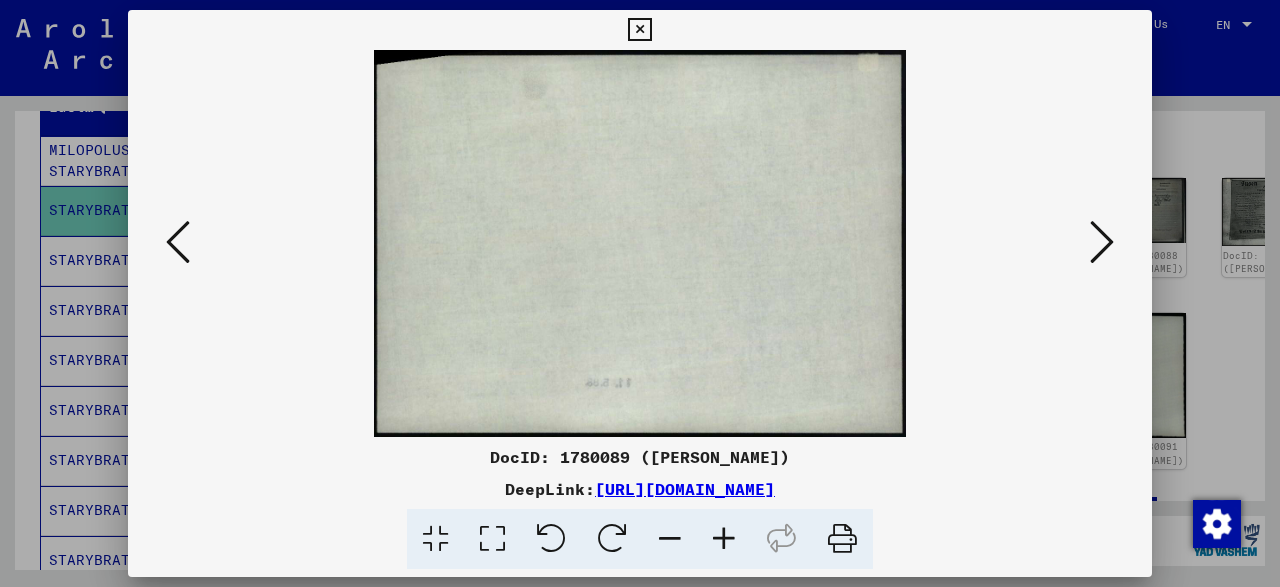 click at bounding box center (178, 242) 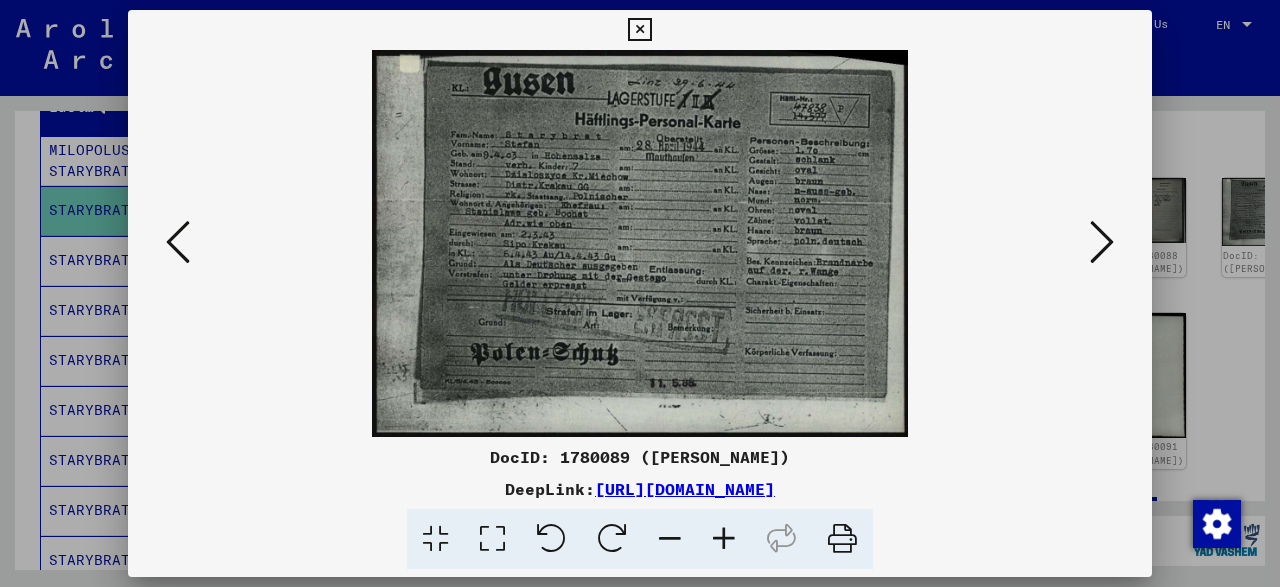 click at bounding box center [178, 242] 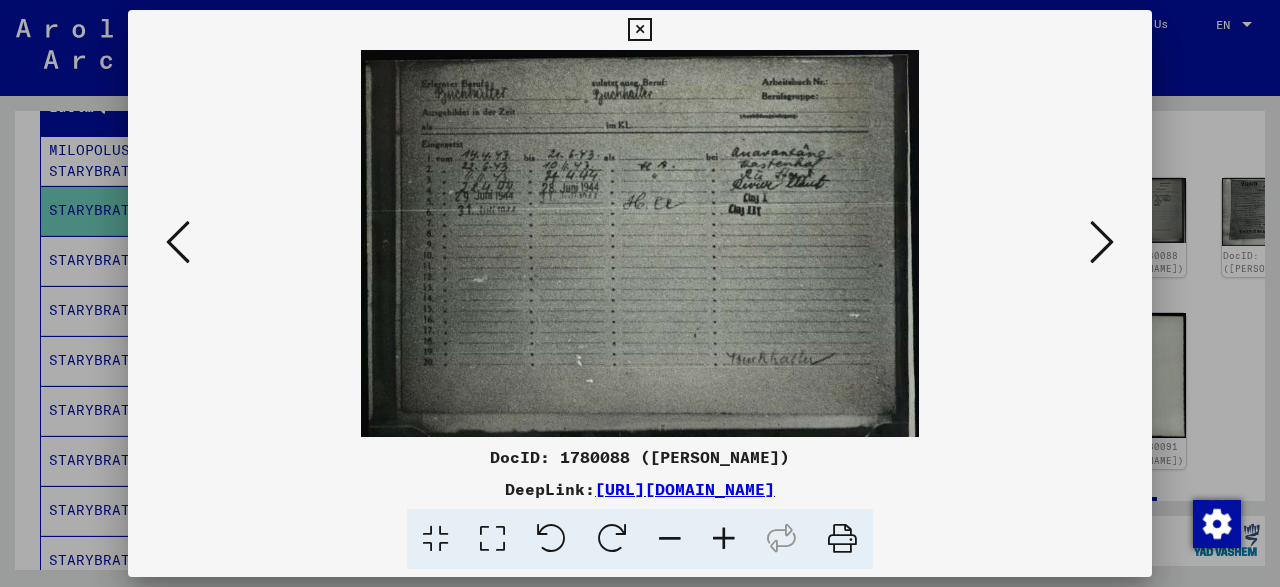 click at bounding box center [178, 242] 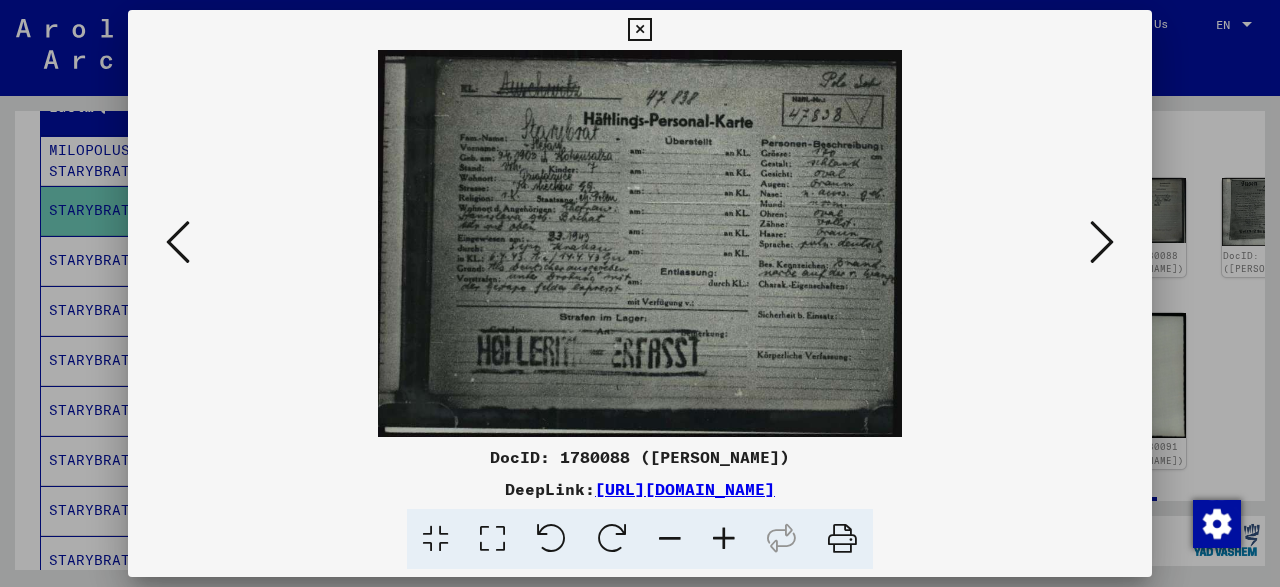 click at bounding box center [1102, 242] 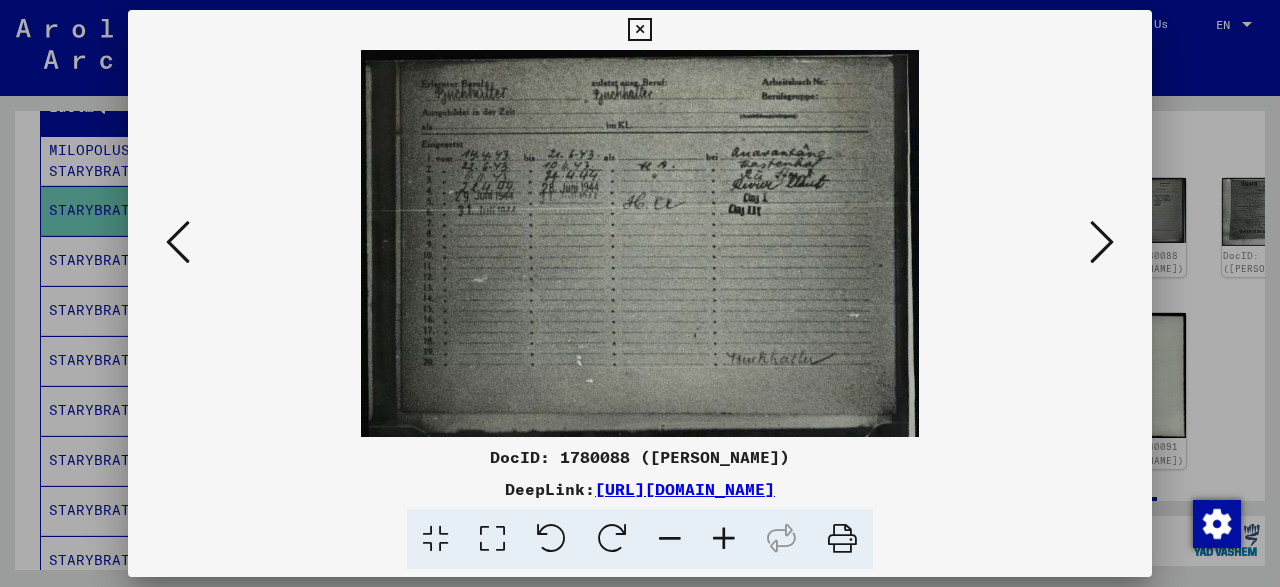 click at bounding box center (724, 539) 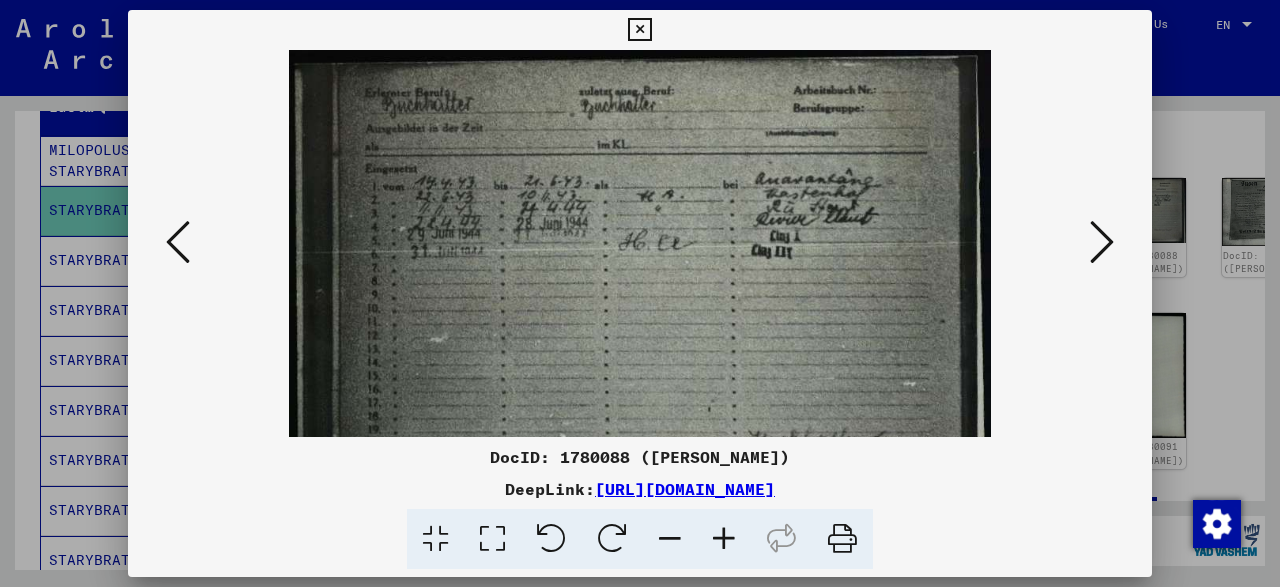 click at bounding box center [724, 539] 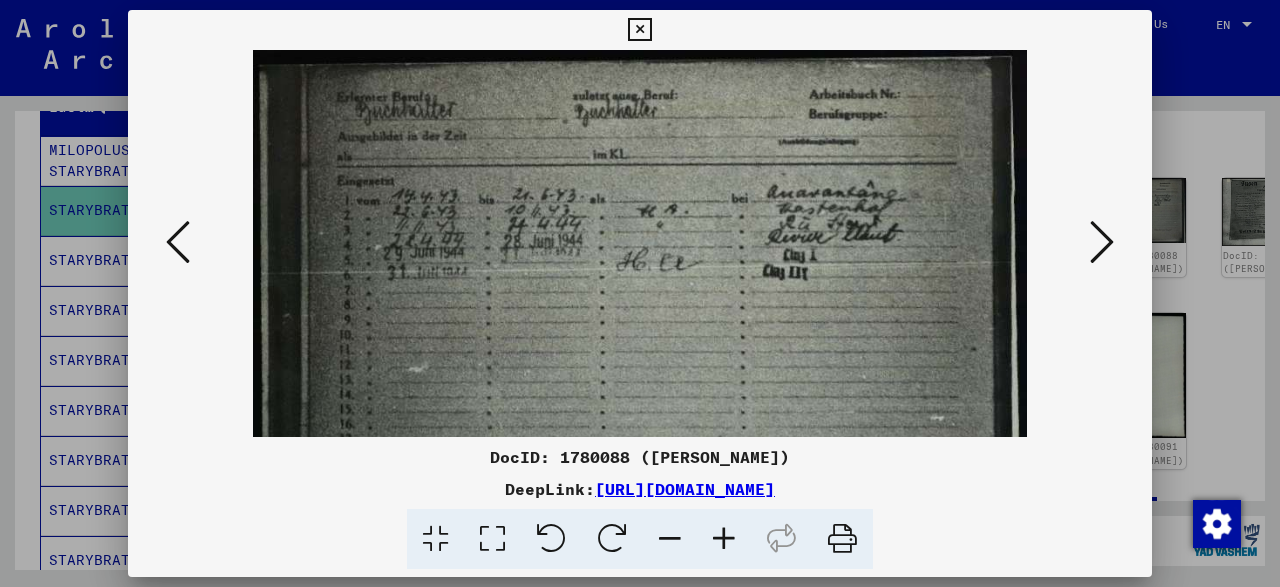 click at bounding box center [724, 539] 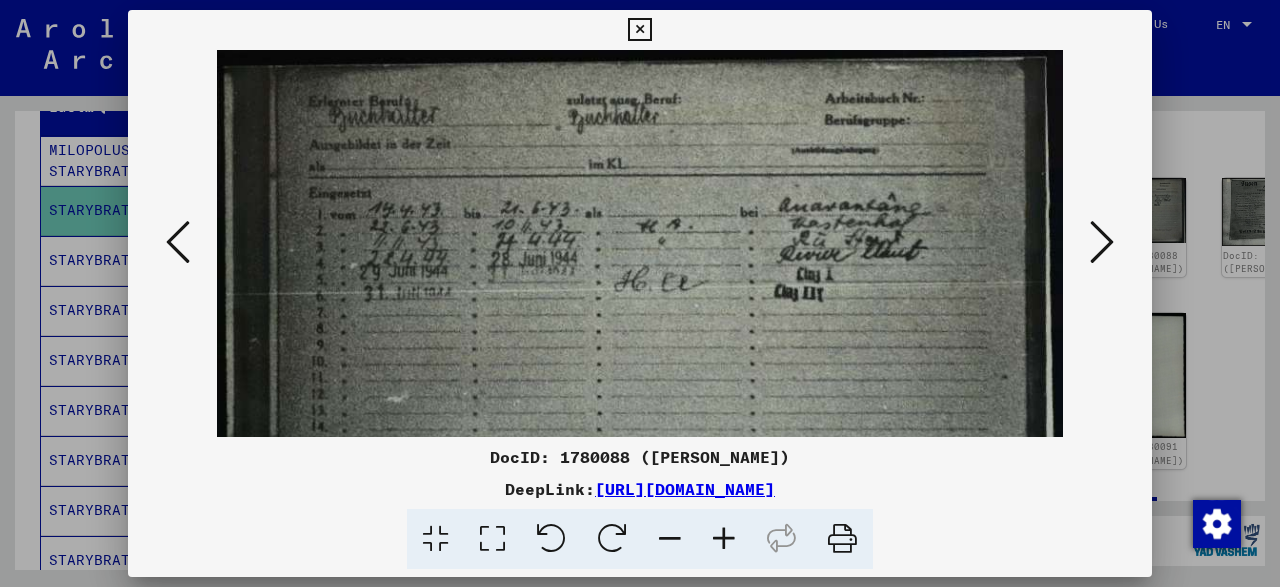 click at bounding box center [724, 539] 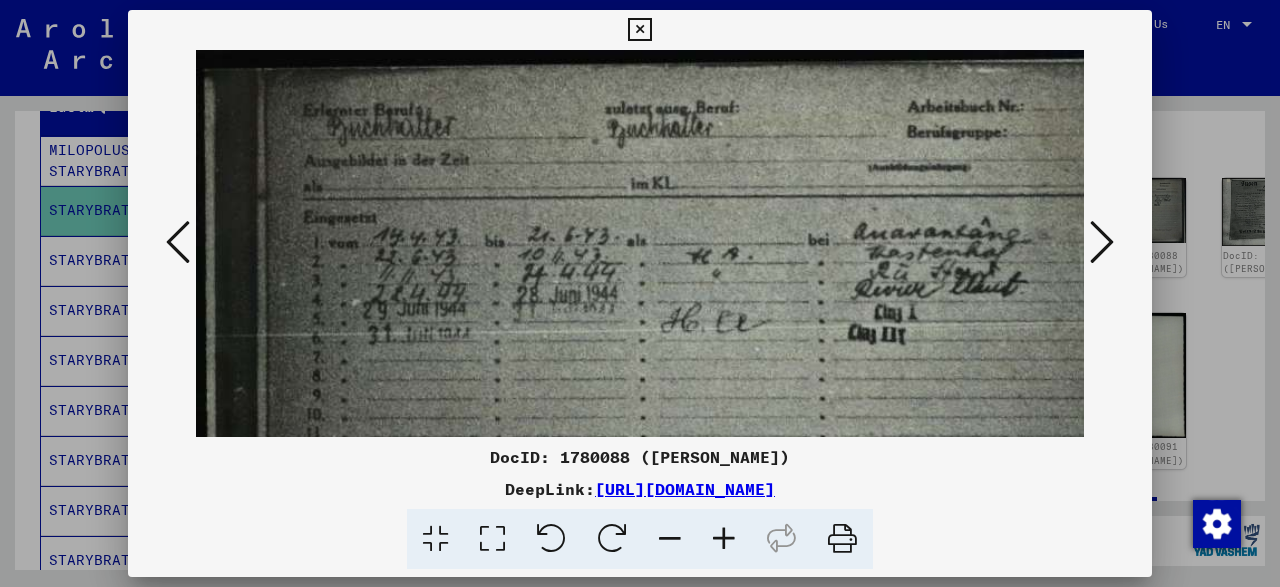 click at bounding box center (1102, 242) 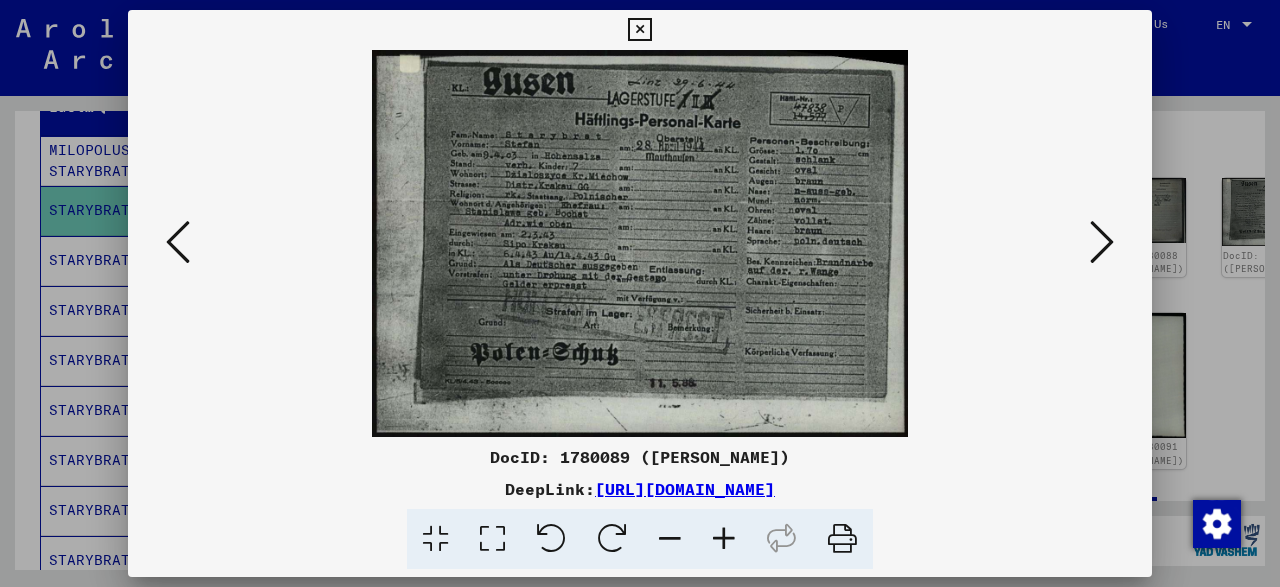 click at bounding box center [1102, 242] 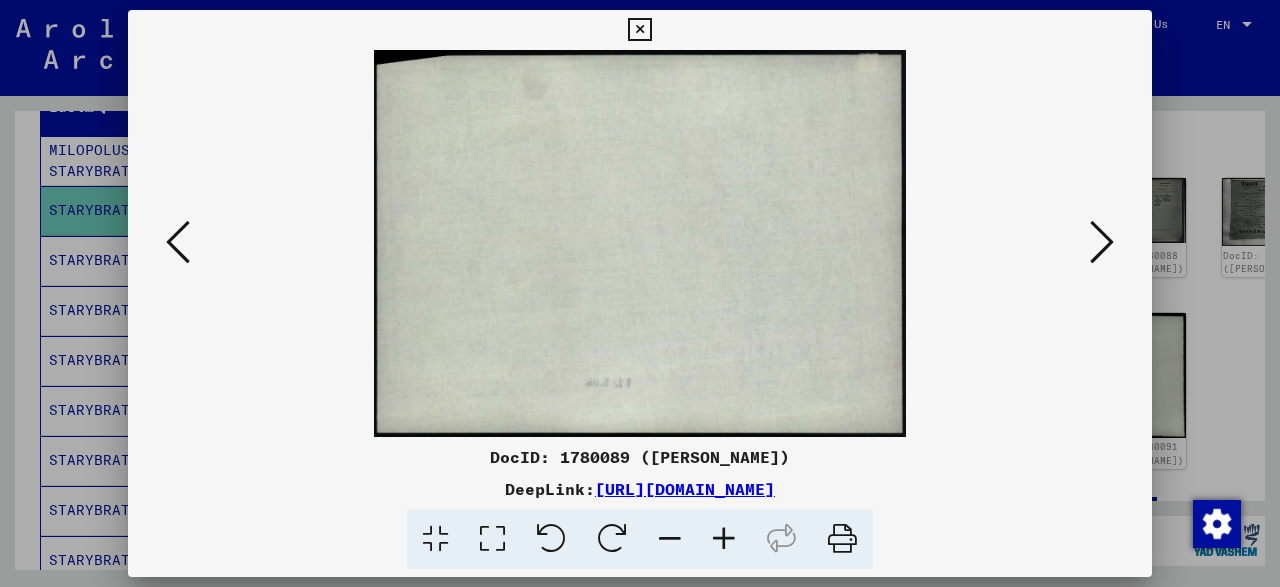 click at bounding box center (1102, 242) 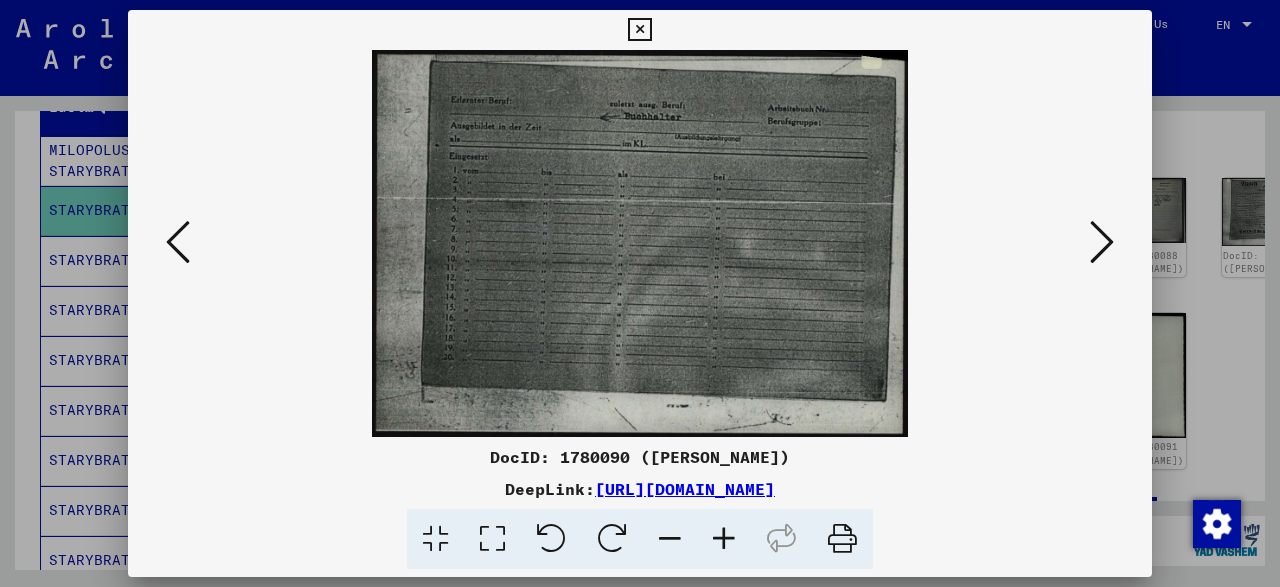 click at bounding box center (1102, 242) 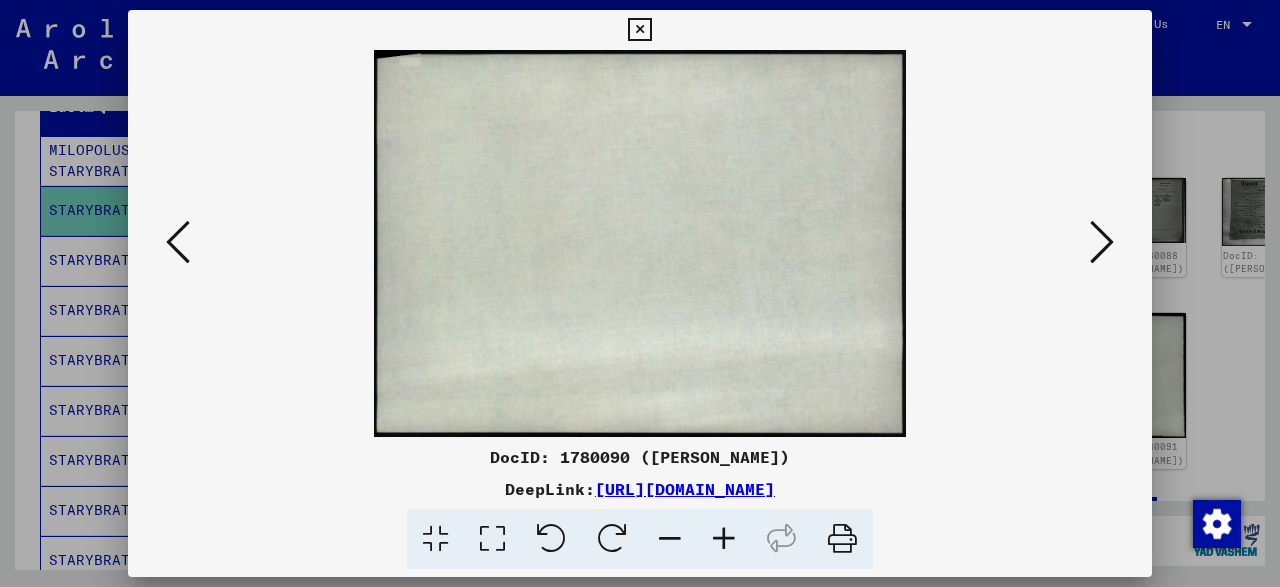 click at bounding box center (1102, 242) 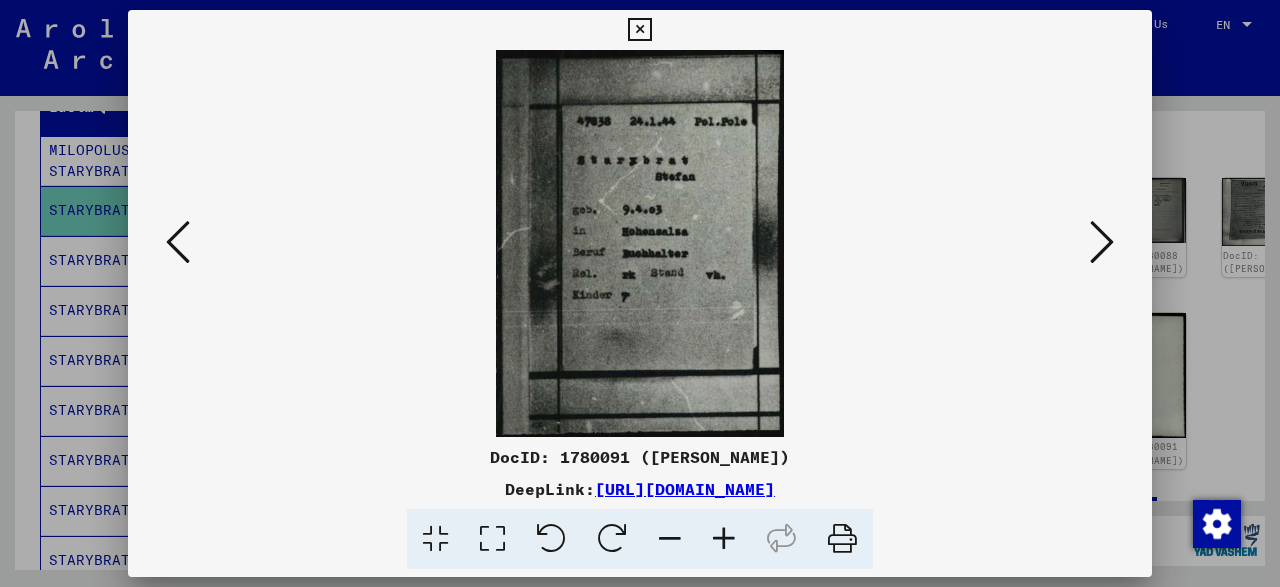 click at bounding box center [1102, 242] 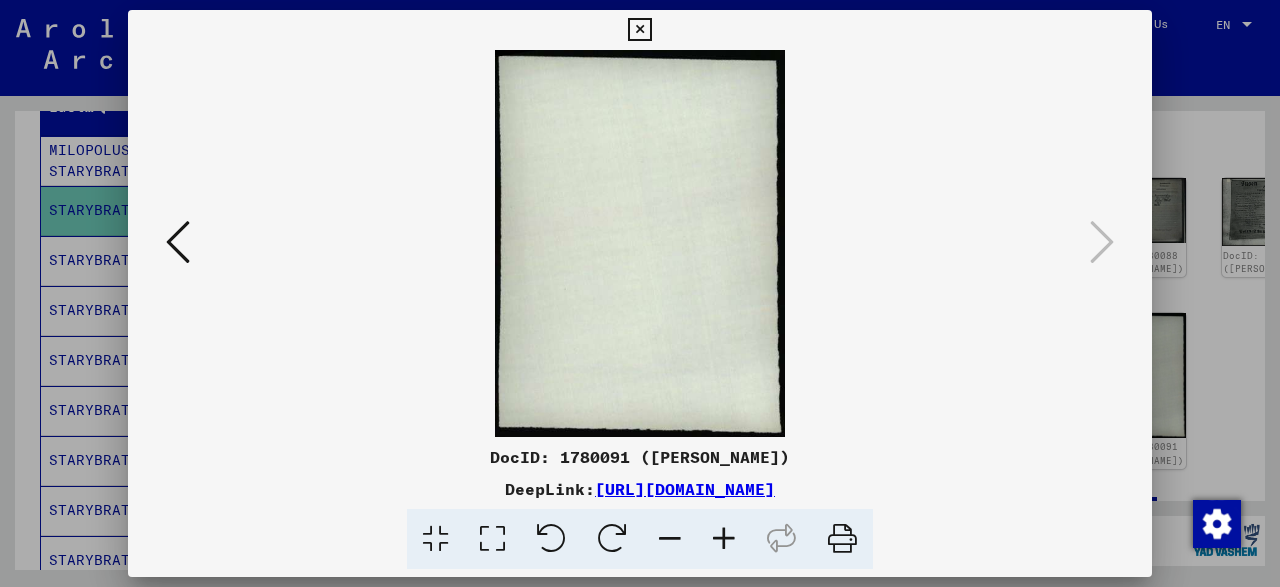 click at bounding box center [639, 30] 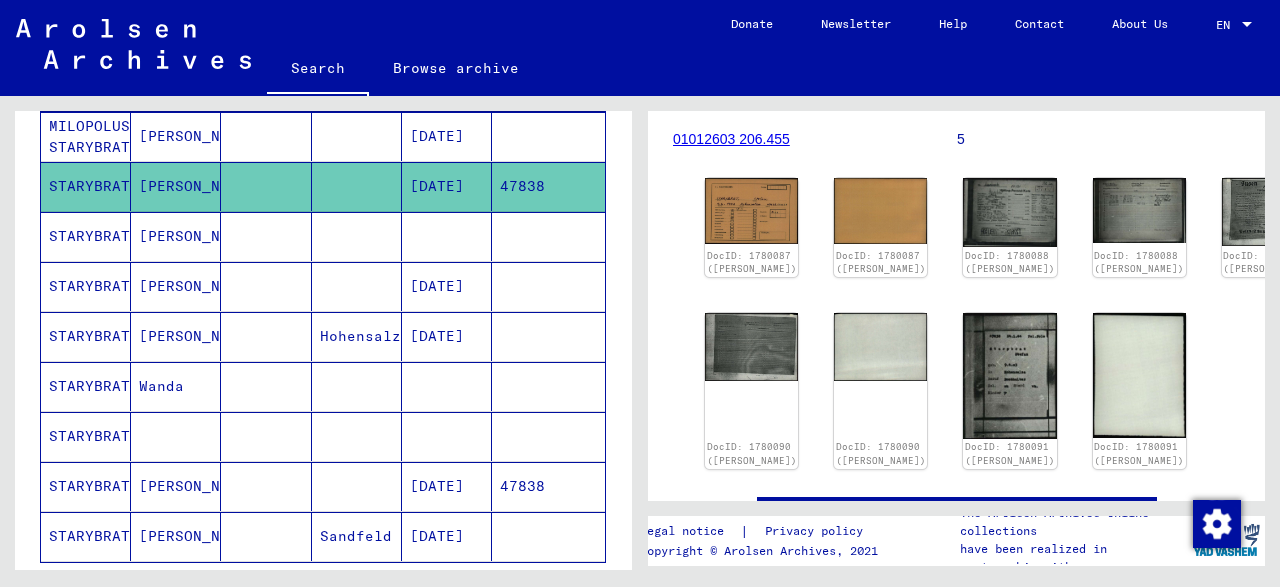 scroll, scrollTop: 291, scrollLeft: 0, axis: vertical 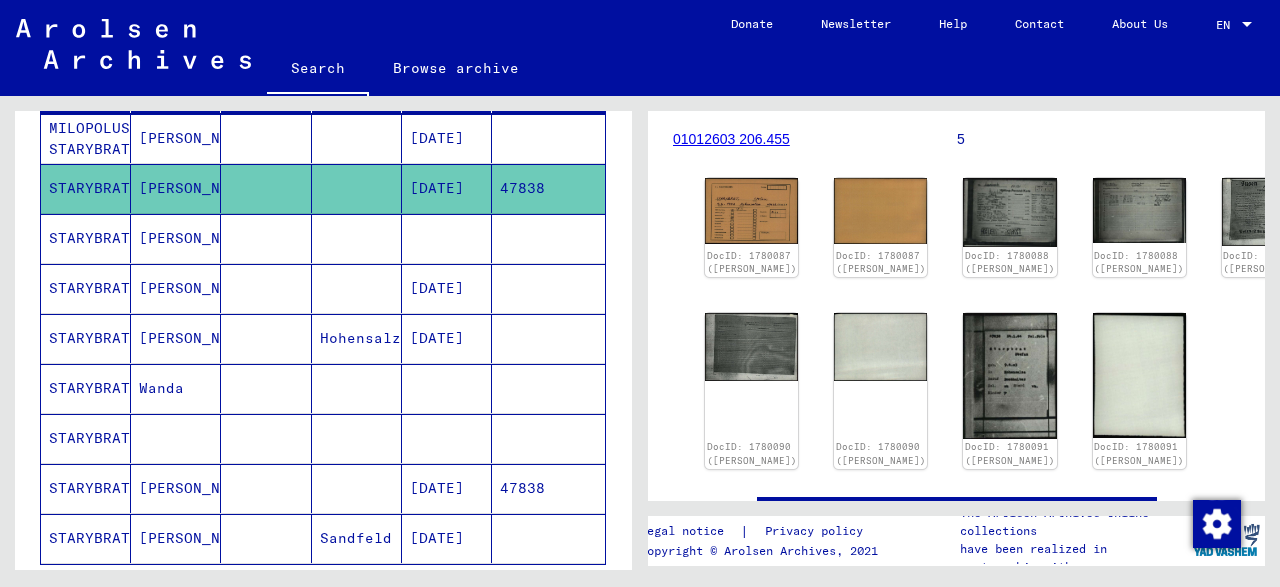 click on "[DATE]" at bounding box center [447, 538] 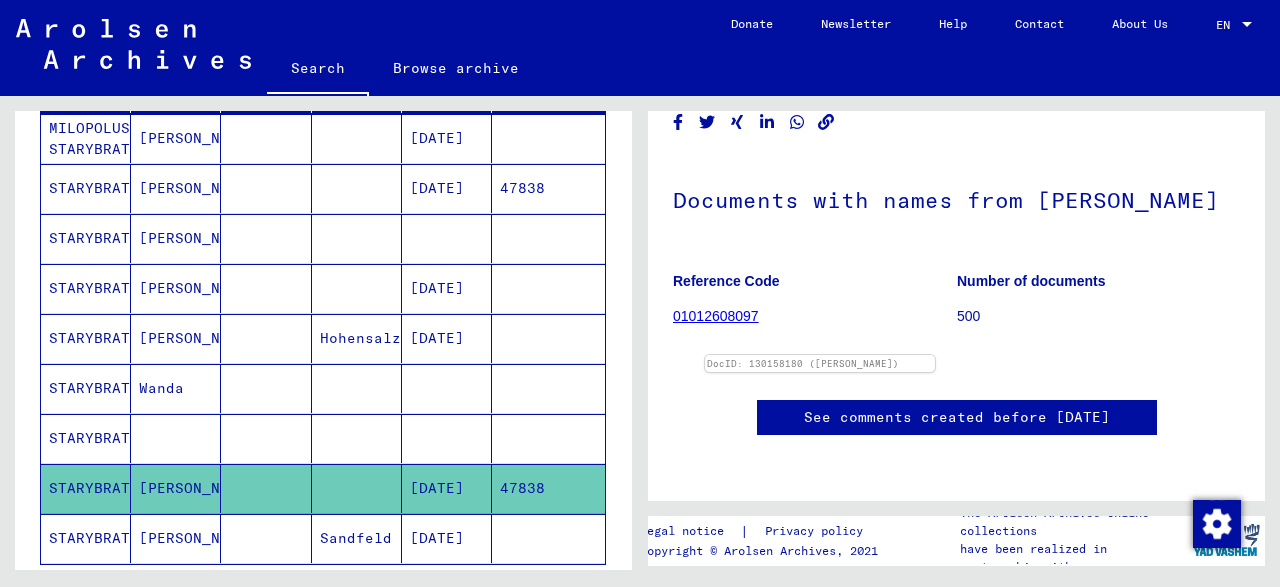 scroll, scrollTop: 321, scrollLeft: 0, axis: vertical 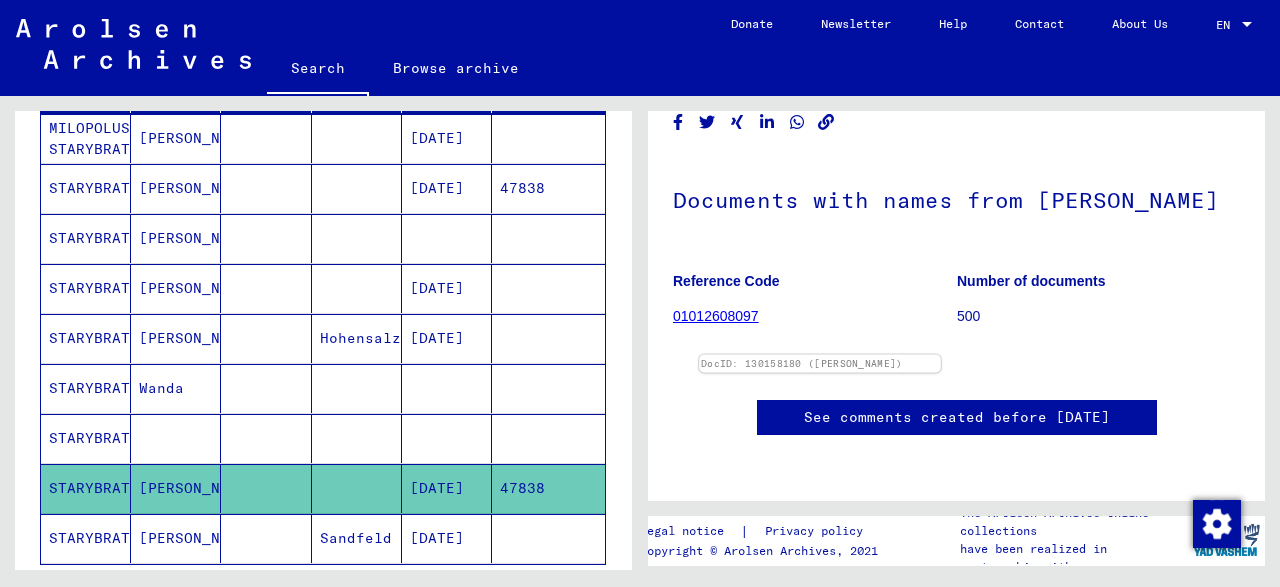 click 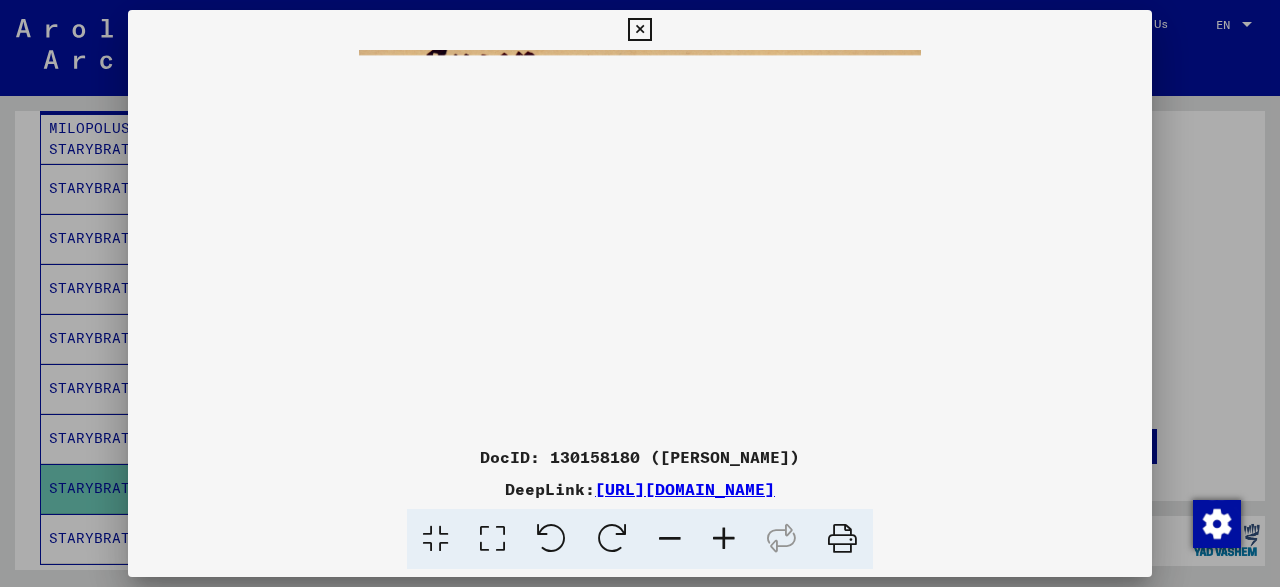 click at bounding box center (640, 293) 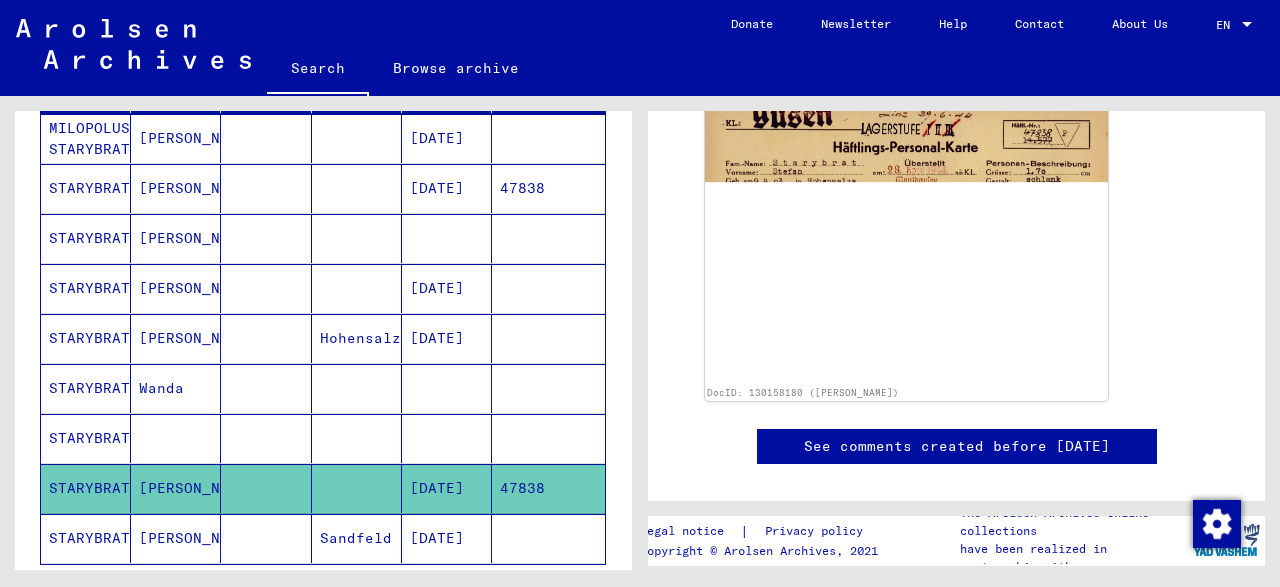 click on "Sandfeld" 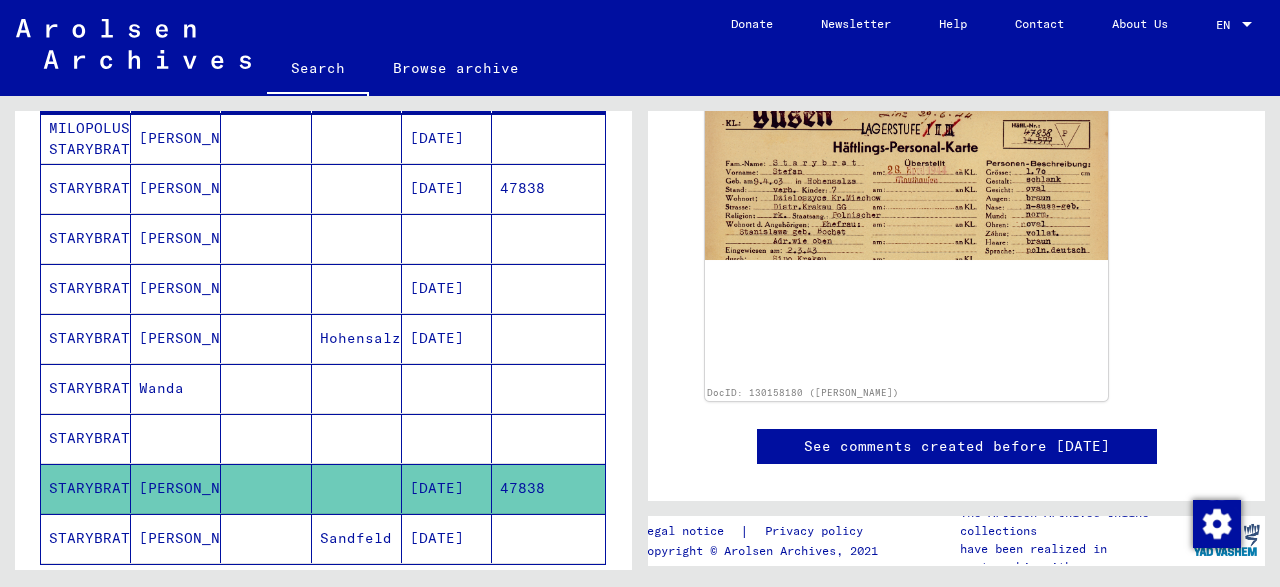 scroll, scrollTop: 0, scrollLeft: 0, axis: both 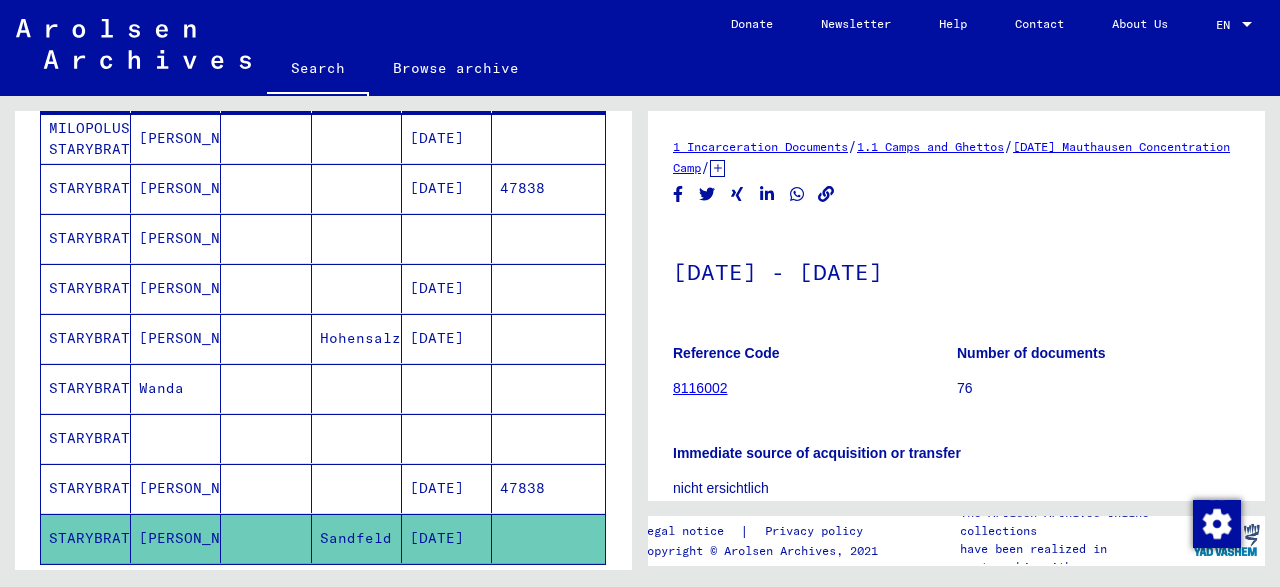 click on "Wanda" at bounding box center [176, 438] 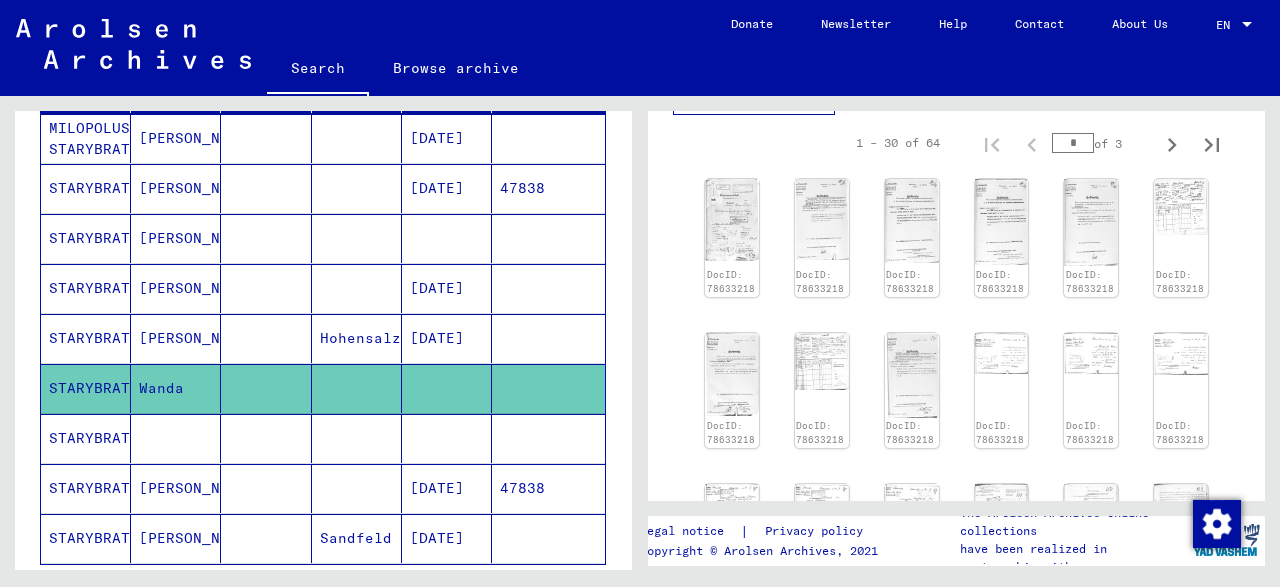 scroll, scrollTop: 556, scrollLeft: 0, axis: vertical 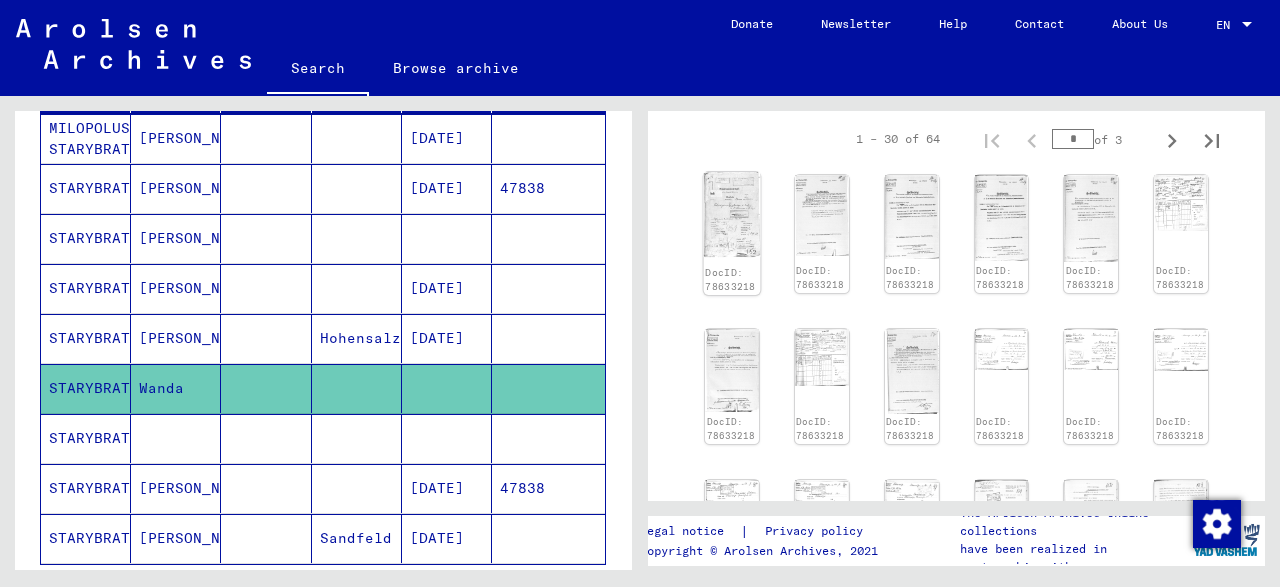 click 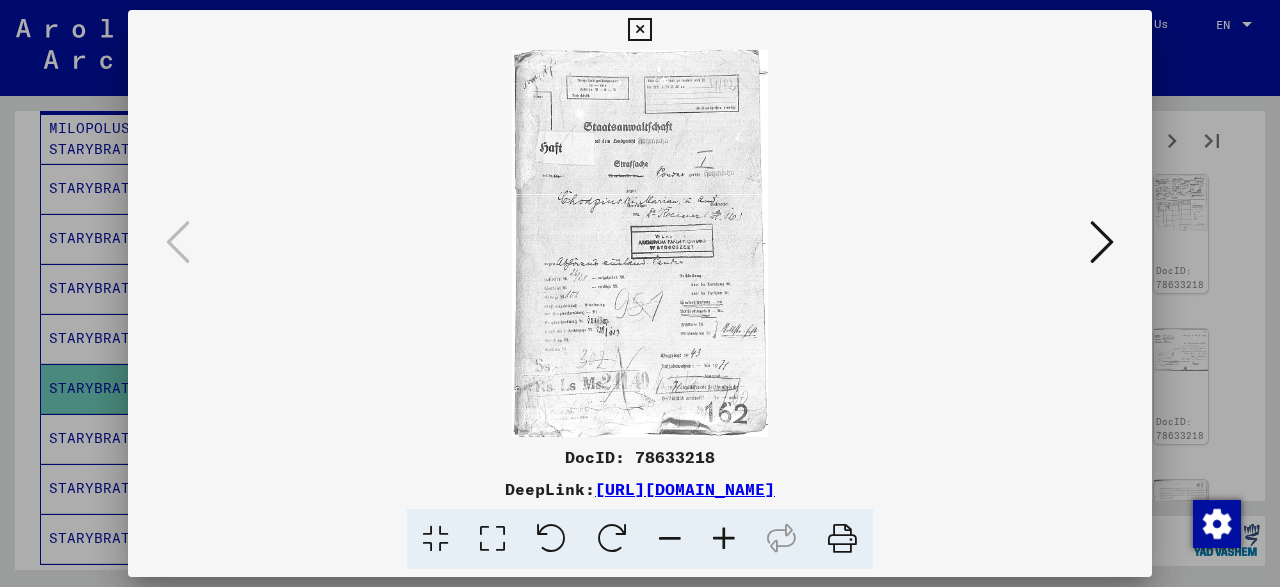 click at bounding box center [1102, 242] 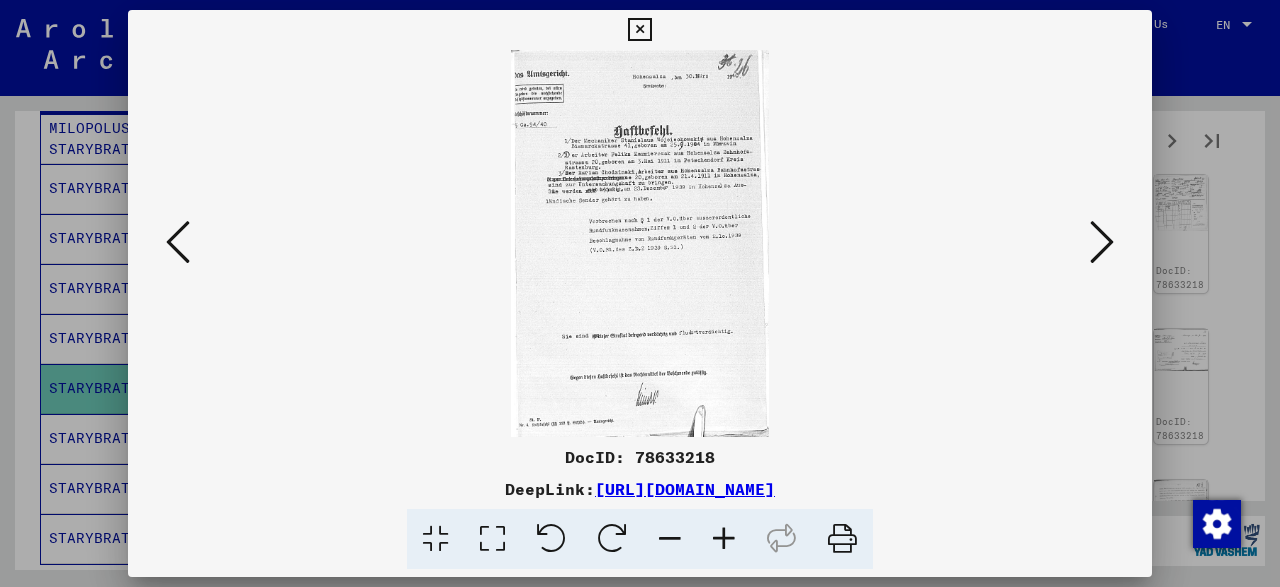 click at bounding box center [1102, 242] 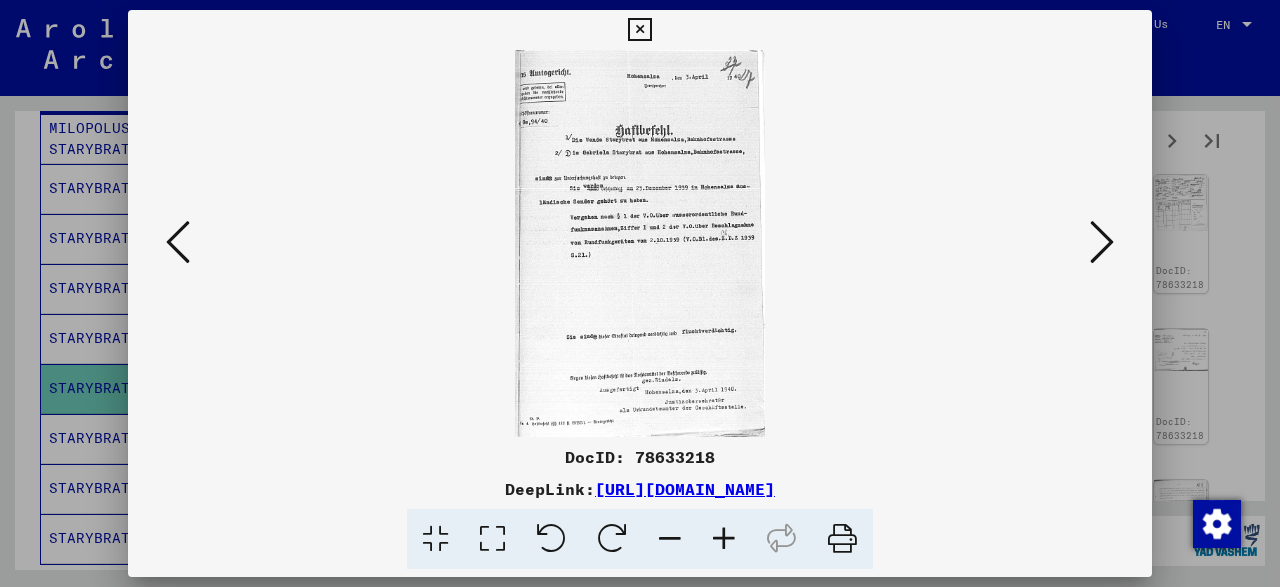 click at bounding box center [1102, 242] 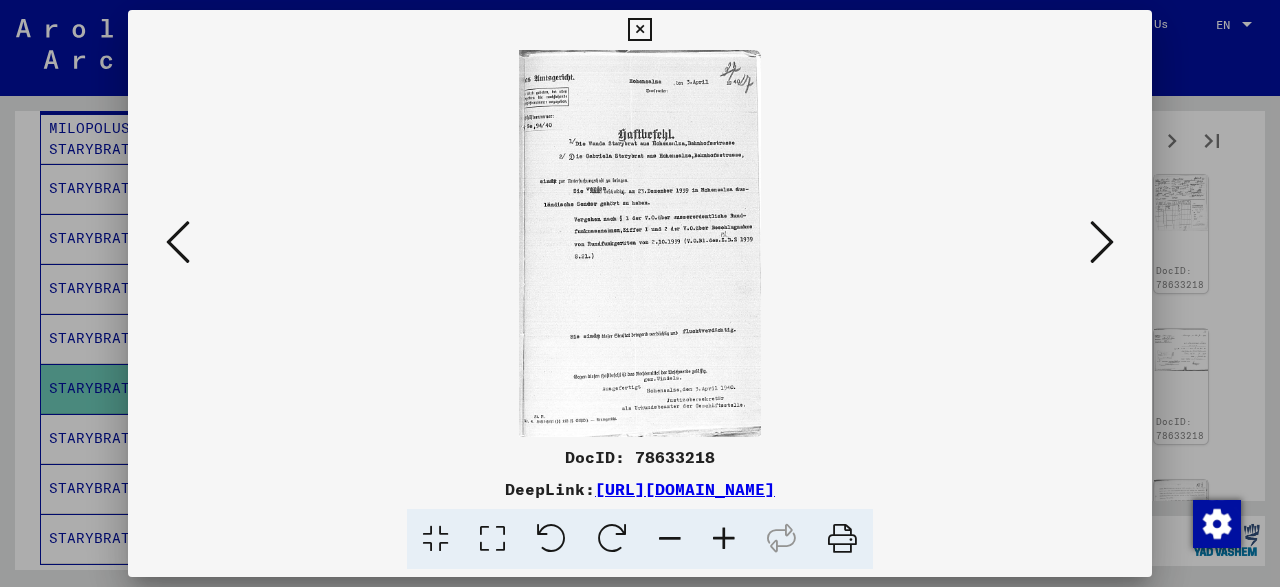 click at bounding box center [1102, 242] 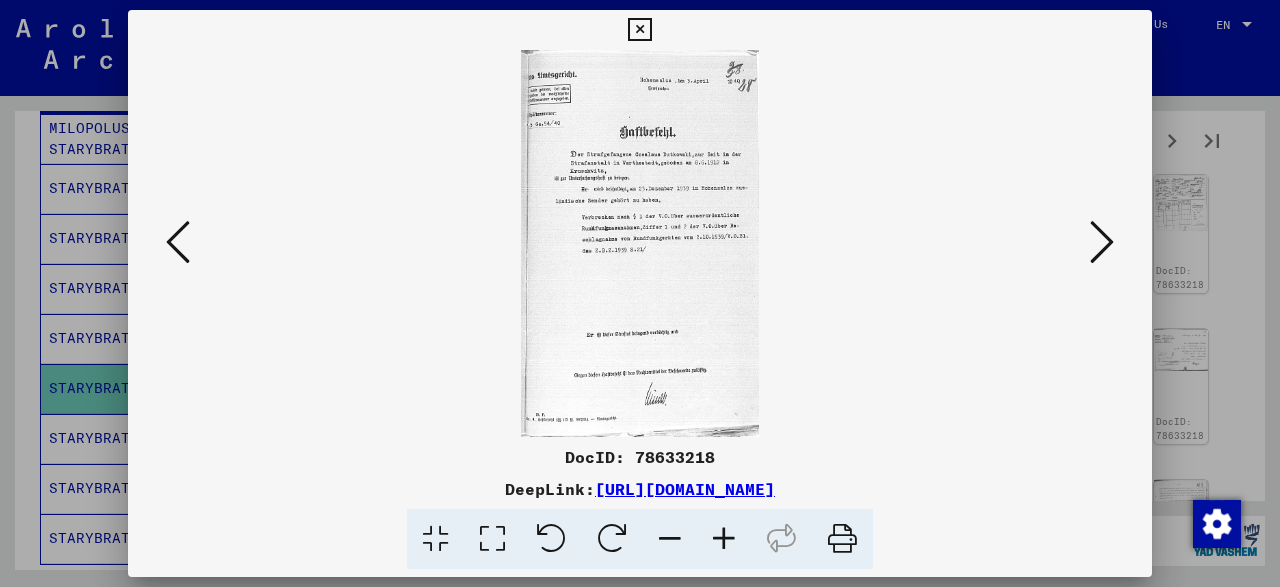 click at bounding box center (639, 30) 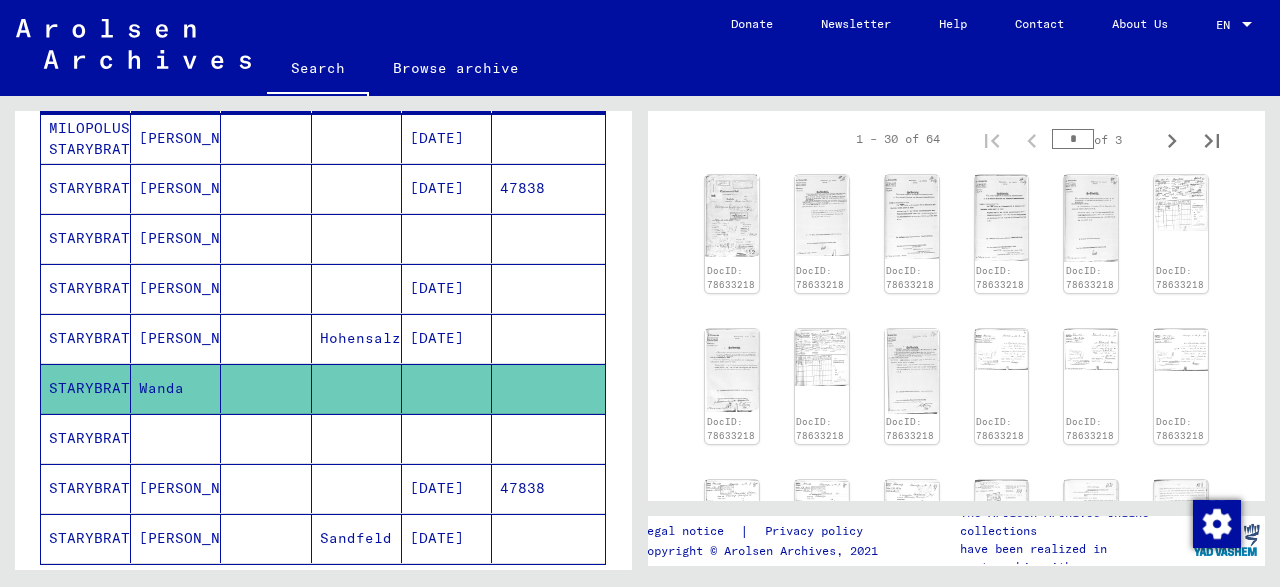 click on "Hohensalza" at bounding box center [357, 388] 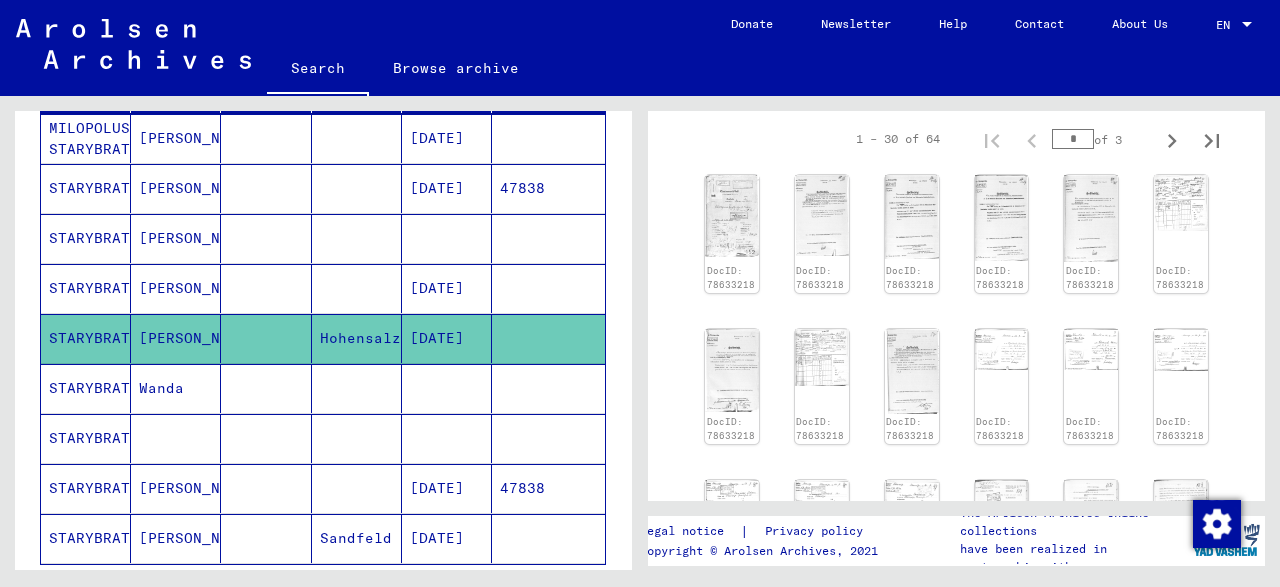 click on "[PERSON_NAME]" at bounding box center [176, 338] 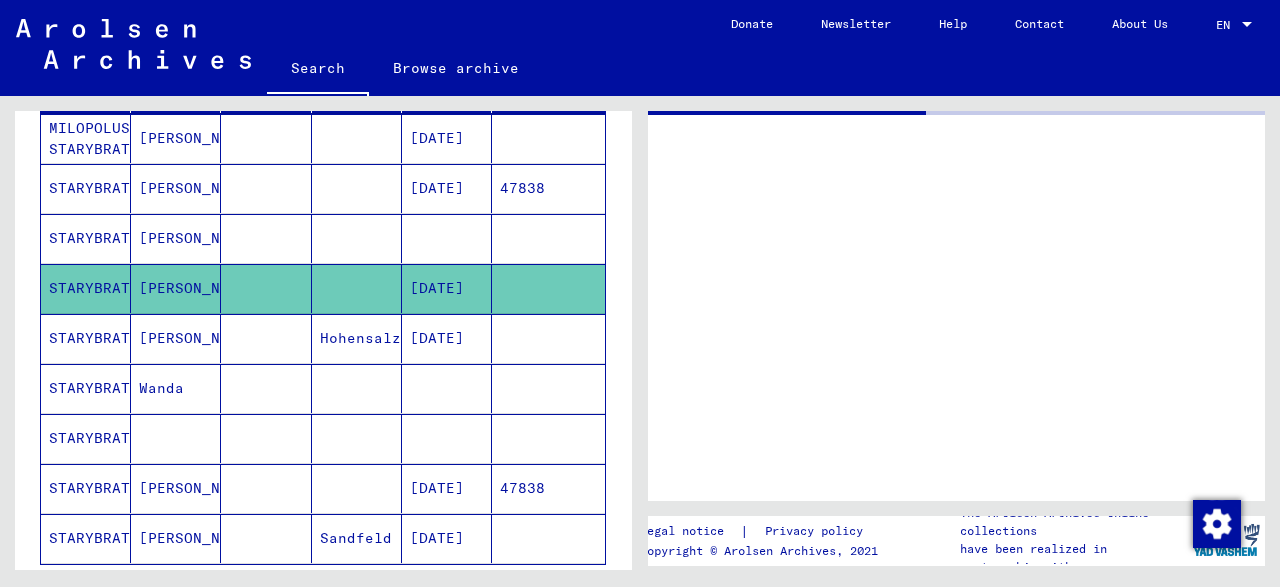 scroll, scrollTop: 0, scrollLeft: 0, axis: both 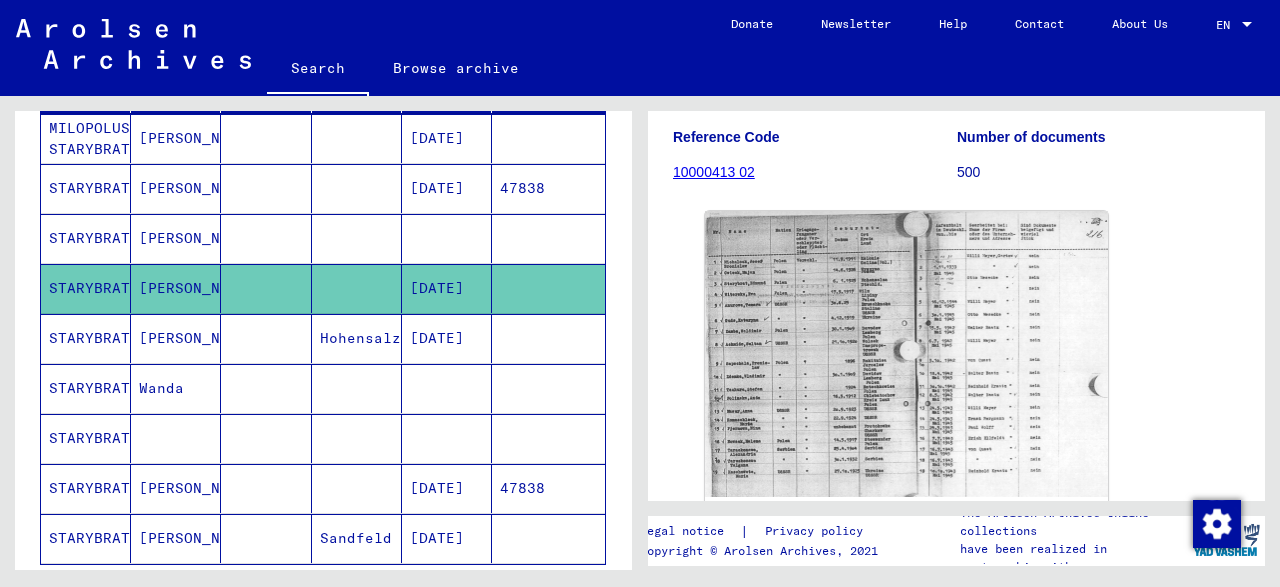 click on "[PERSON_NAME]" at bounding box center [176, 288] 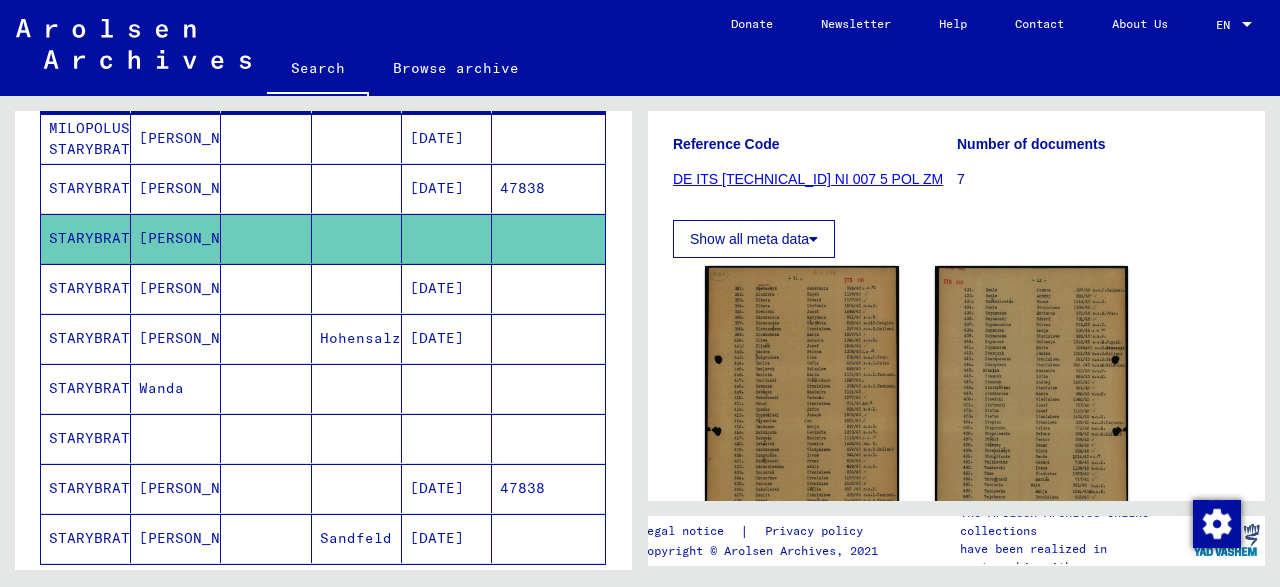 scroll, scrollTop: 266, scrollLeft: 0, axis: vertical 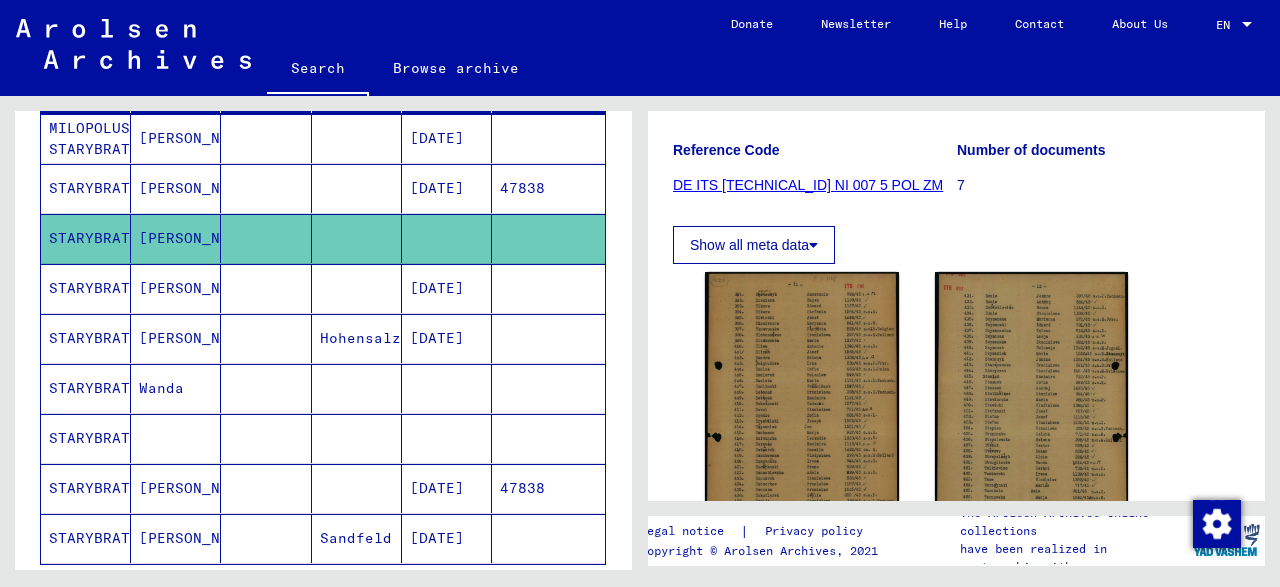 click on "[PERSON_NAME]" at bounding box center [176, 238] 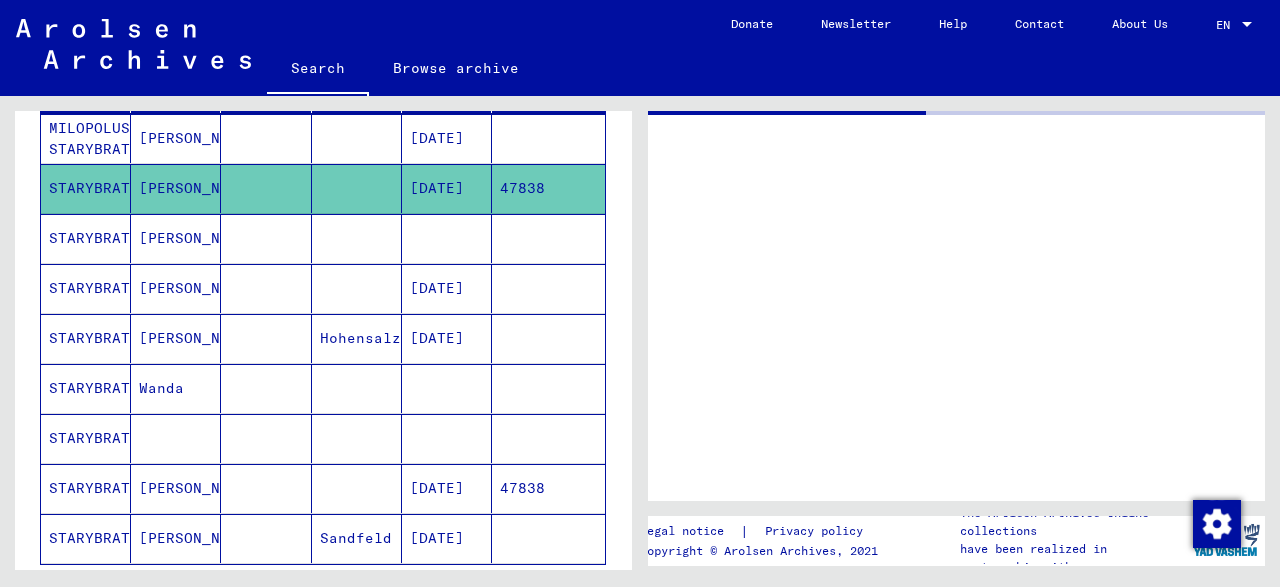 scroll, scrollTop: 0, scrollLeft: 0, axis: both 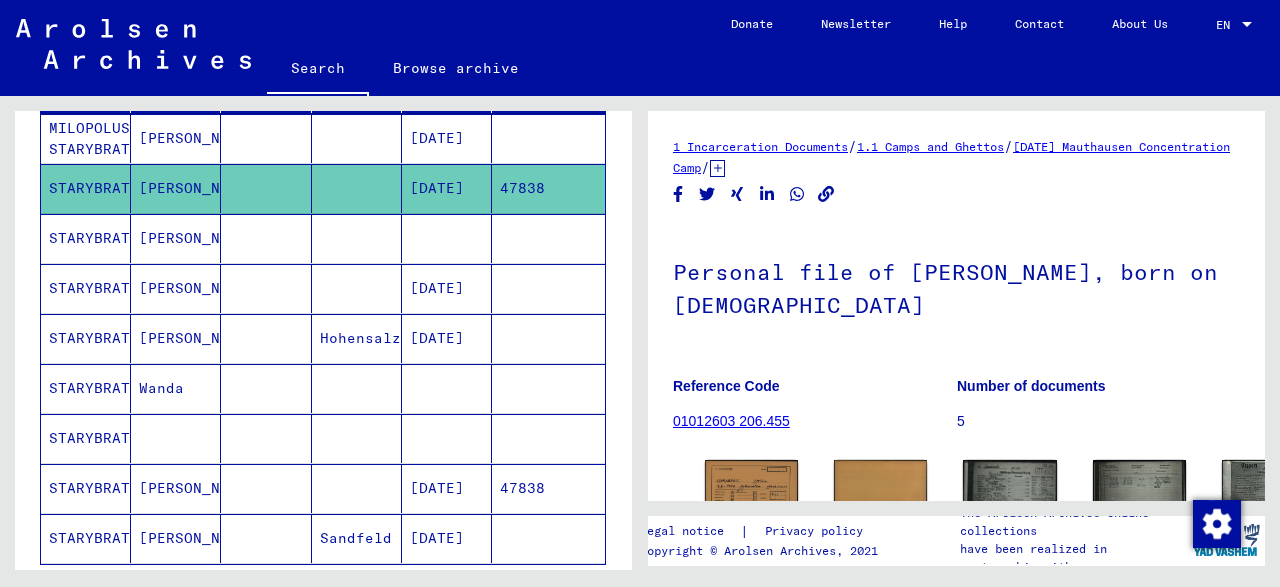 click on "[PERSON_NAME]" at bounding box center (176, 188) 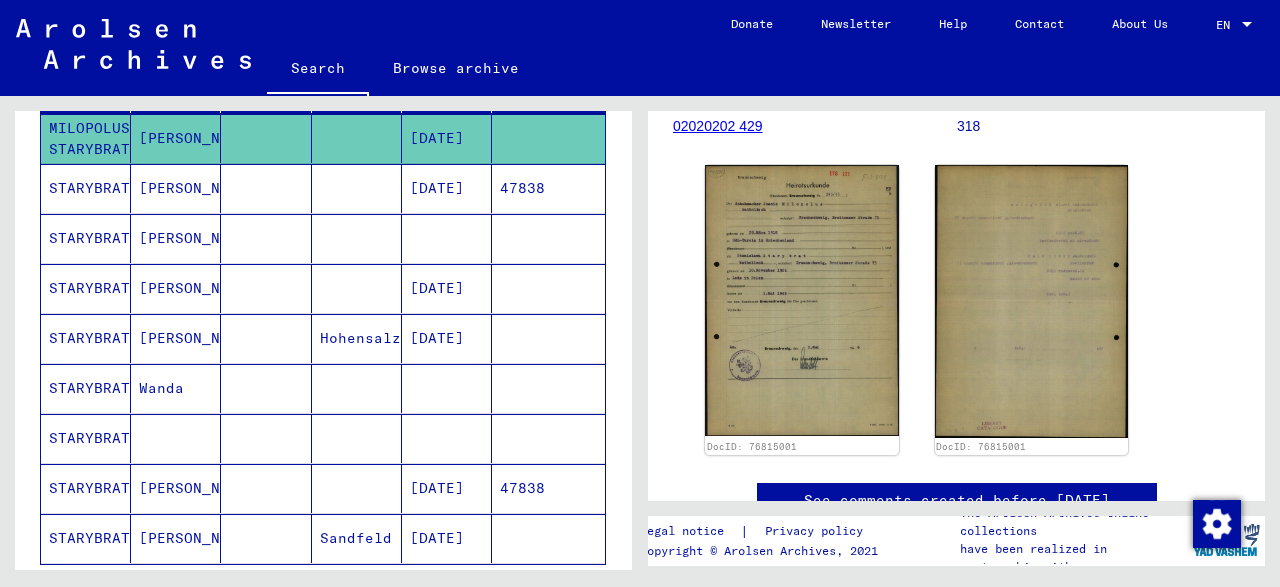 scroll, scrollTop: 320, scrollLeft: 0, axis: vertical 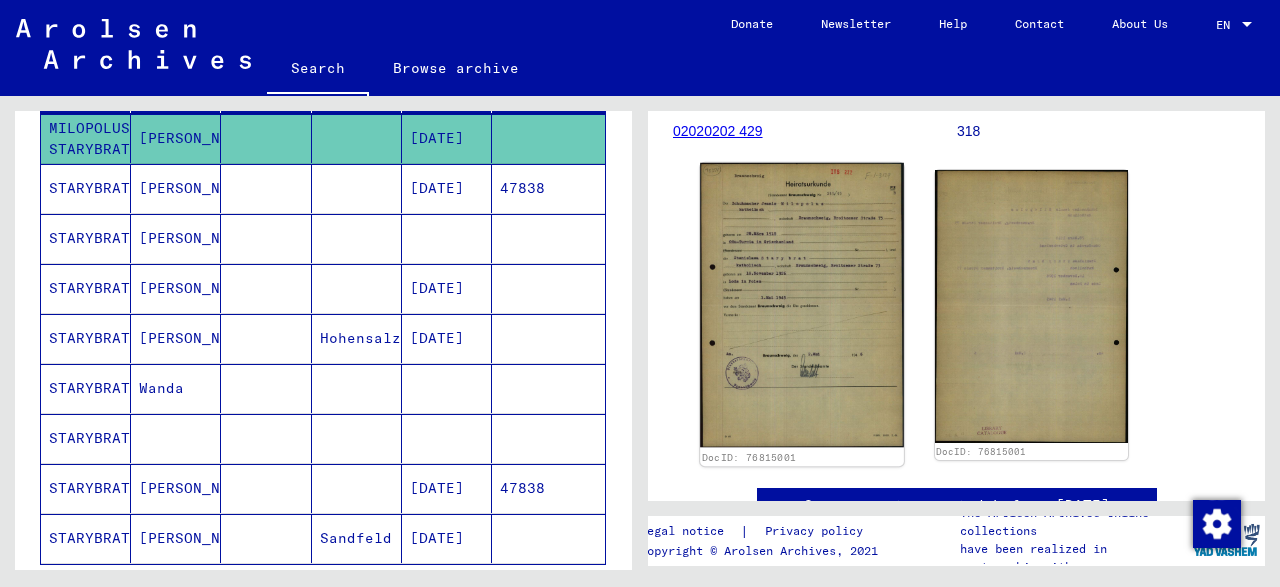 click 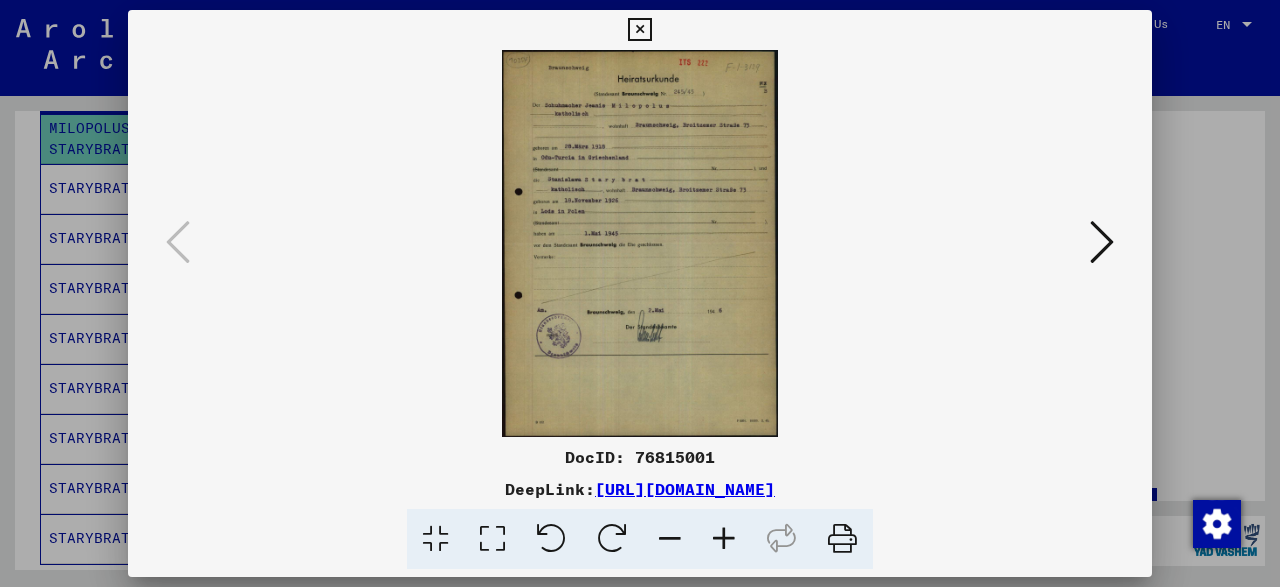 click at bounding box center (724, 539) 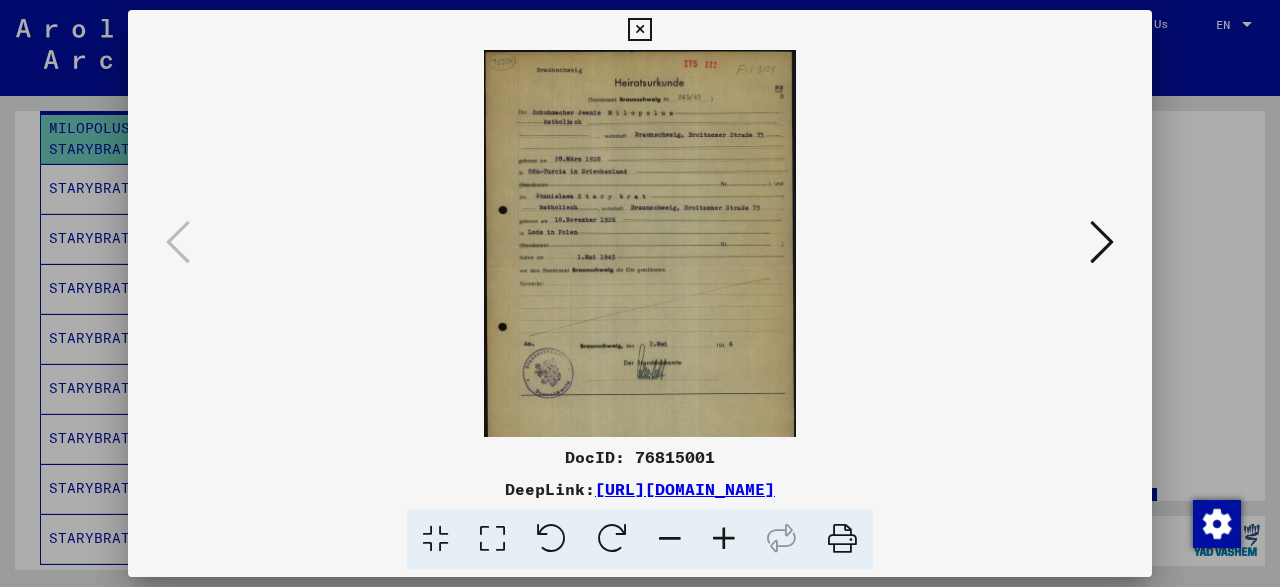 click at bounding box center (724, 539) 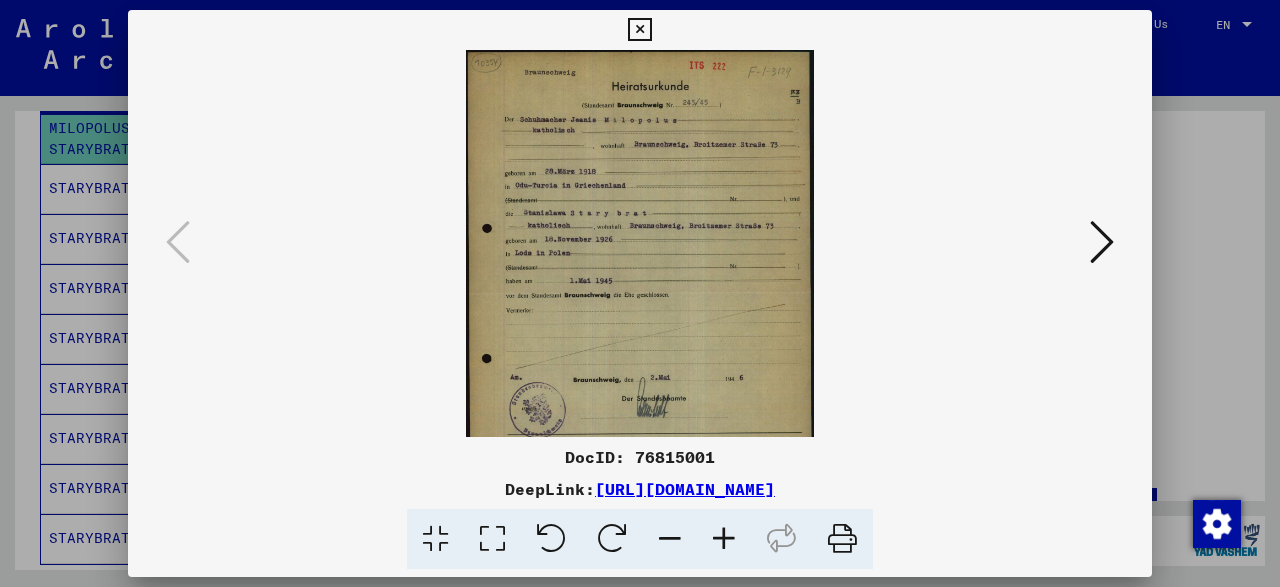 click at bounding box center (724, 539) 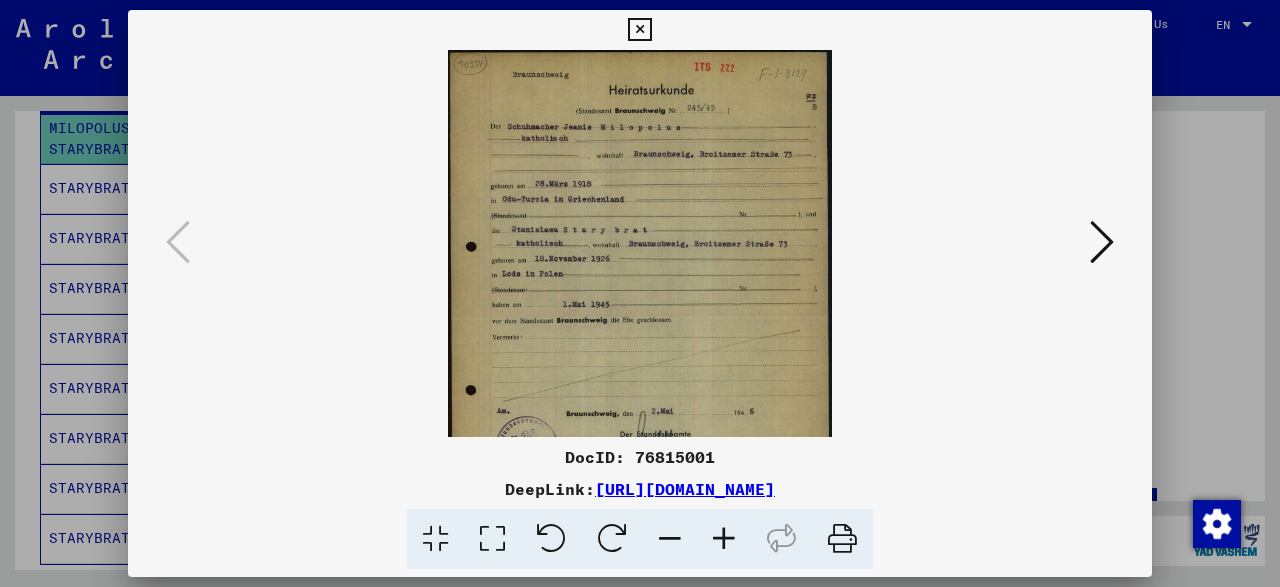 click at bounding box center [724, 539] 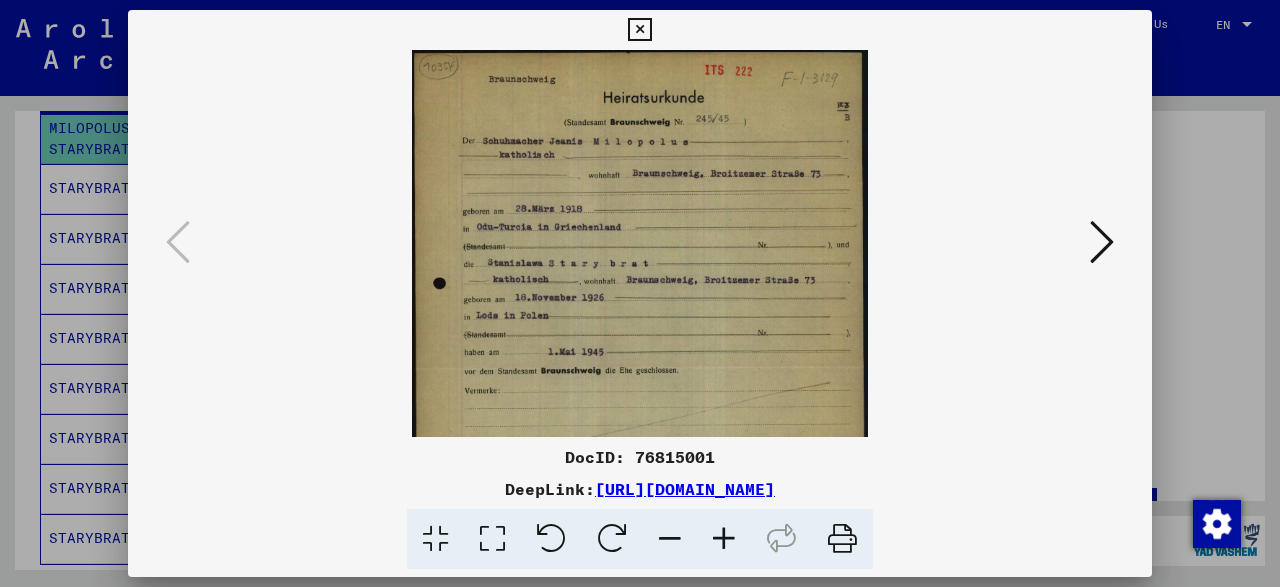 click at bounding box center (724, 539) 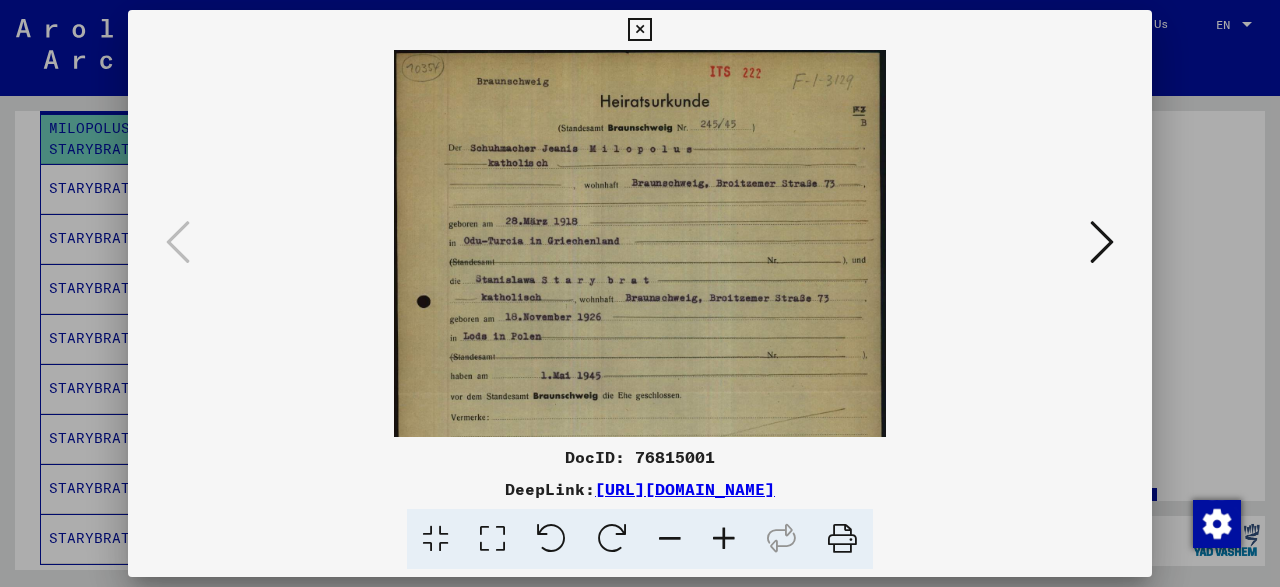 click at bounding box center (724, 539) 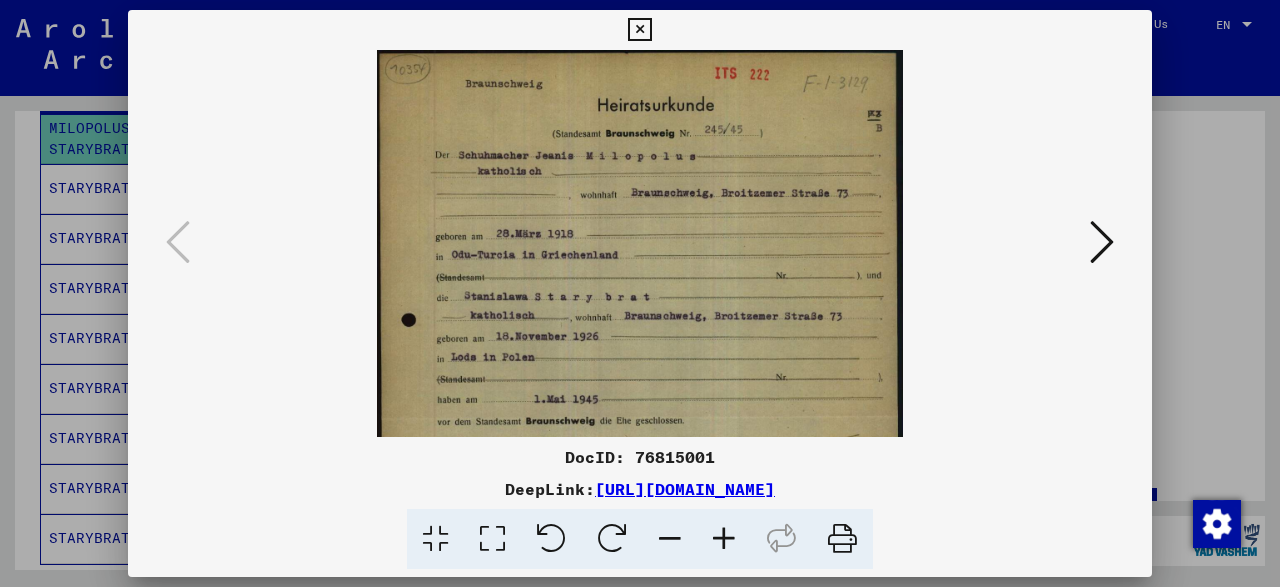 click at bounding box center (670, 539) 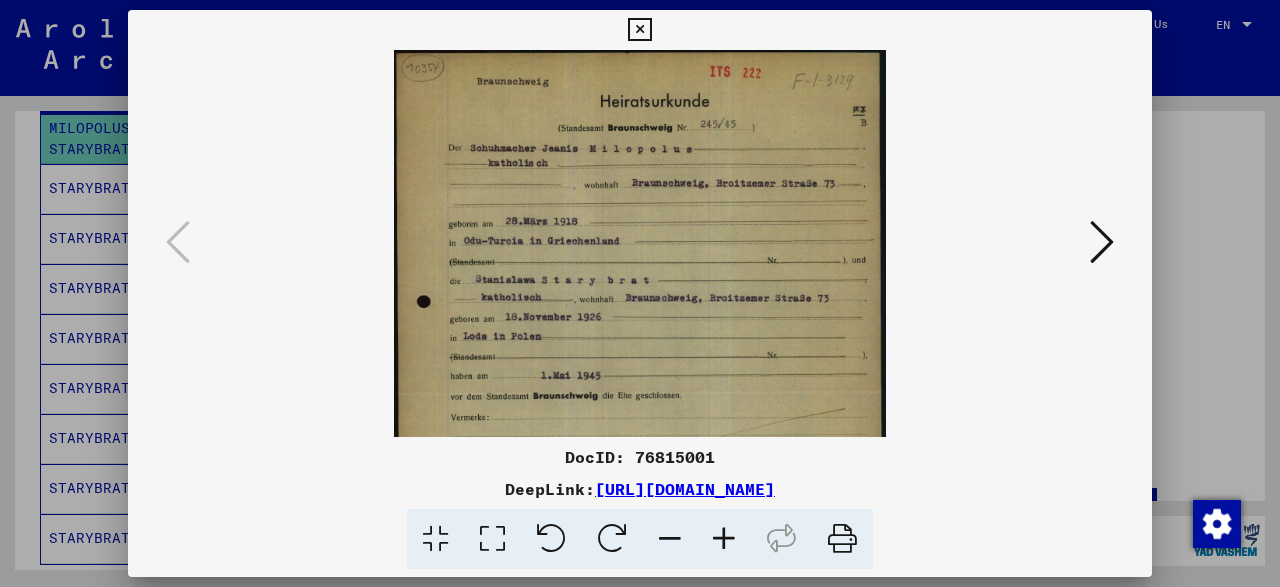 click at bounding box center (670, 539) 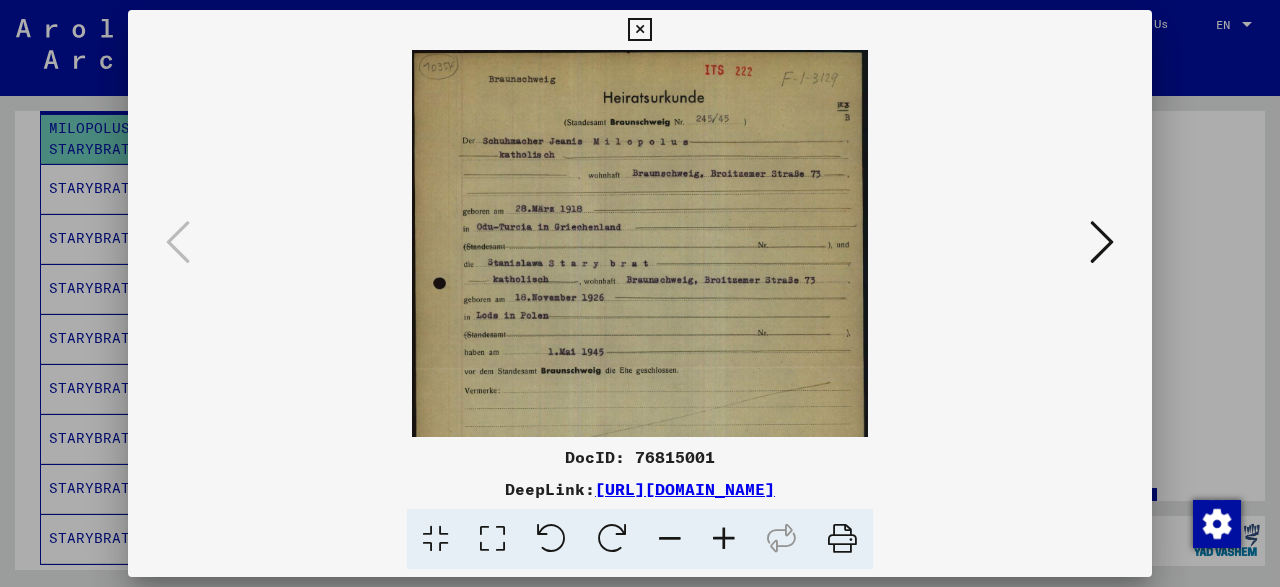 click at bounding box center (670, 539) 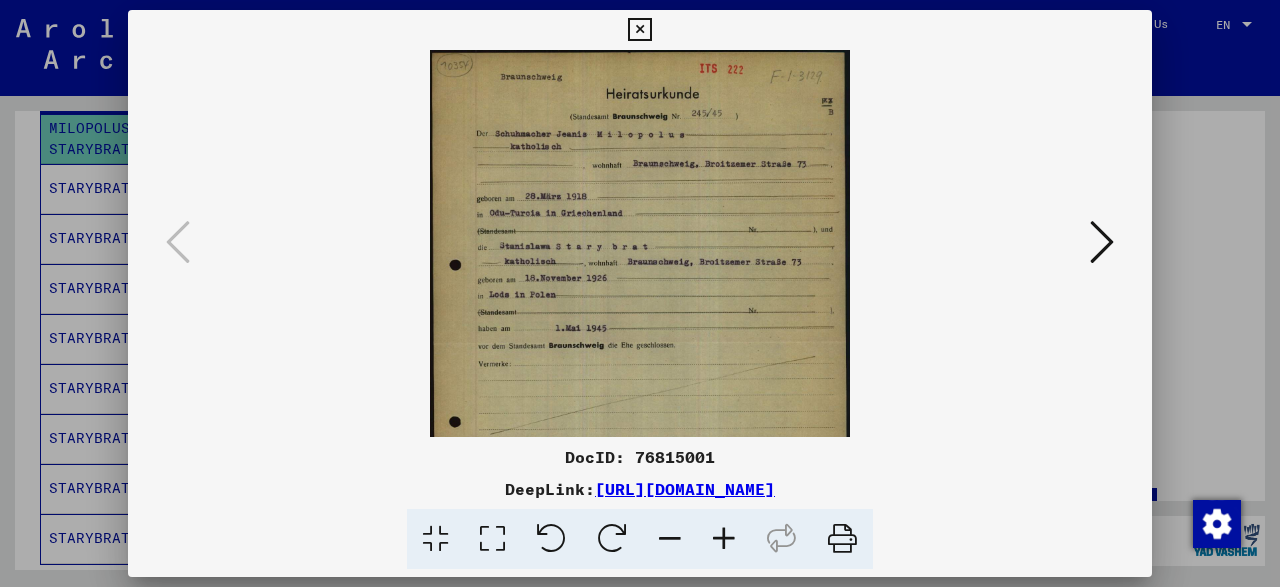 click at bounding box center (639, 30) 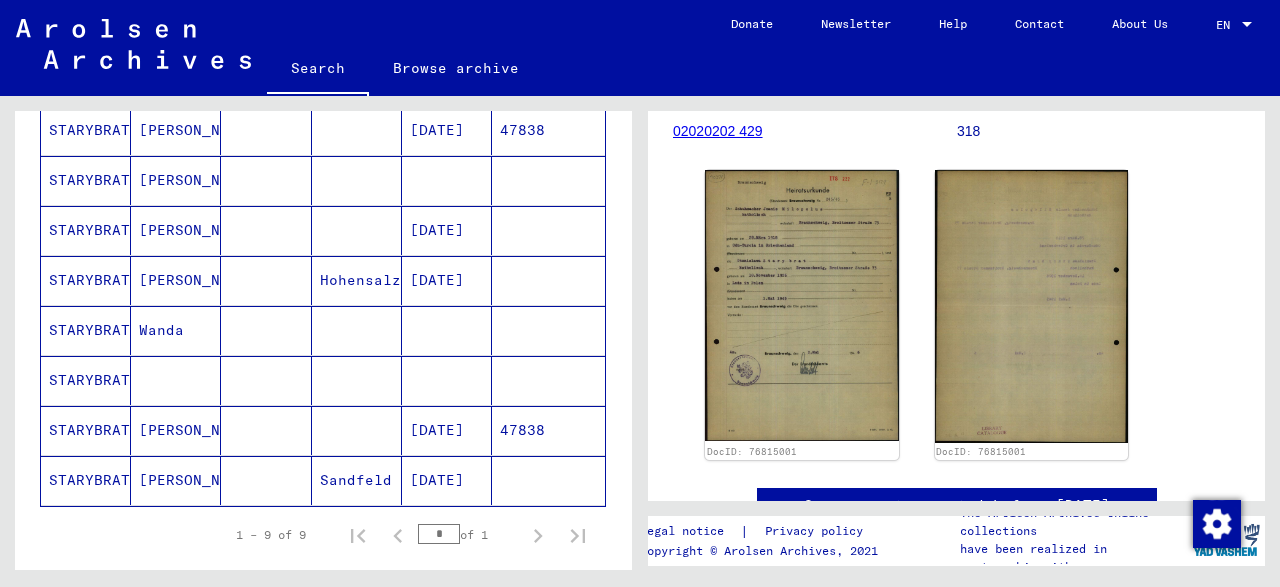 scroll, scrollTop: 345, scrollLeft: 0, axis: vertical 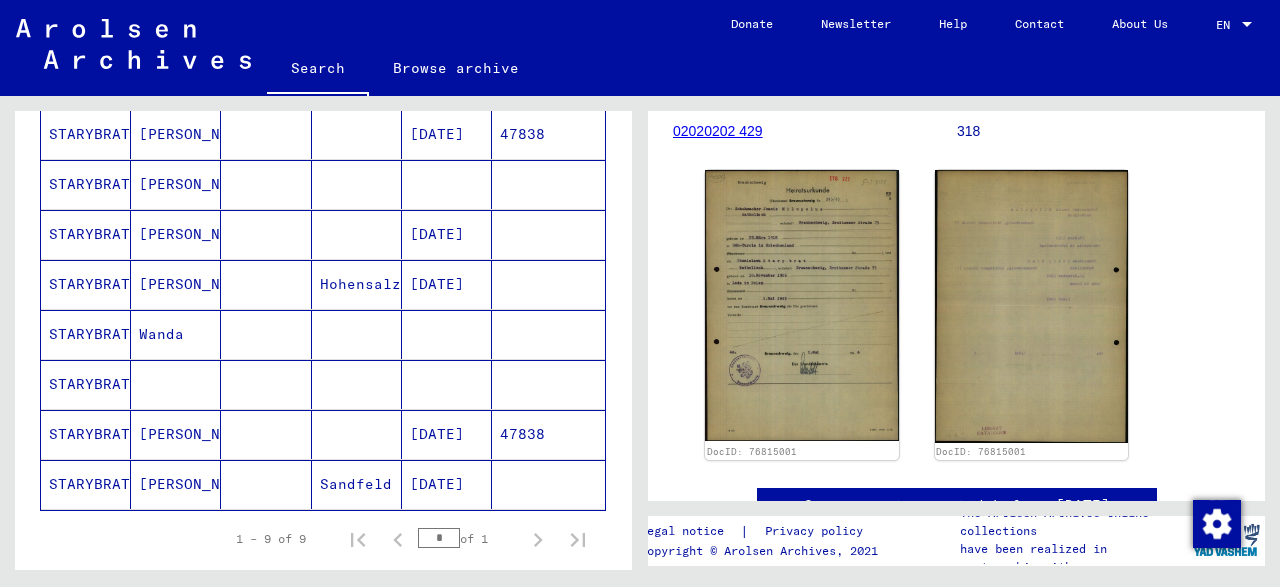 click on "[DATE]" at bounding box center [447, 484] 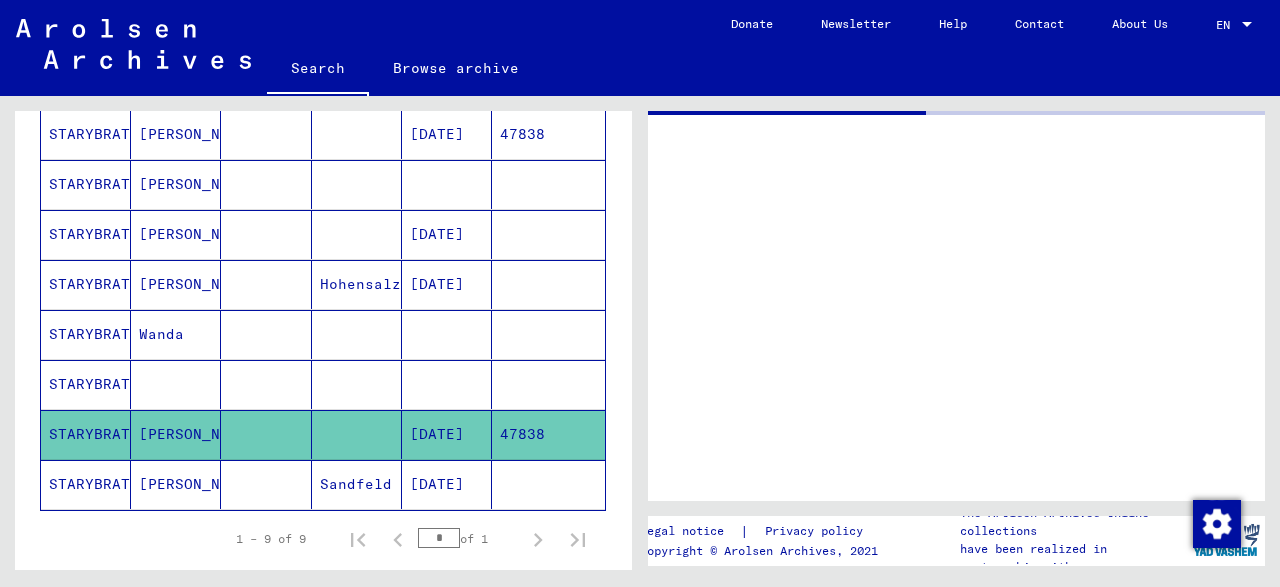 scroll, scrollTop: 0, scrollLeft: 0, axis: both 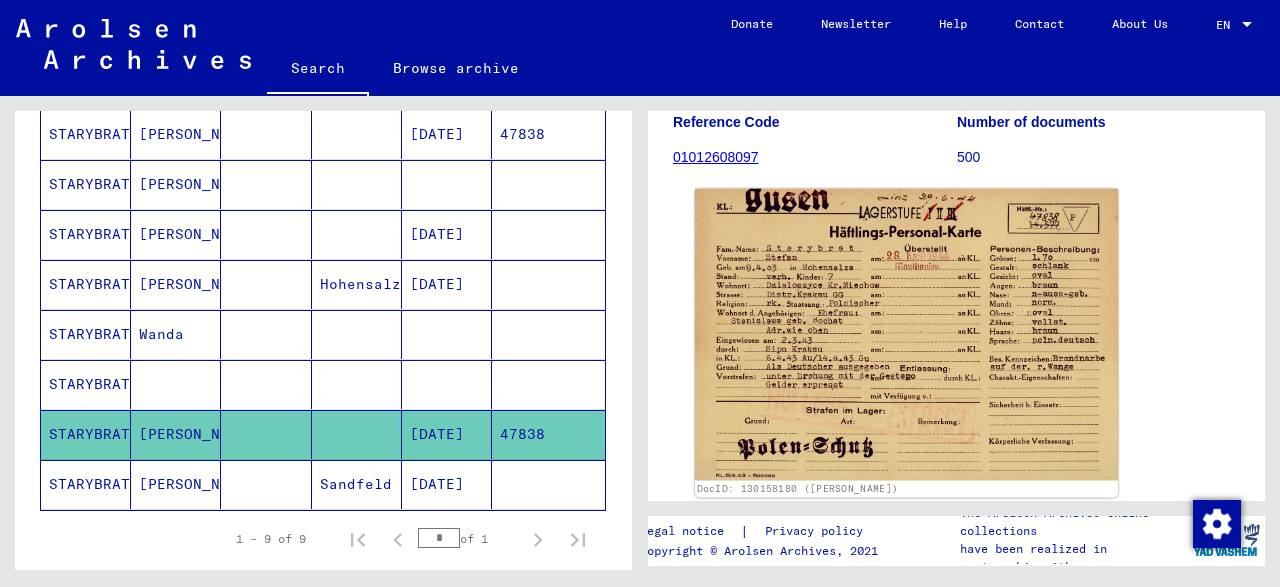 click 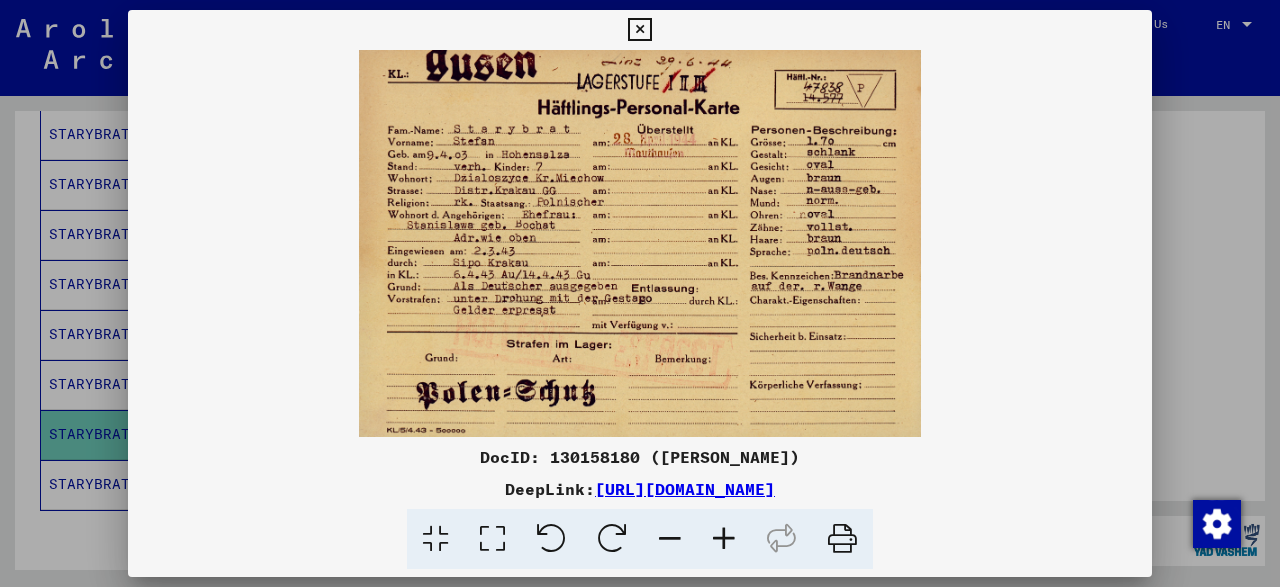 click at bounding box center (724, 539) 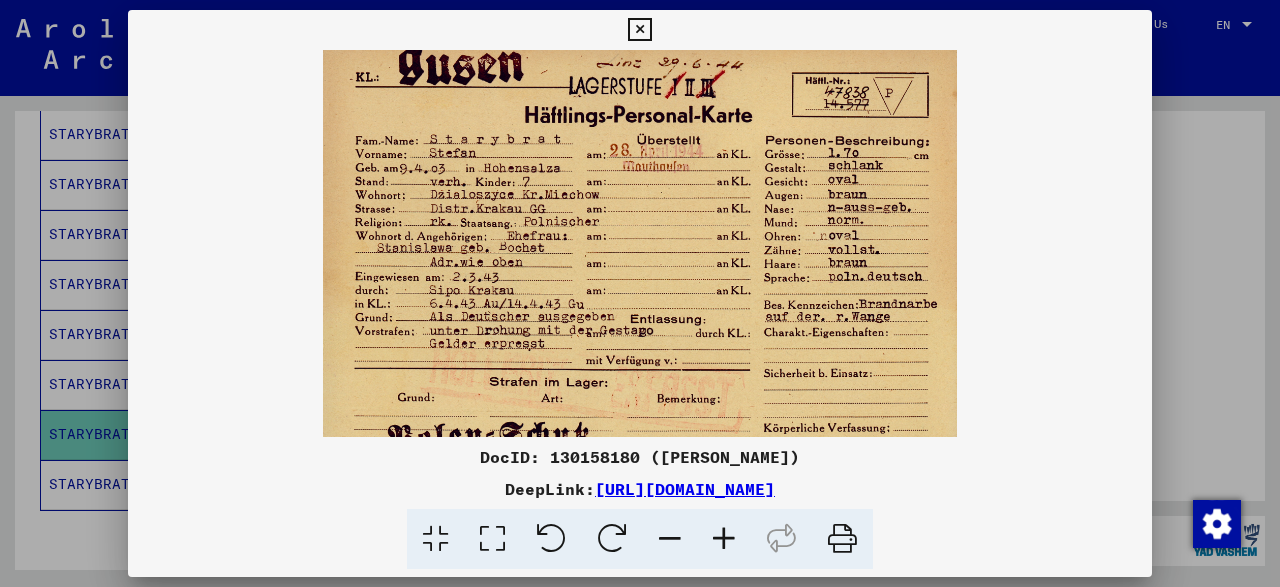 click at bounding box center [724, 539] 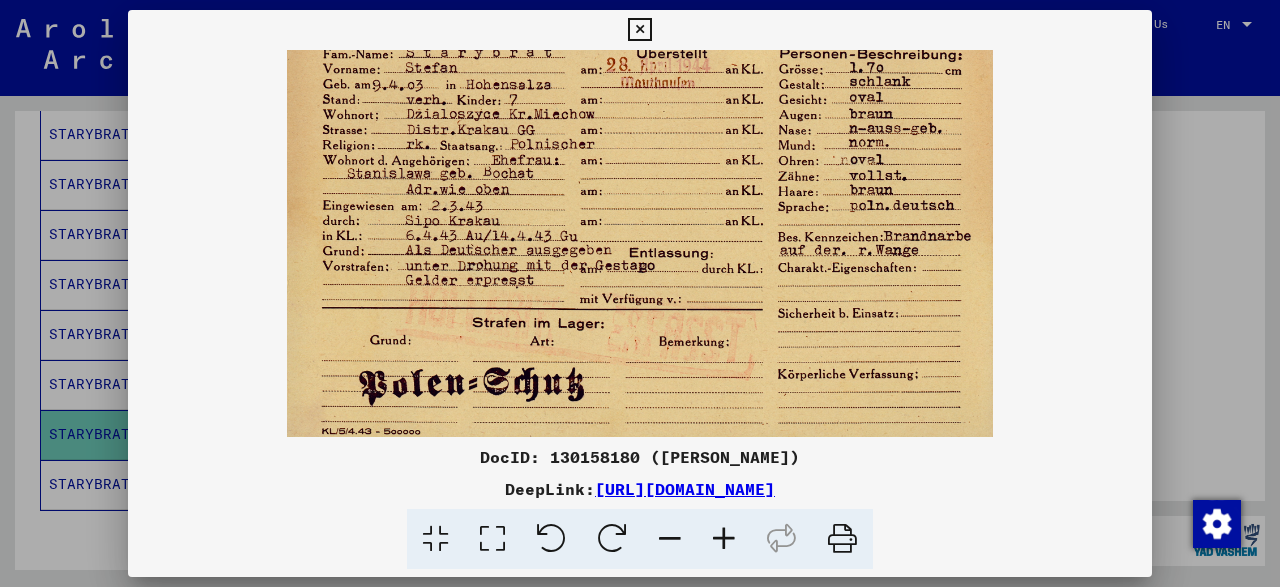 scroll, scrollTop: 100, scrollLeft: 0, axis: vertical 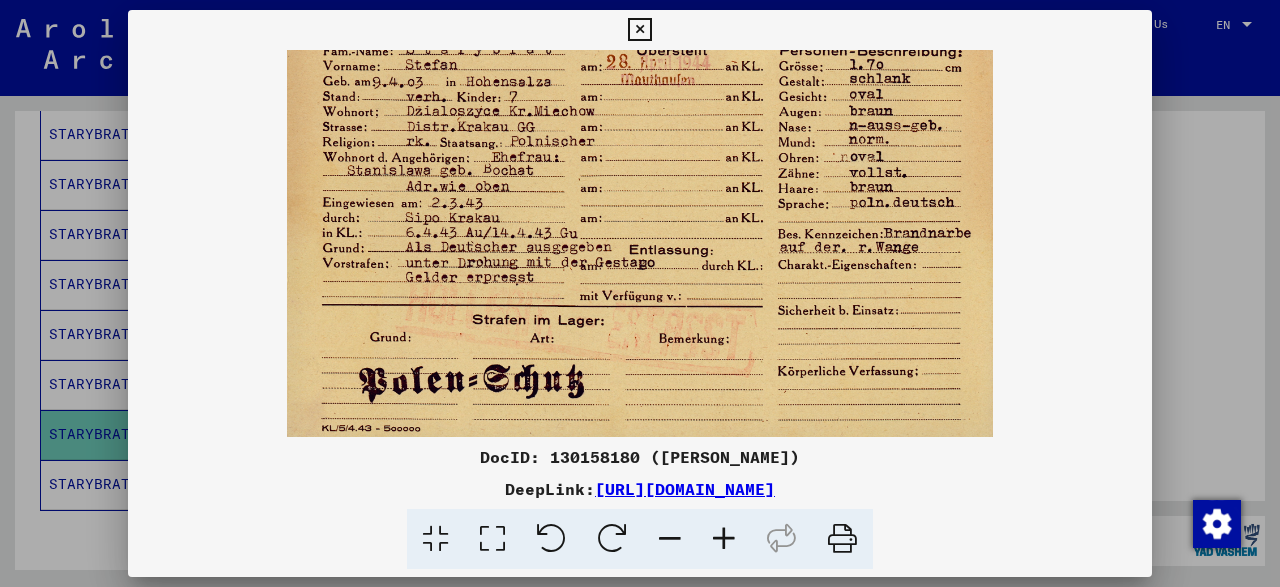 drag, startPoint x: 867, startPoint y: 278, endPoint x: 874, endPoint y: 45, distance: 233.10513 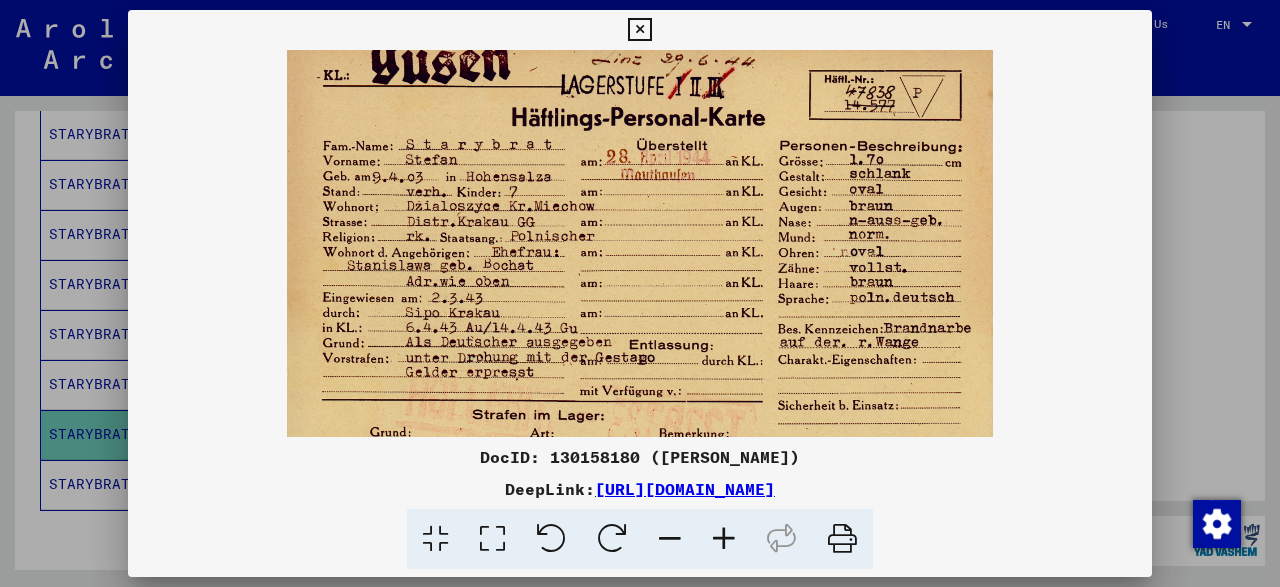 scroll, scrollTop: 0, scrollLeft: 0, axis: both 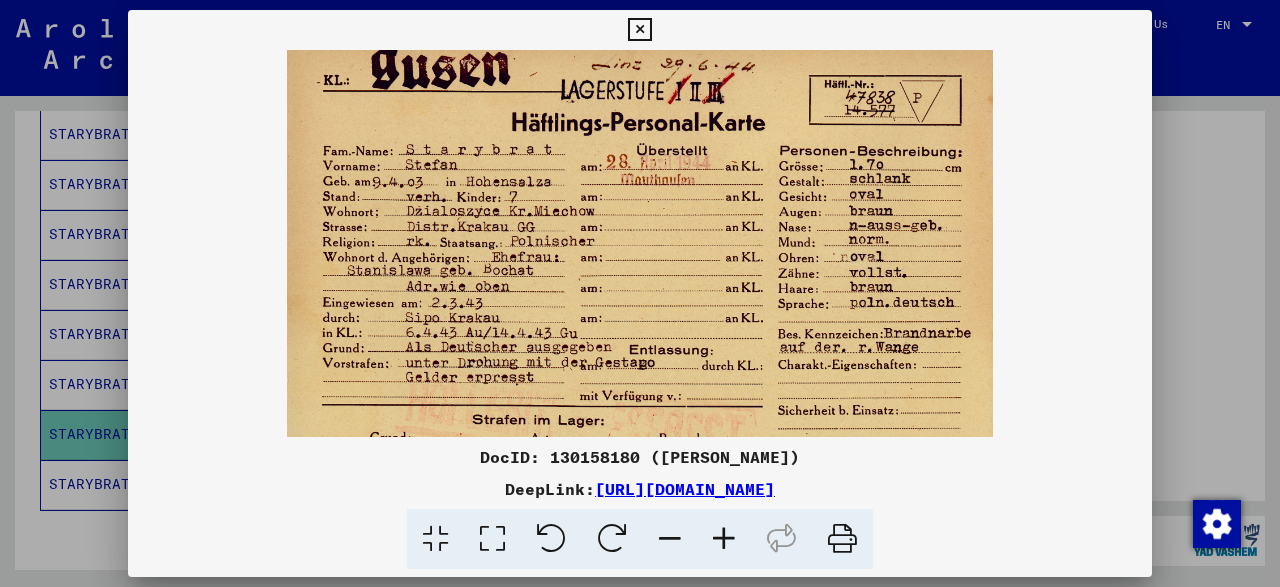 drag, startPoint x: 849, startPoint y: 132, endPoint x: 855, endPoint y: 269, distance: 137.13132 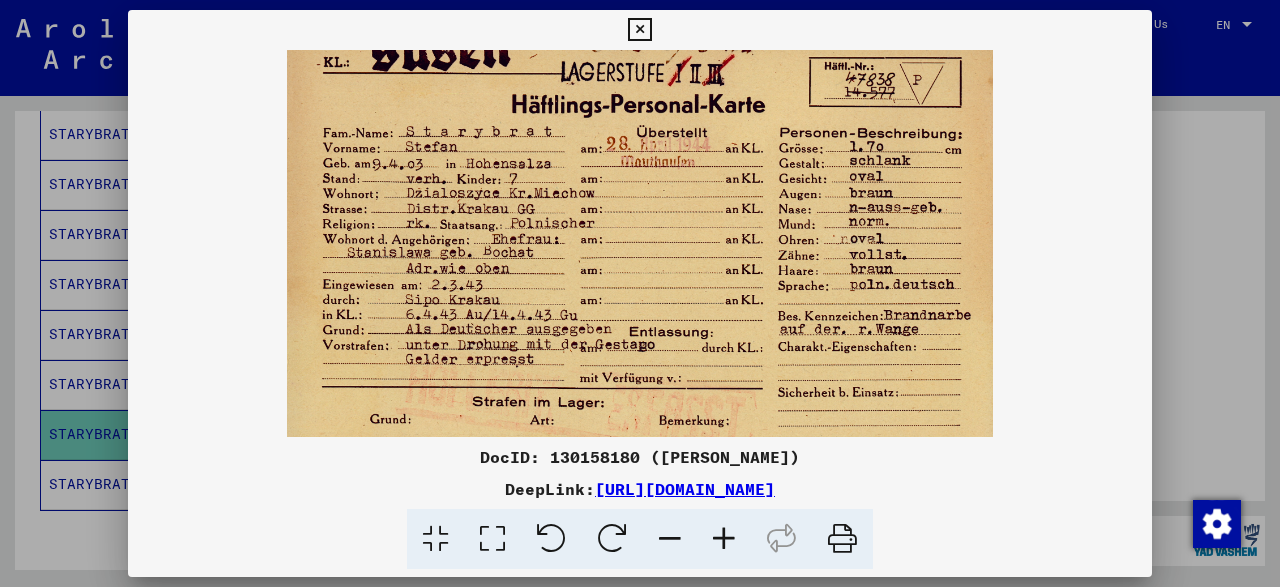 scroll, scrollTop: 0, scrollLeft: 0, axis: both 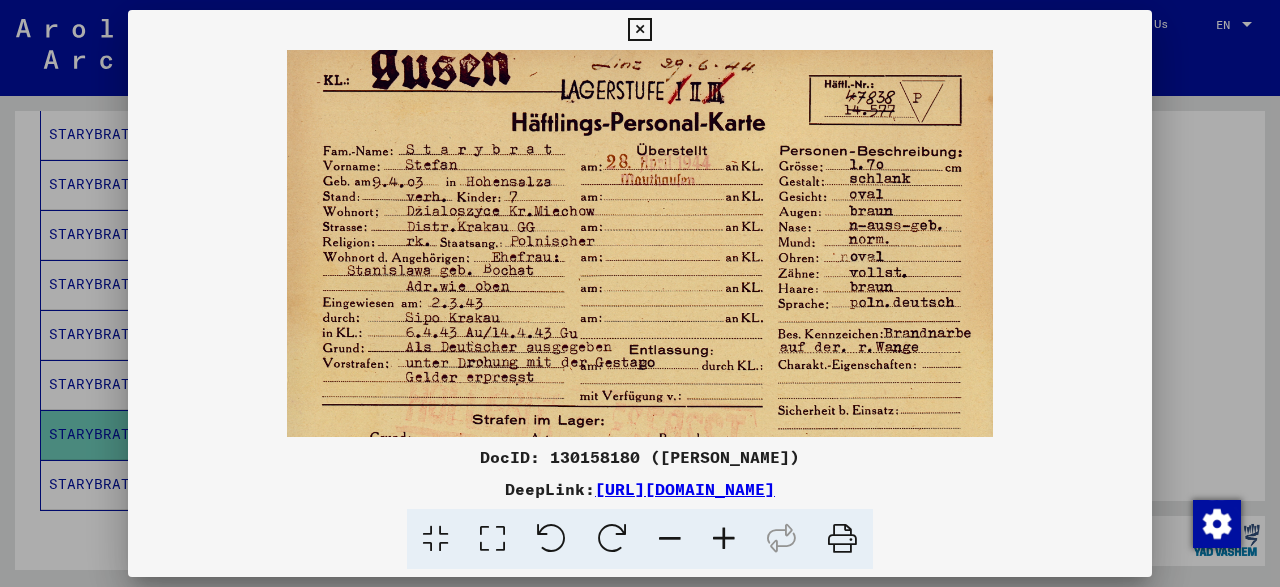 drag, startPoint x: 857, startPoint y: 299, endPoint x: 846, endPoint y: 329, distance: 31.95309 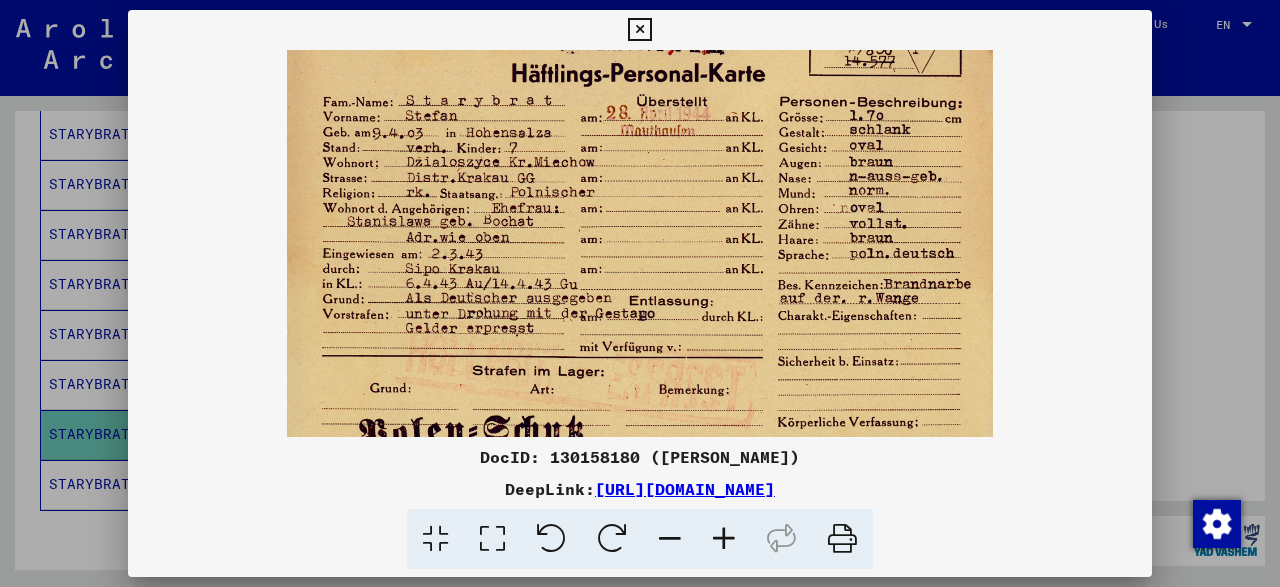 scroll, scrollTop: 0, scrollLeft: 0, axis: both 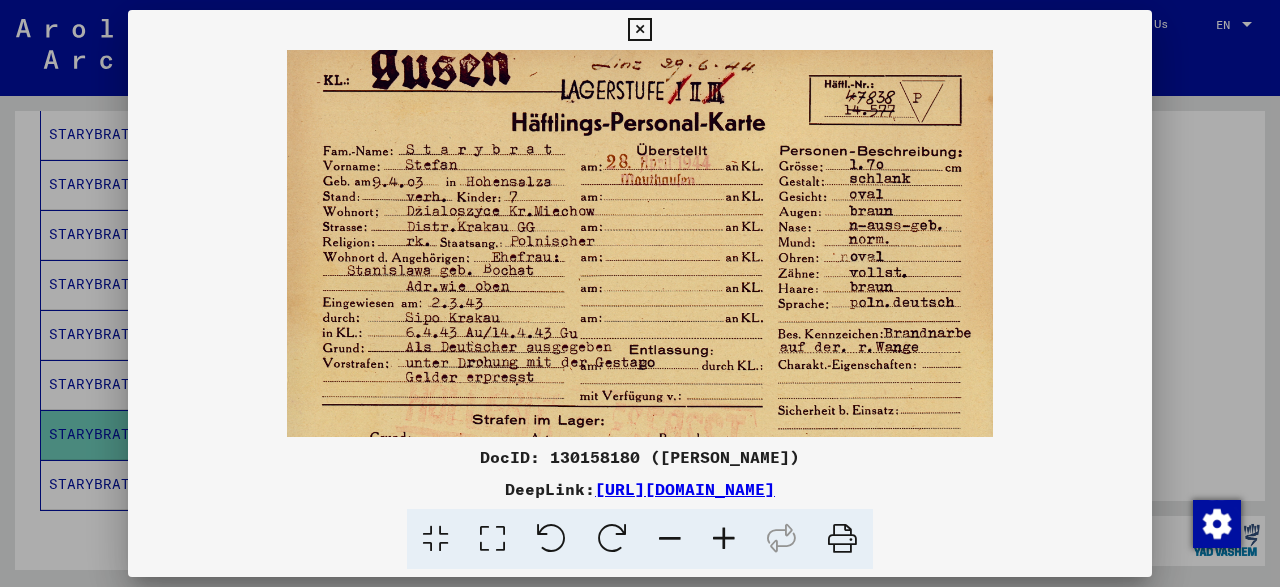 drag, startPoint x: 714, startPoint y: 295, endPoint x: 715, endPoint y: 343, distance: 48.010414 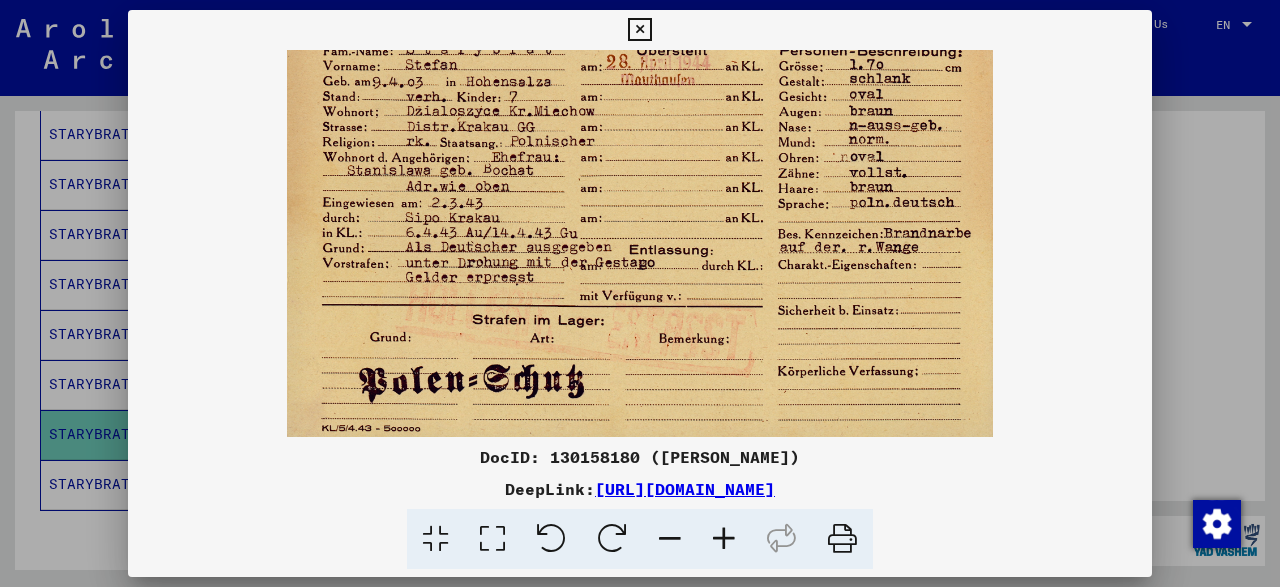 drag, startPoint x: 816, startPoint y: 212, endPoint x: 813, endPoint y: 87, distance: 125.035995 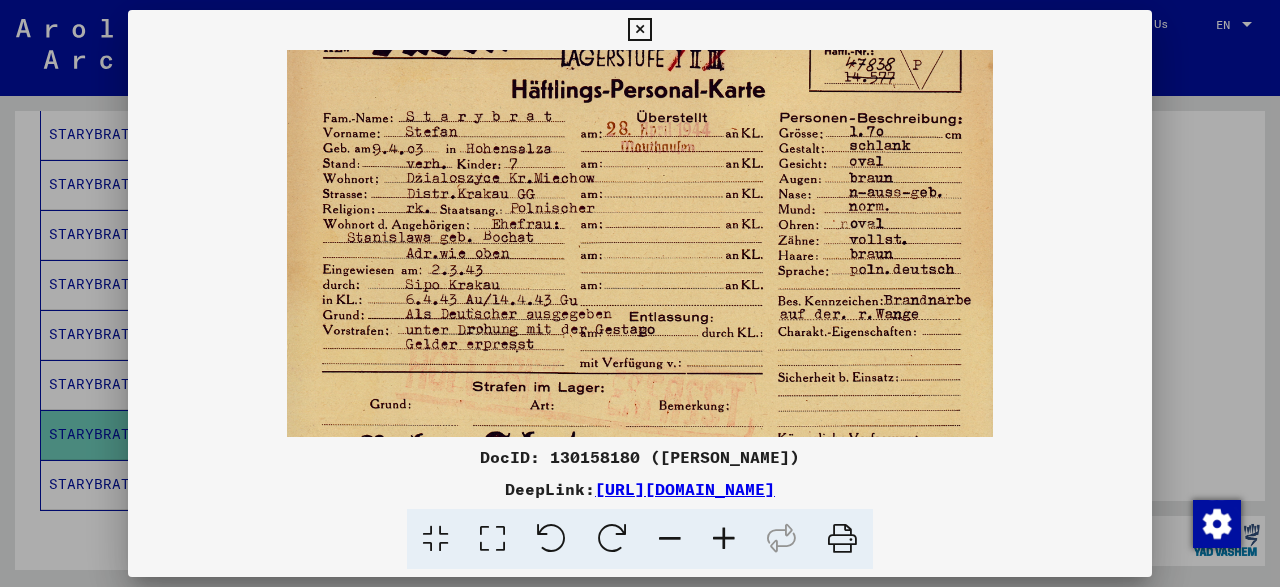 scroll, scrollTop: 16, scrollLeft: 0, axis: vertical 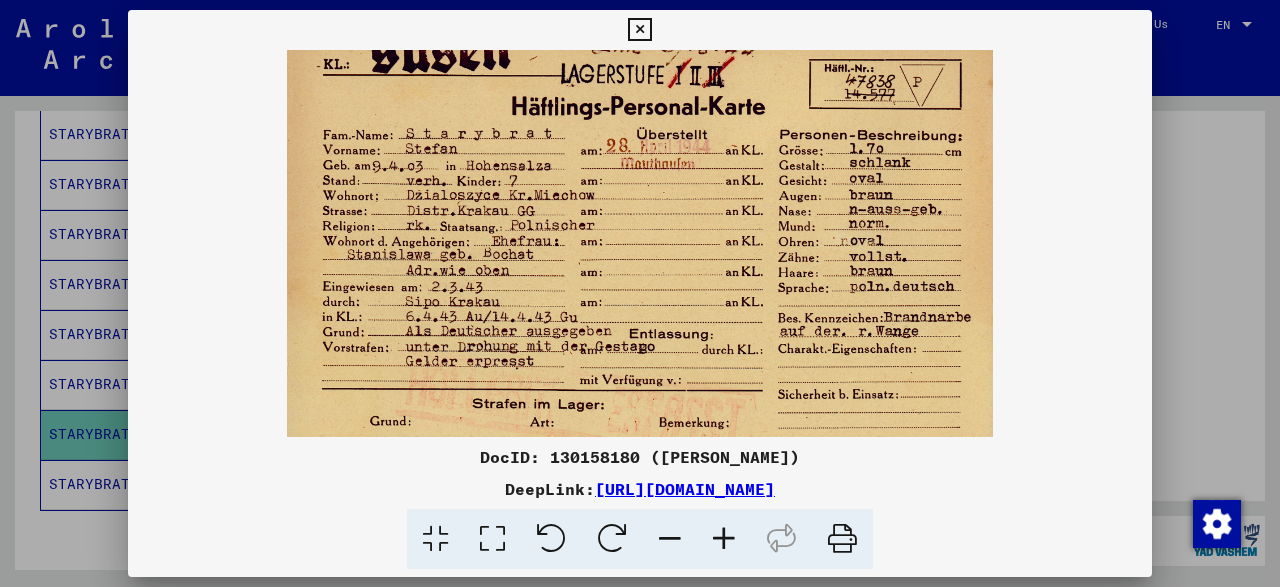 drag, startPoint x: 940, startPoint y: 297, endPoint x: 951, endPoint y: 381, distance: 84.71718 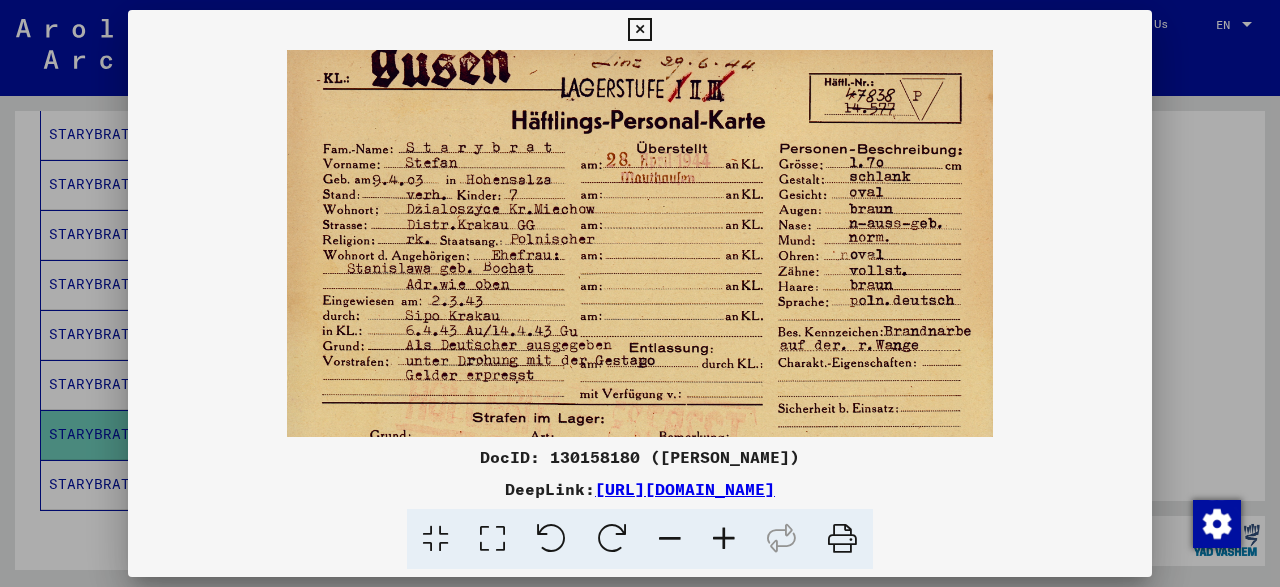 scroll, scrollTop: 0, scrollLeft: 0, axis: both 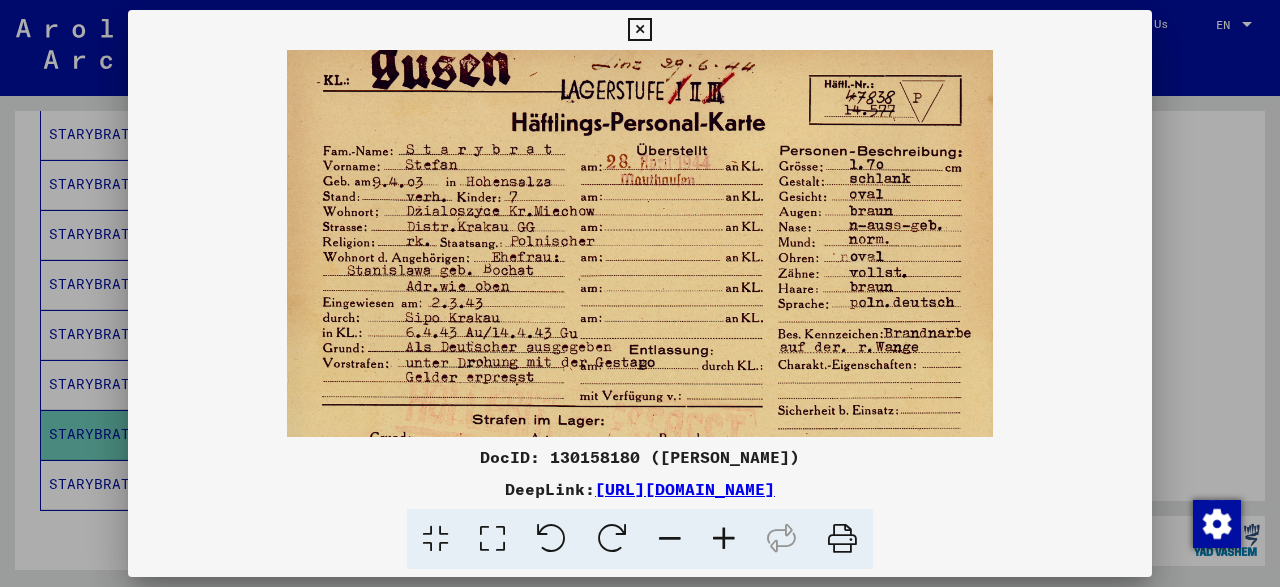 drag, startPoint x: 822, startPoint y: 285, endPoint x: 825, endPoint y: 301, distance: 16.27882 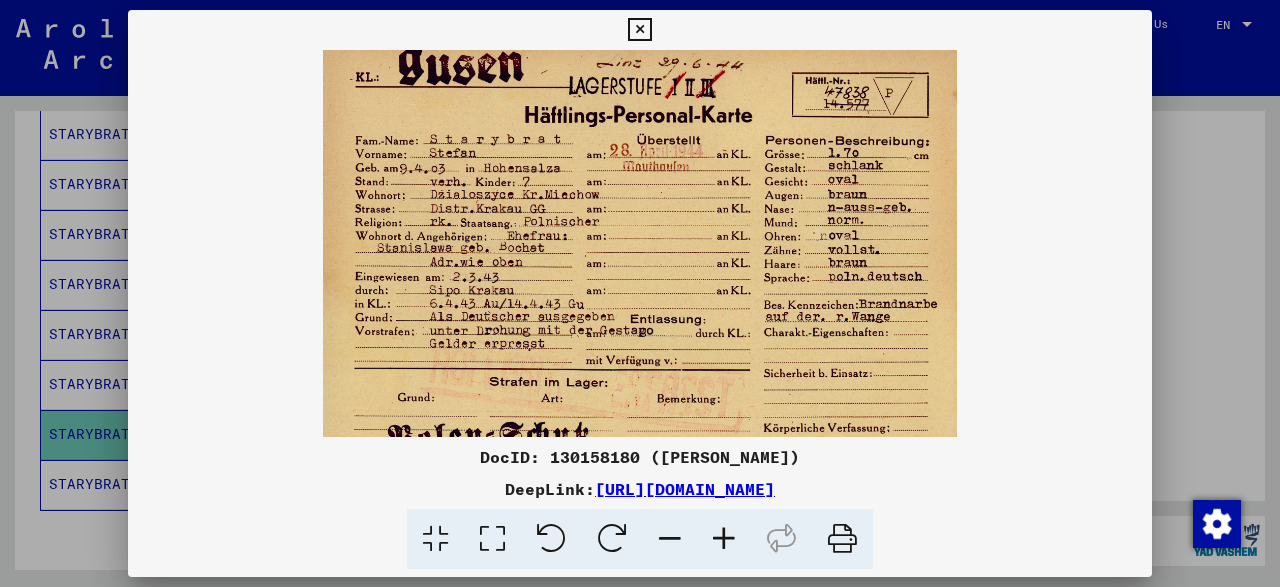 click at bounding box center [670, 539] 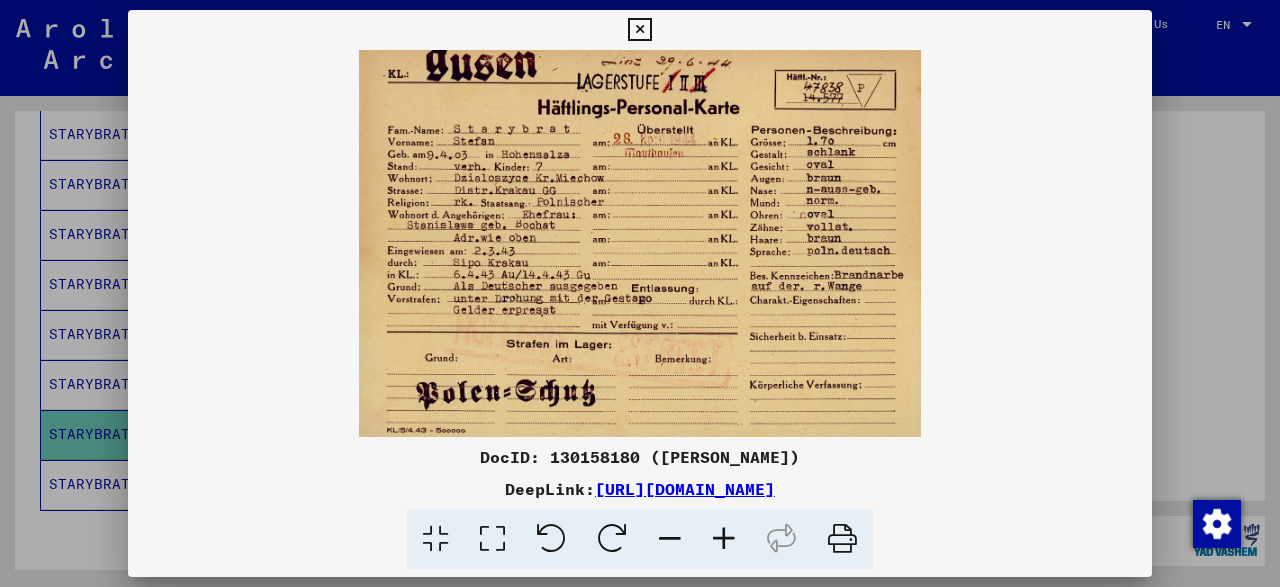 click at bounding box center [639, 30] 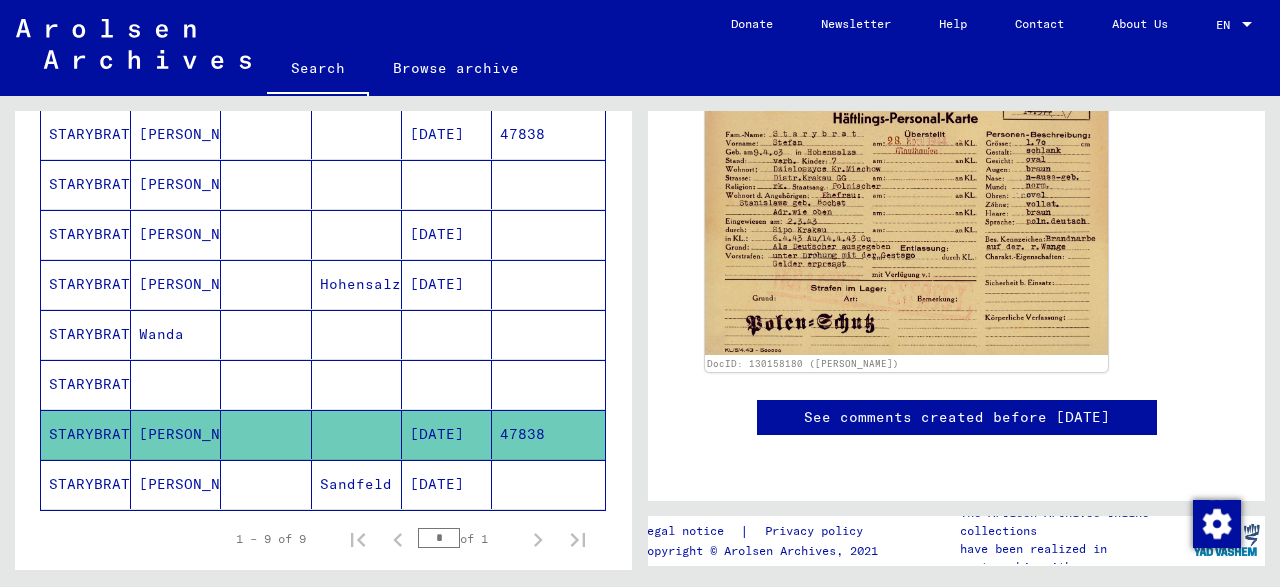 scroll, scrollTop: 489, scrollLeft: 0, axis: vertical 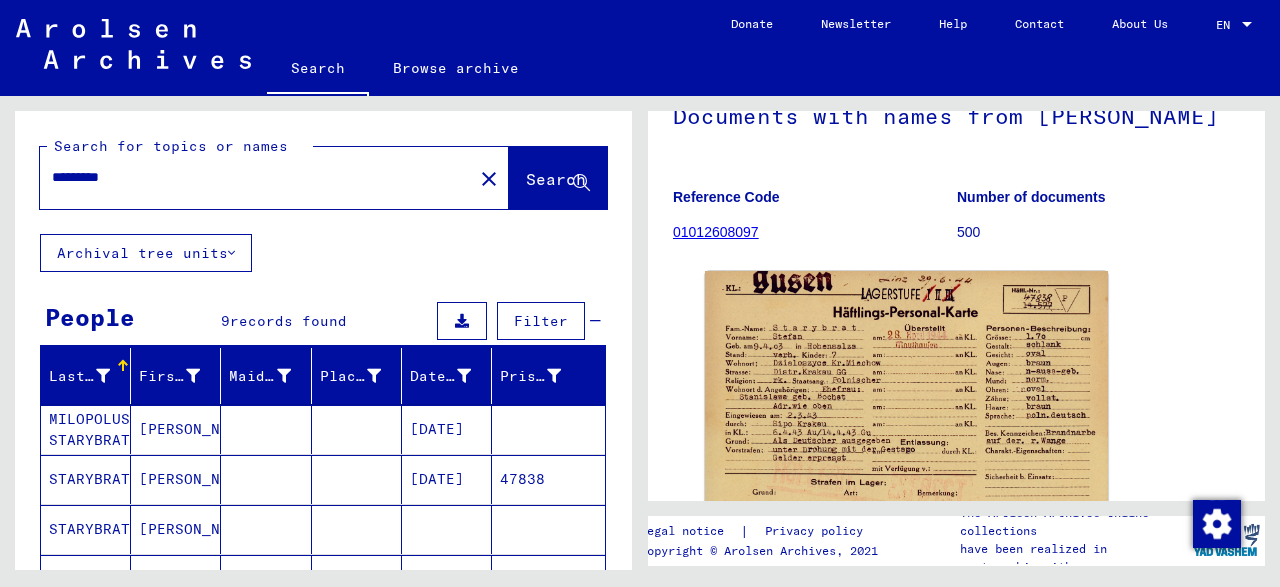 click on "*********" at bounding box center [256, 177] 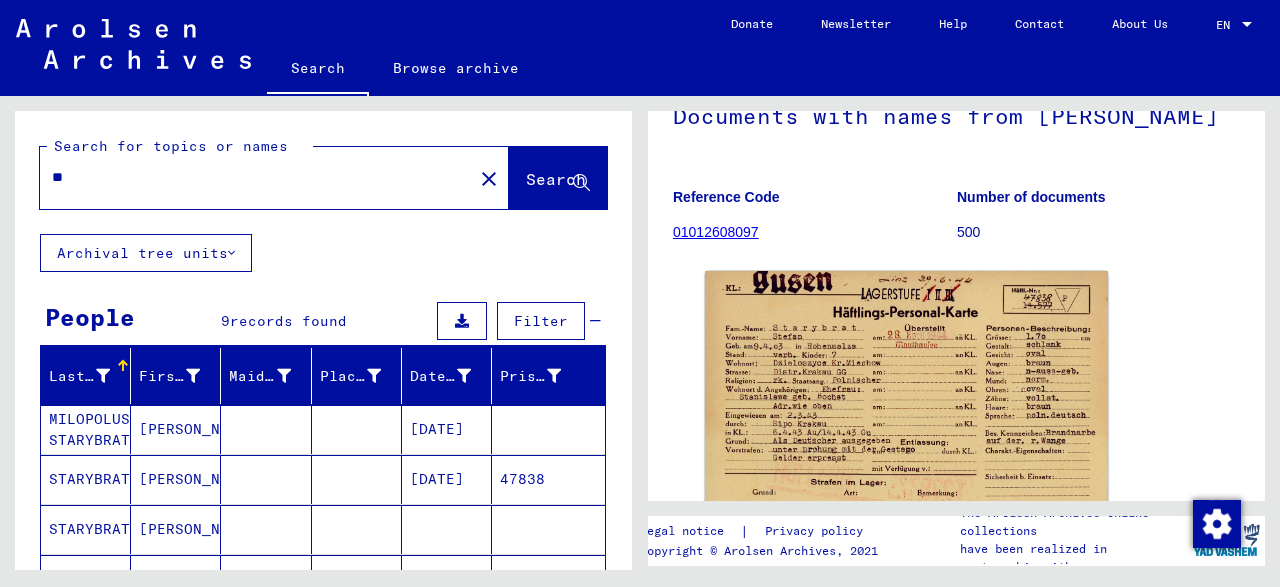 type on "*" 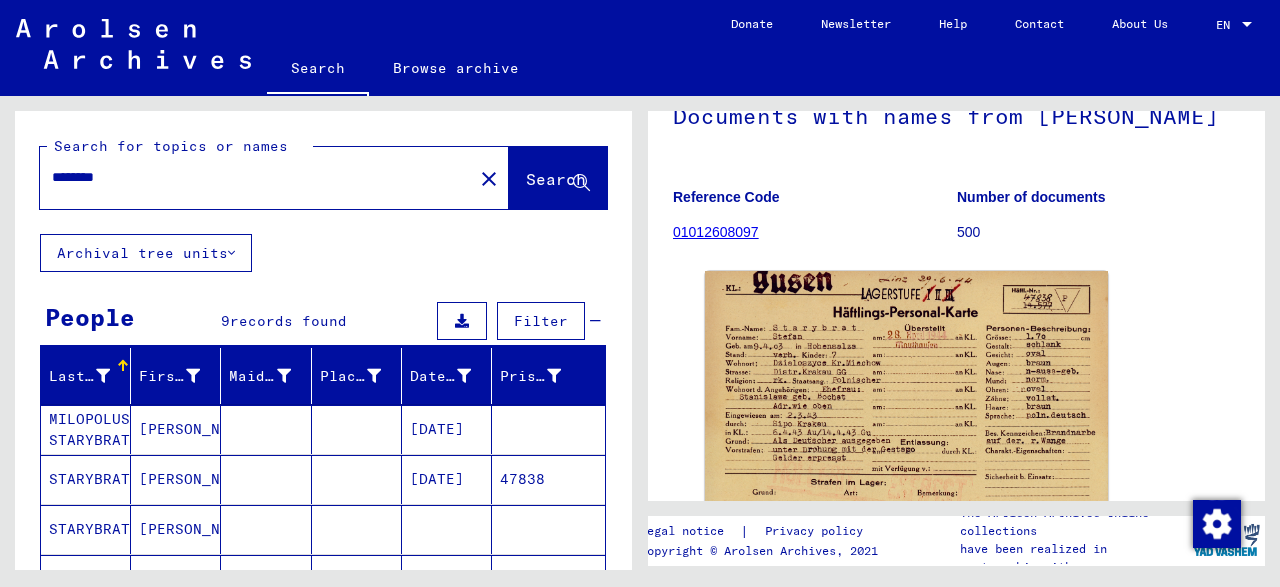 scroll, scrollTop: 0, scrollLeft: 0, axis: both 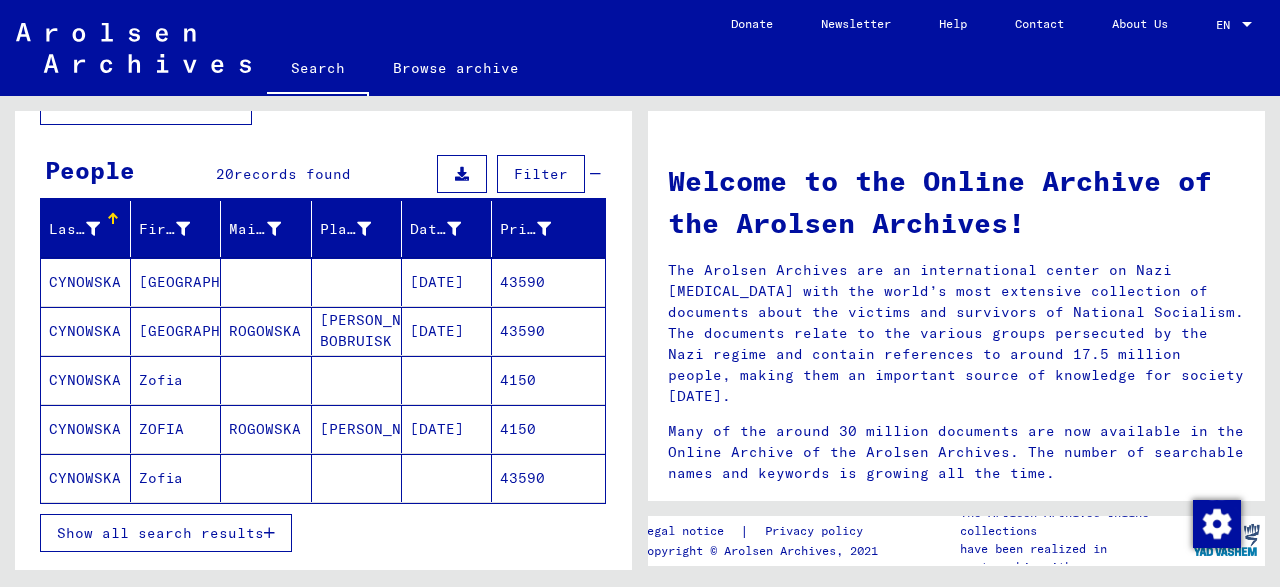click on "[PERSON_NAME]" at bounding box center [357, 478] 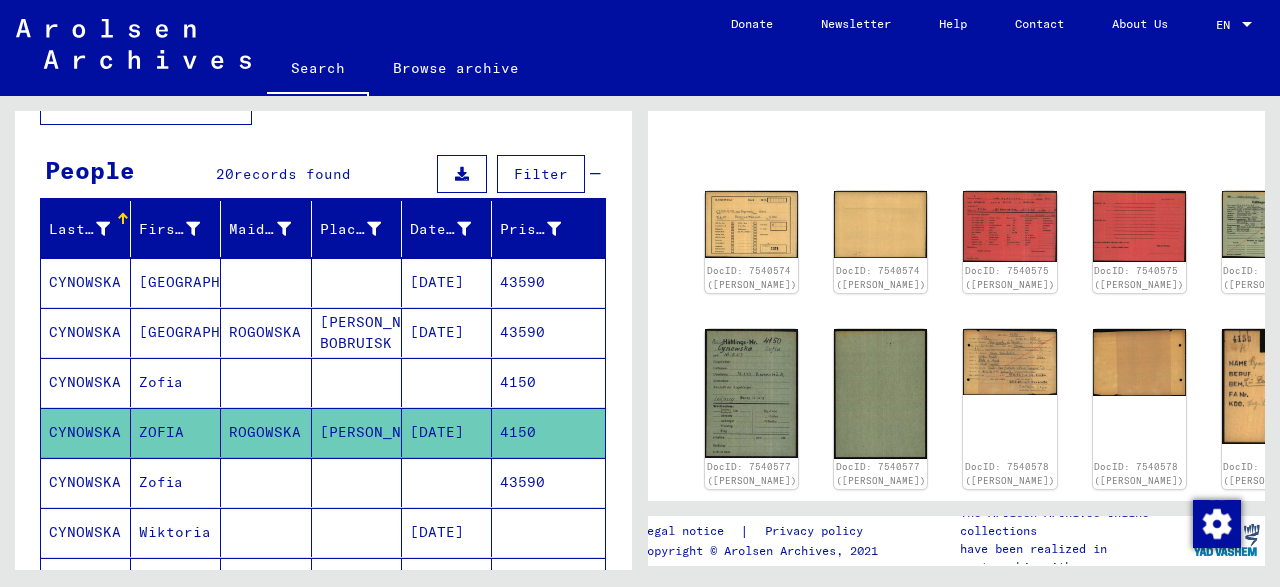scroll, scrollTop: 158, scrollLeft: 0, axis: vertical 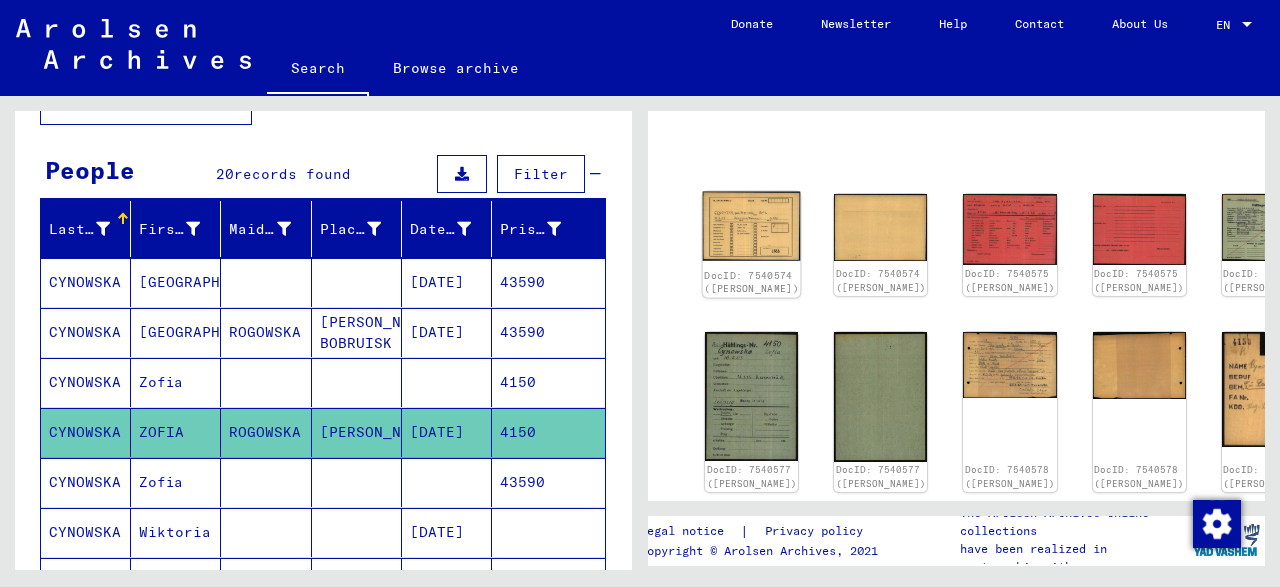 click 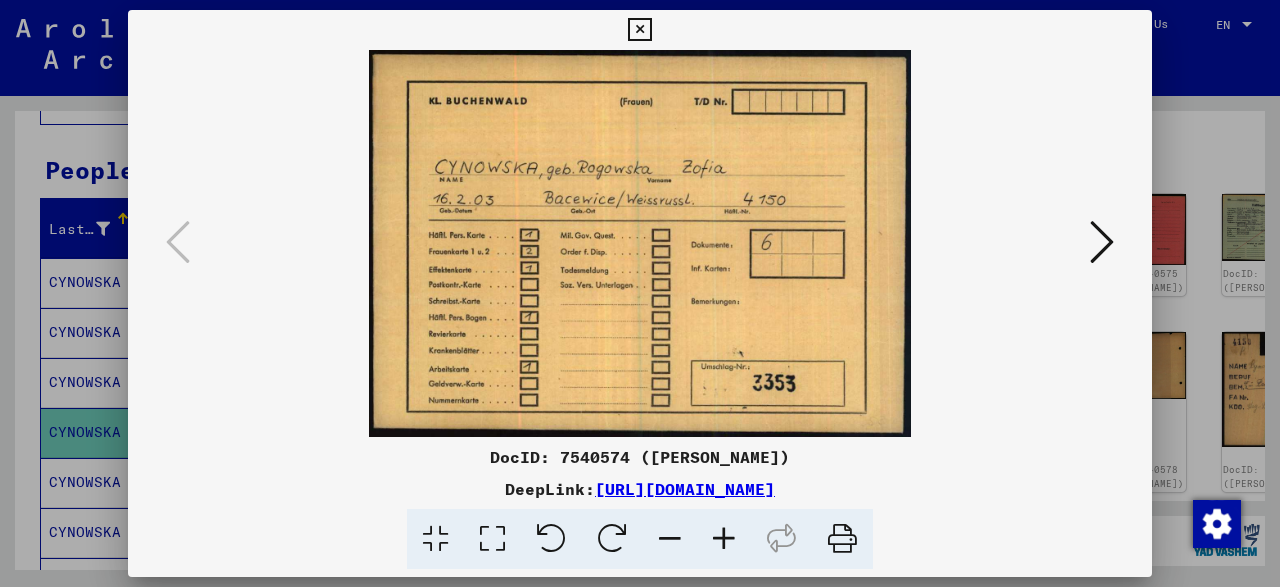 click at bounding box center (639, 30) 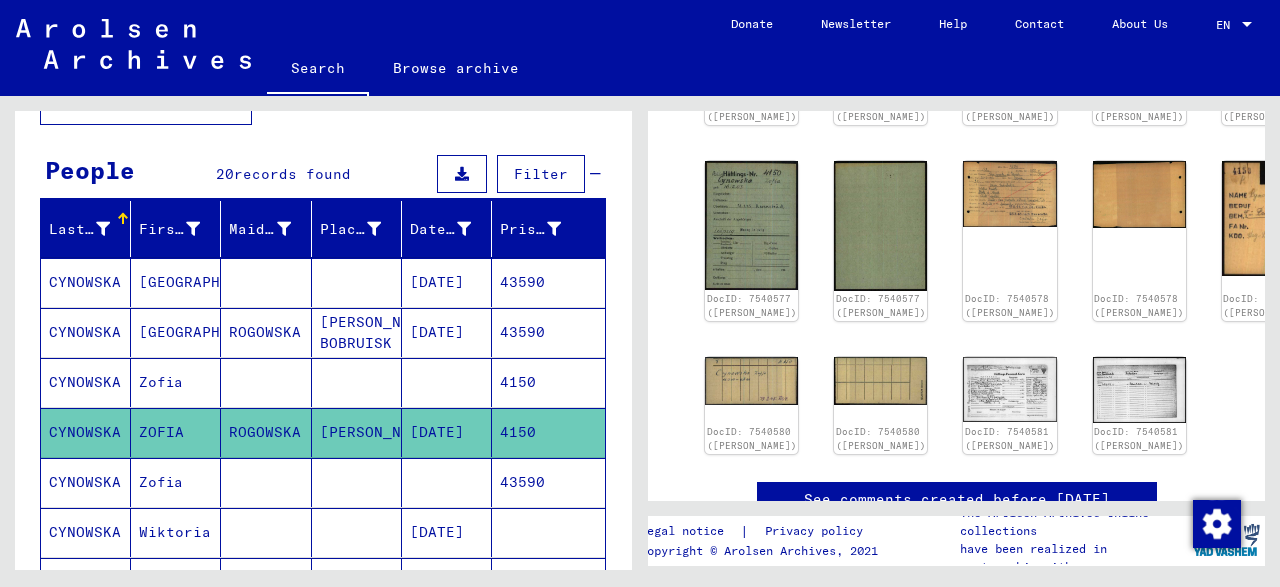 scroll, scrollTop: 339, scrollLeft: 0, axis: vertical 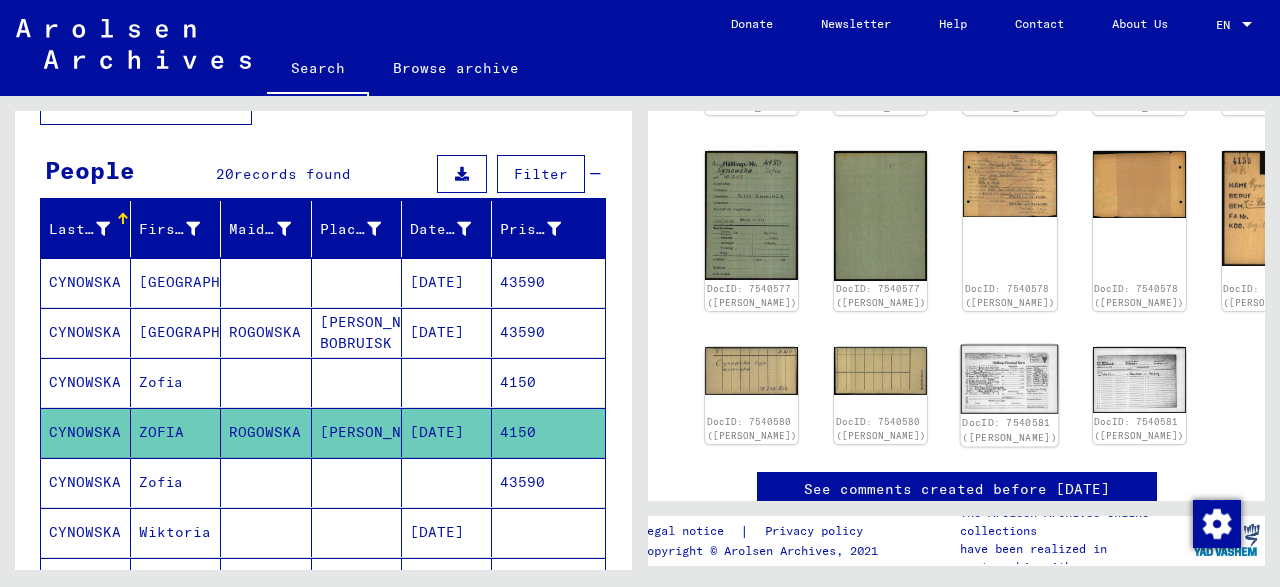 click 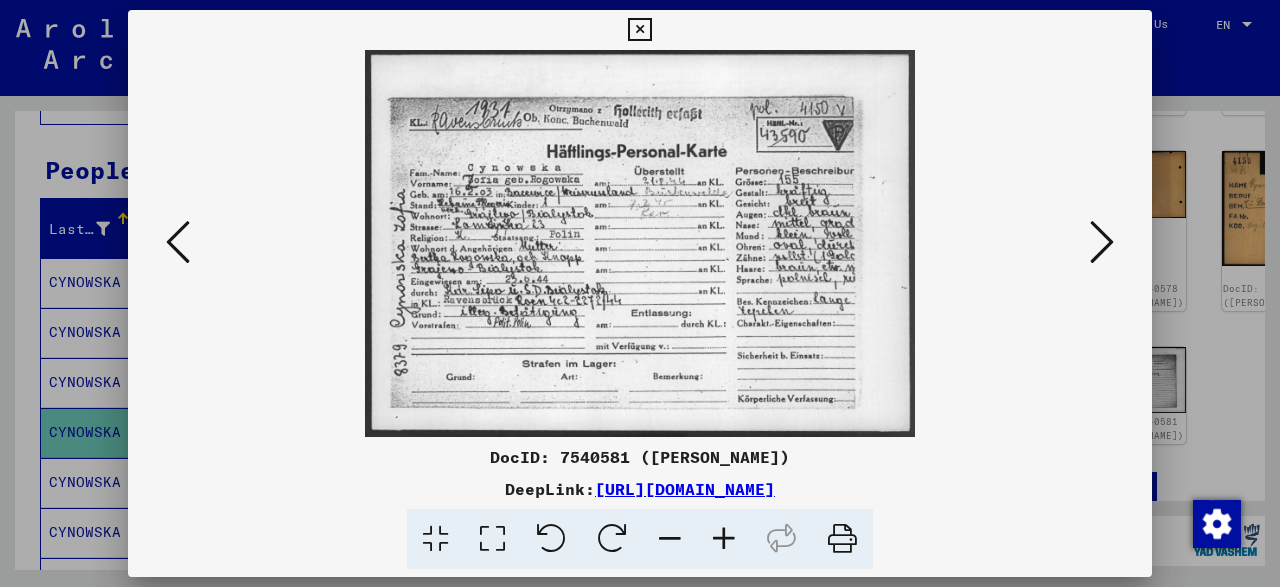 click at bounding box center [724, 539] 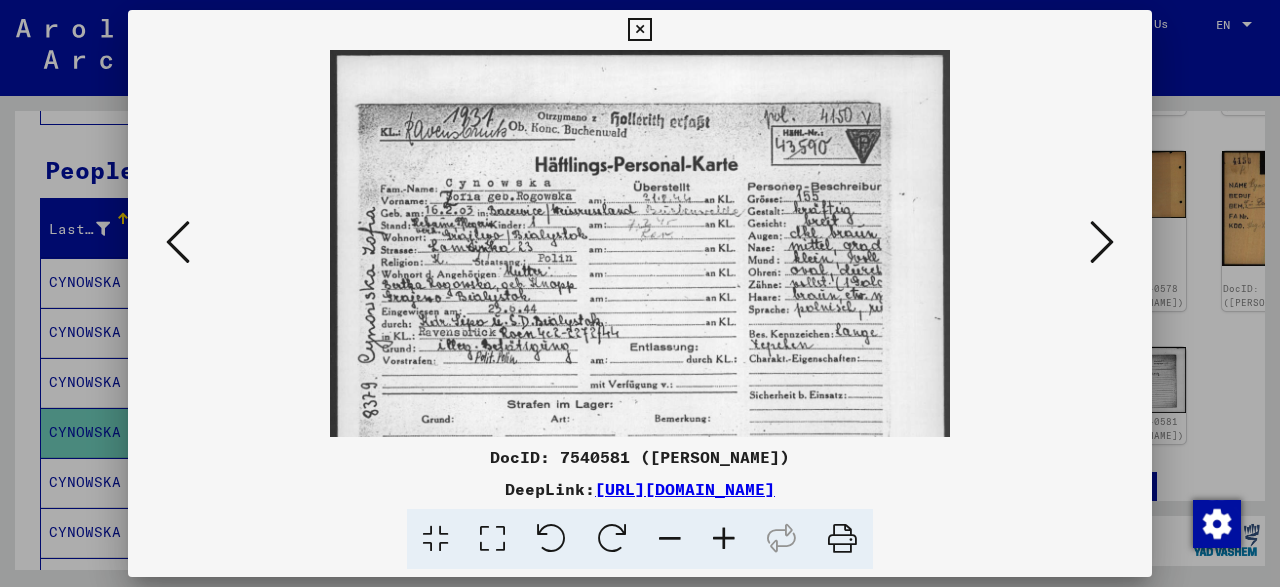 click at bounding box center [724, 539] 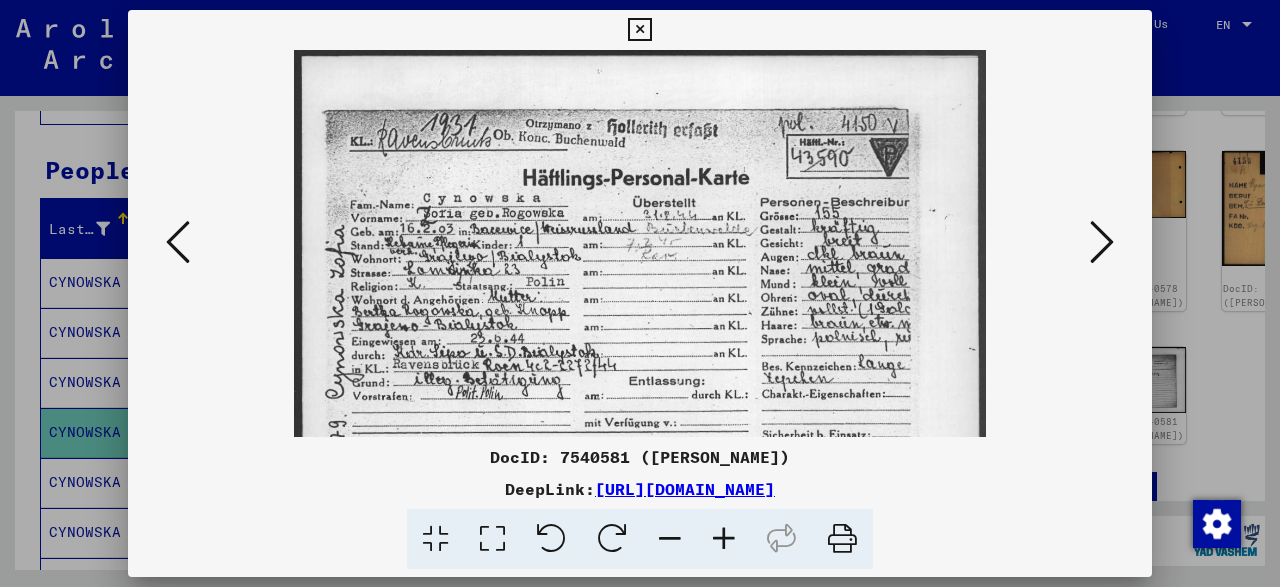 click at bounding box center (724, 539) 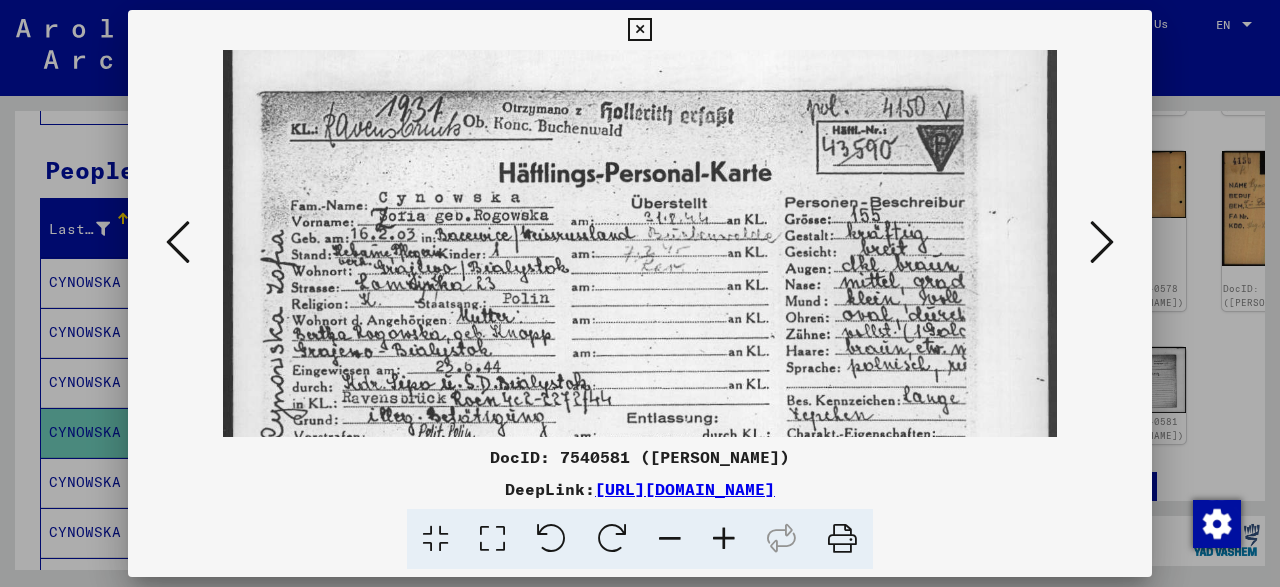 scroll, scrollTop: 32, scrollLeft: 0, axis: vertical 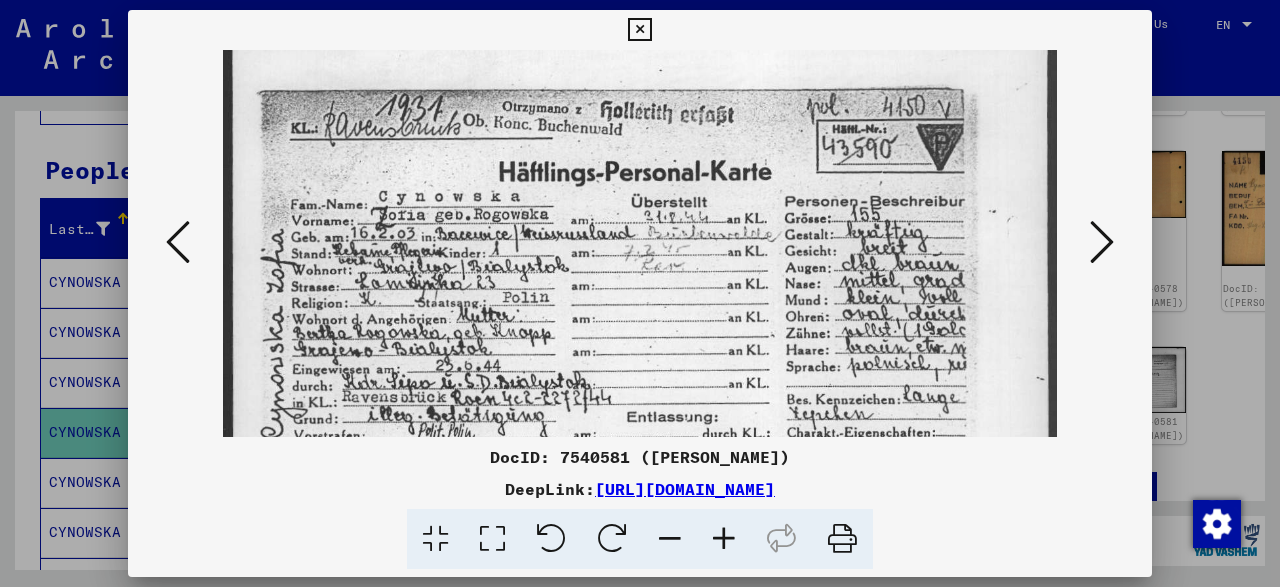 drag, startPoint x: 693, startPoint y: 315, endPoint x: 699, endPoint y: 283, distance: 32.55764 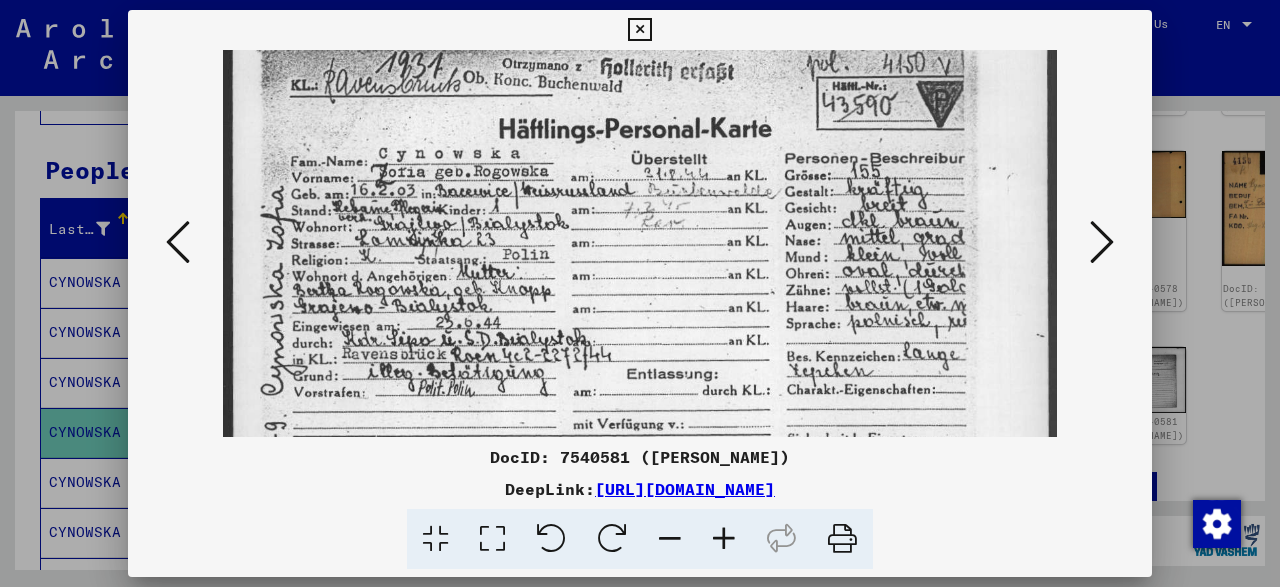 scroll, scrollTop: 74, scrollLeft: 0, axis: vertical 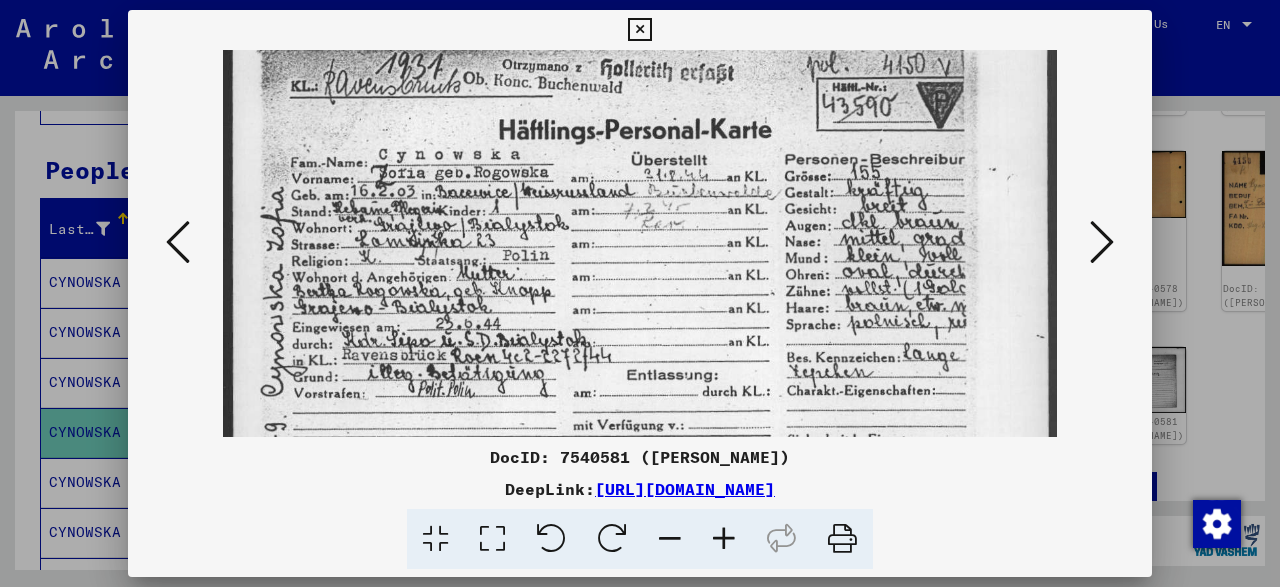 drag, startPoint x: 699, startPoint y: 283, endPoint x: 708, endPoint y: 241, distance: 42.953465 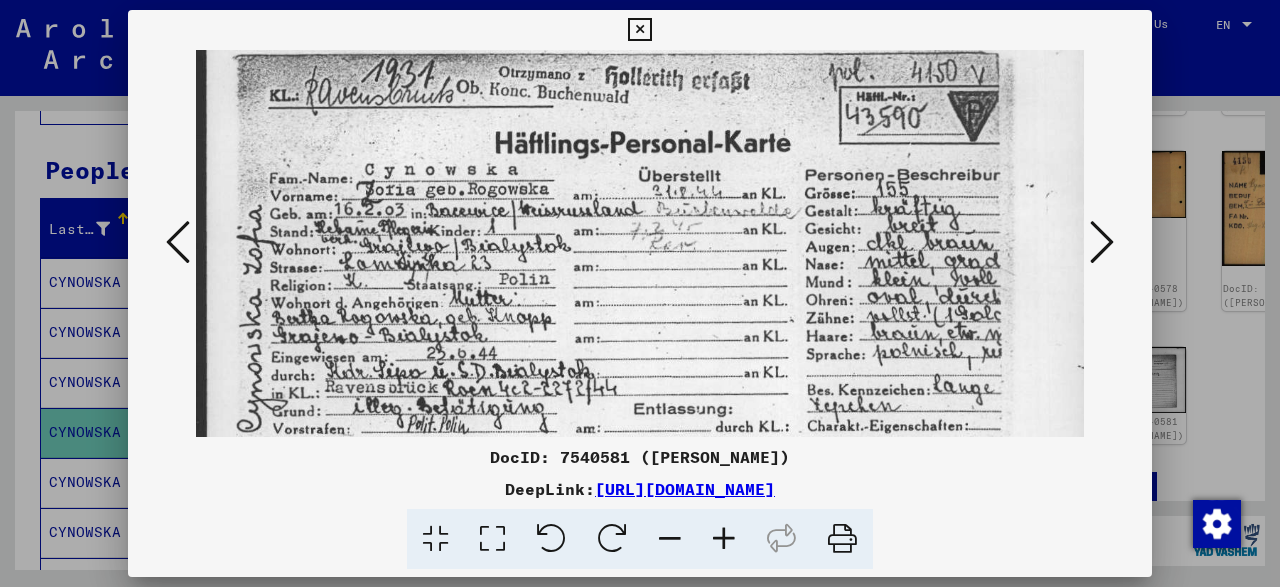 click at bounding box center [724, 539] 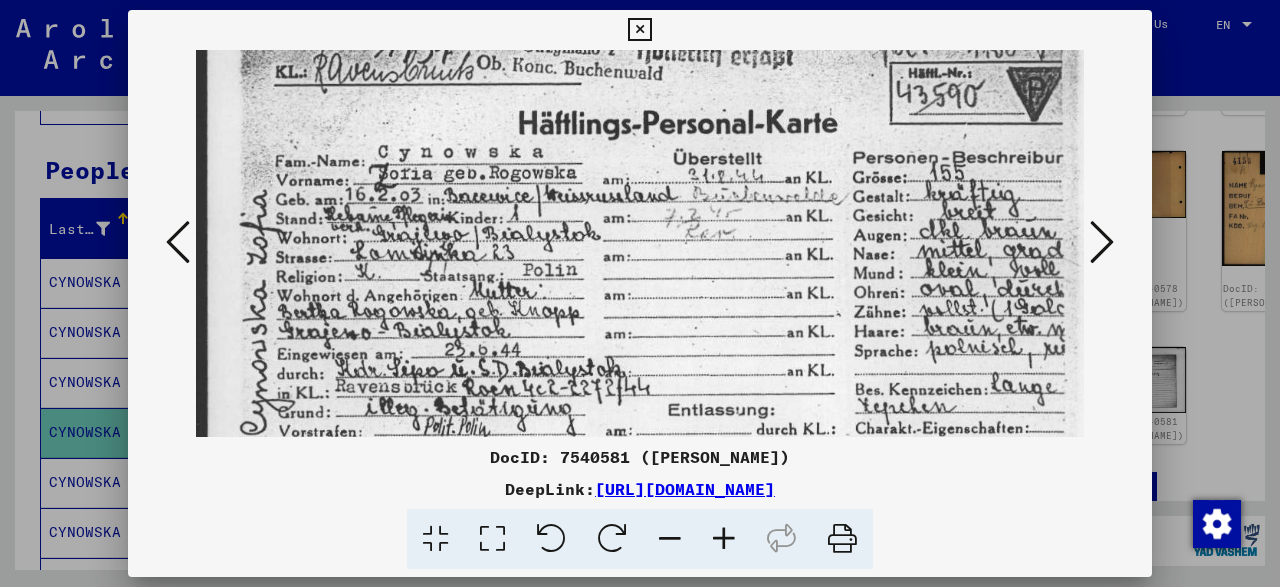 scroll, scrollTop: 110, scrollLeft: 0, axis: vertical 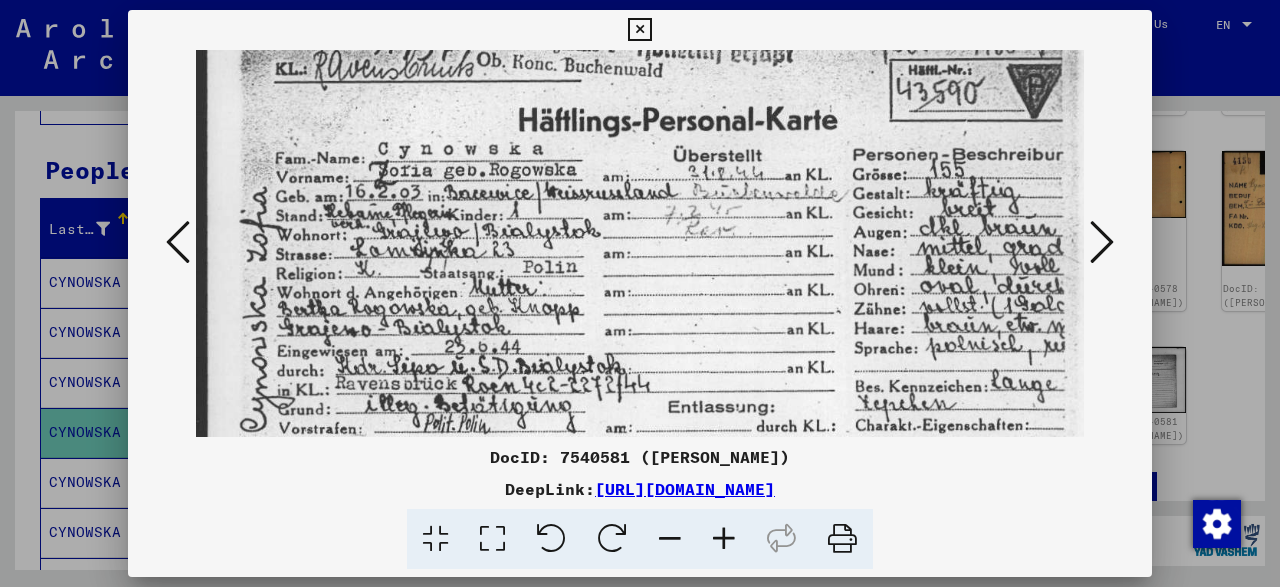 drag, startPoint x: 671, startPoint y: 321, endPoint x: 675, endPoint y: 285, distance: 36.221542 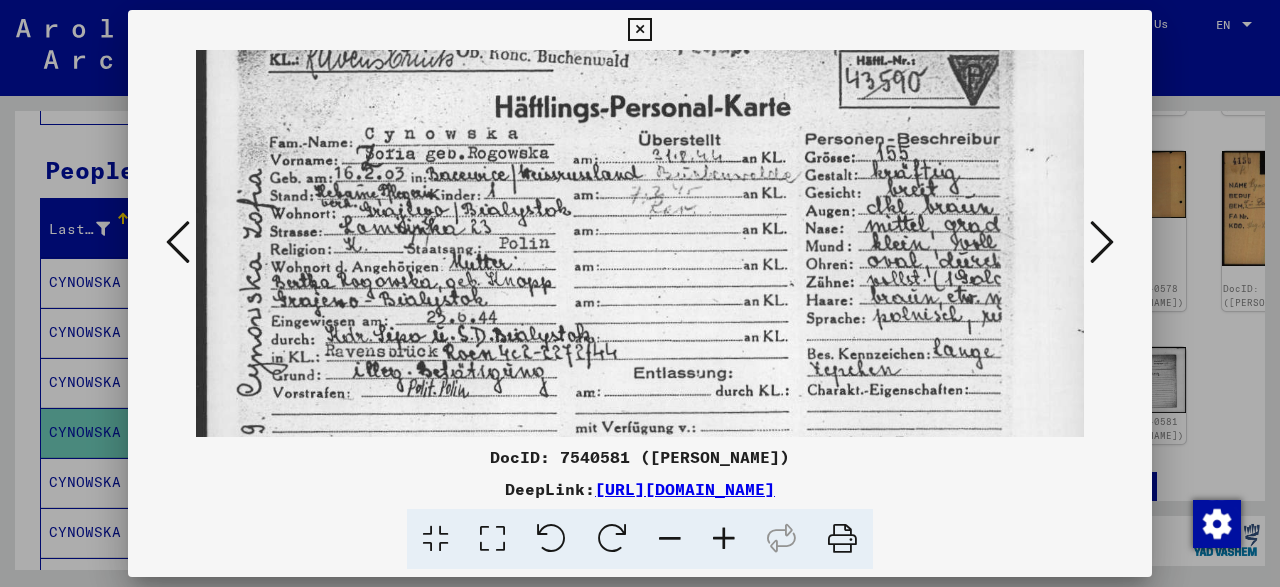 click at bounding box center [670, 539] 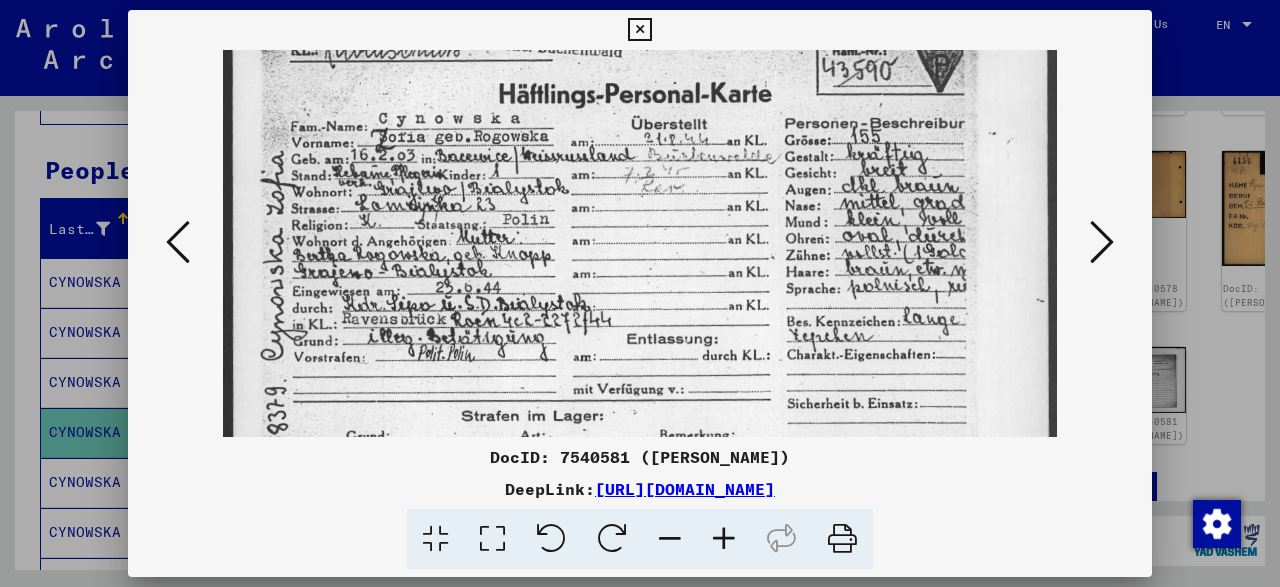 click at bounding box center (670, 539) 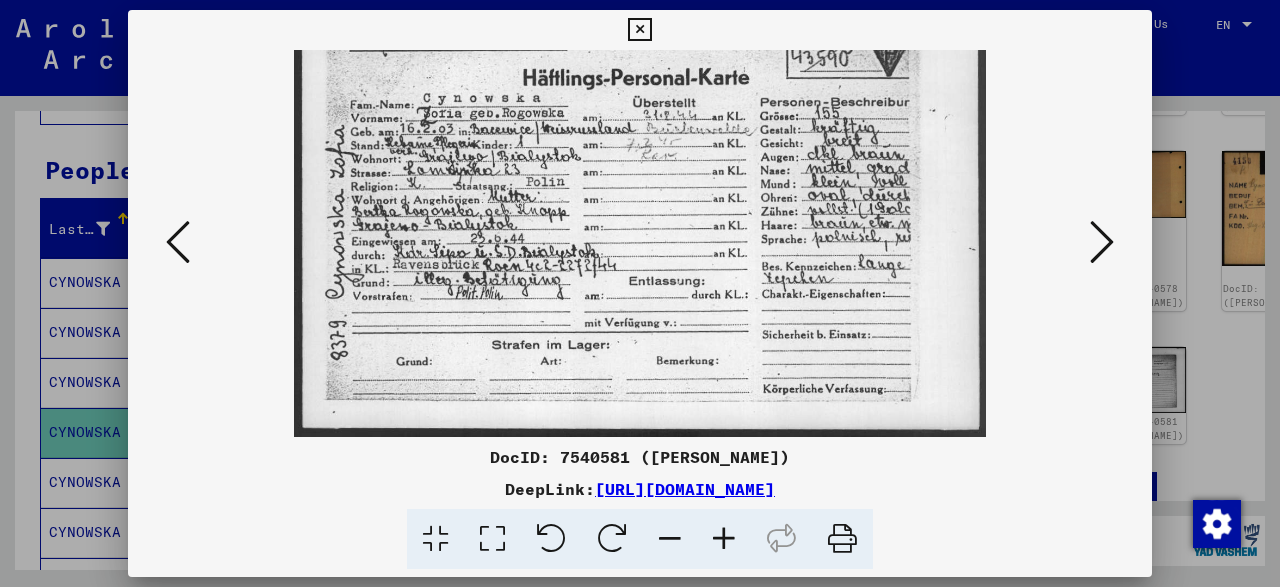 scroll, scrollTop: 100, scrollLeft: 0, axis: vertical 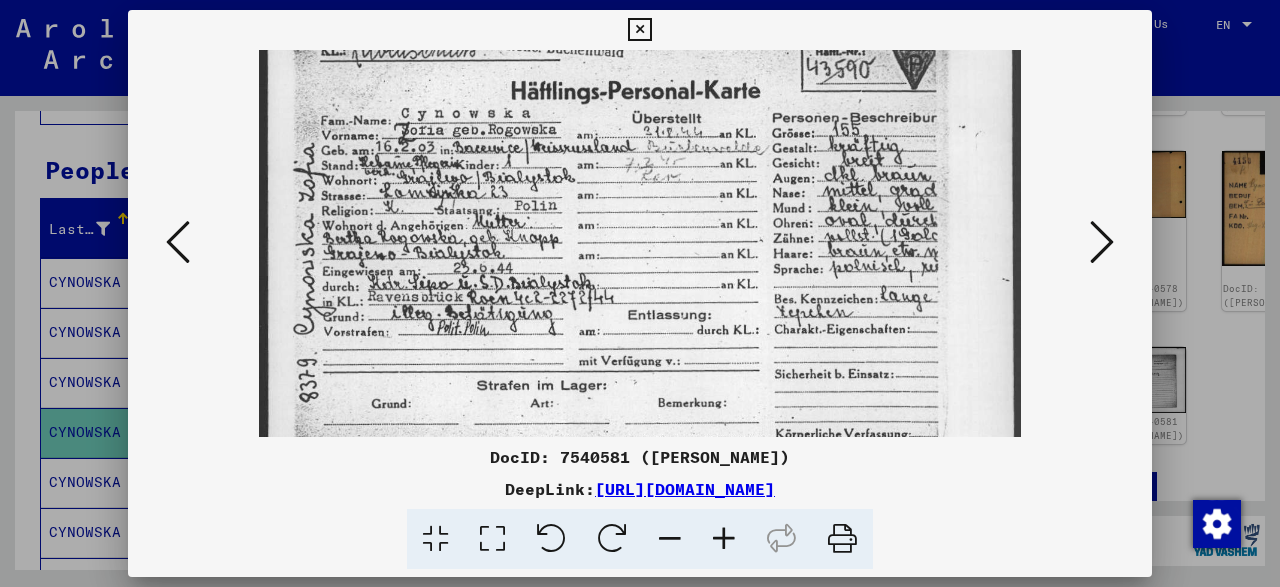 click at bounding box center [670, 539] 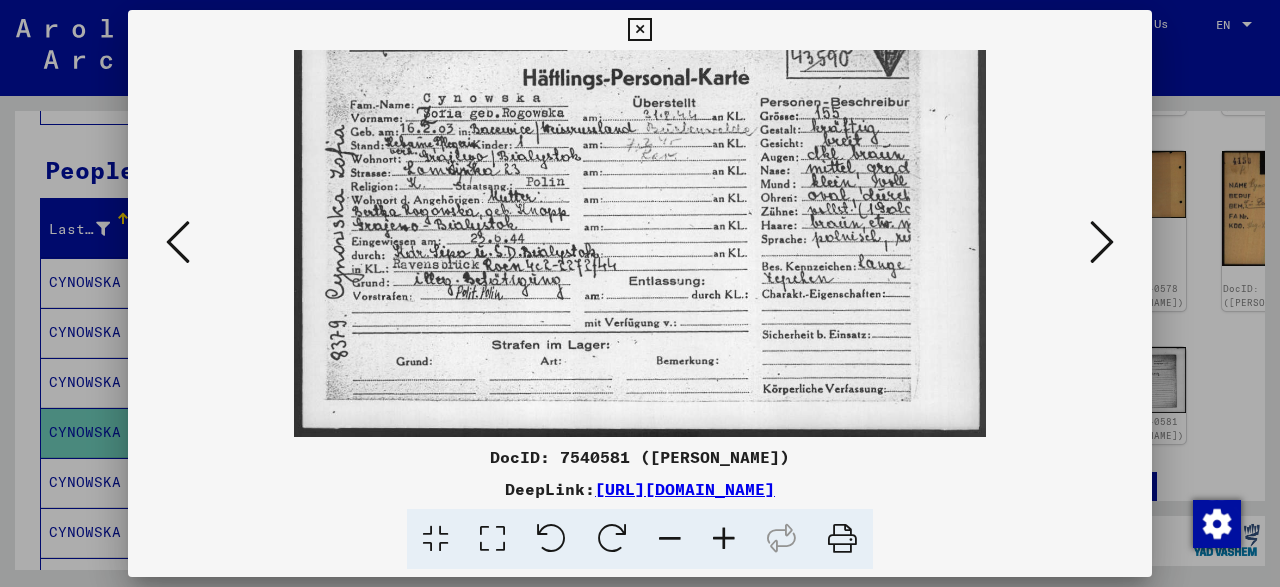 click at bounding box center [670, 539] 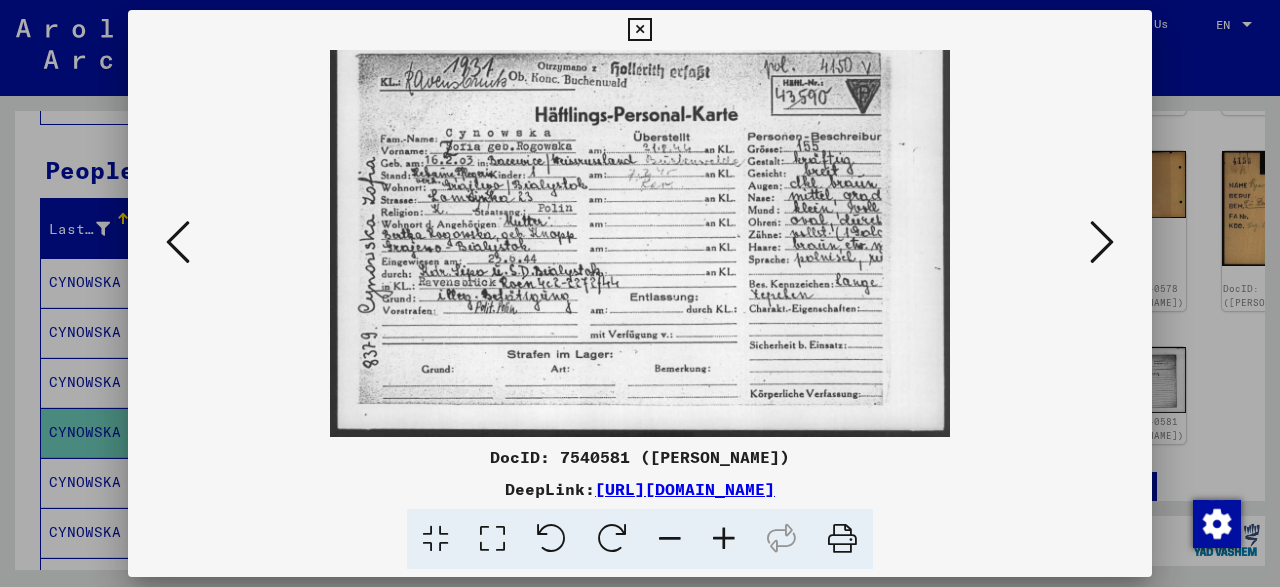 click at bounding box center (639, 30) 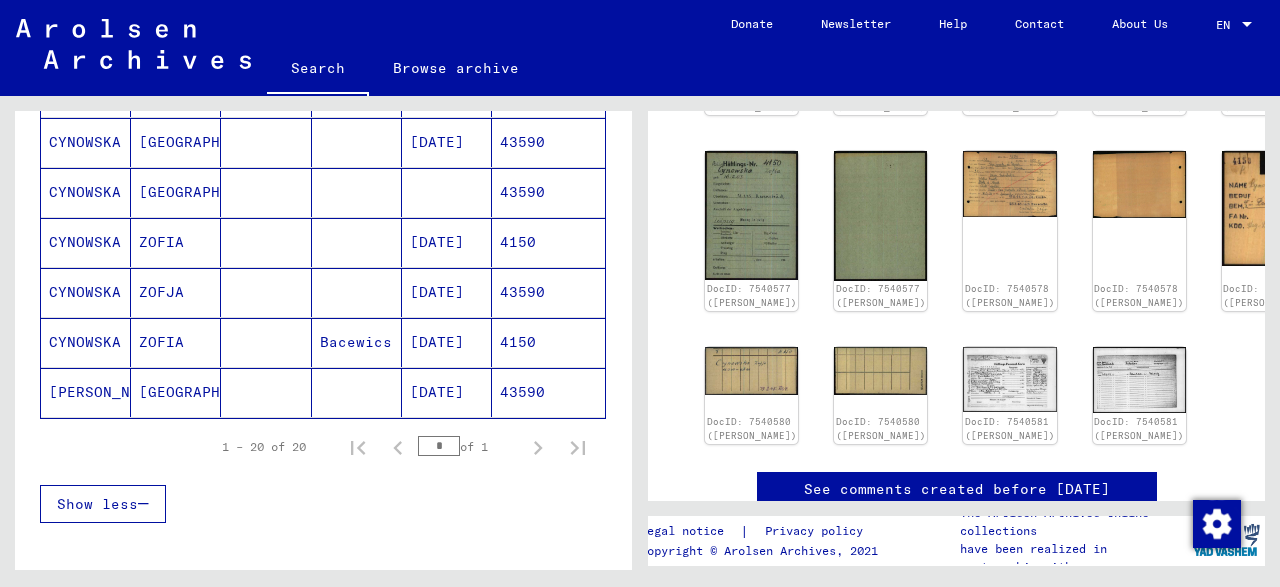 scroll, scrollTop: 990, scrollLeft: 0, axis: vertical 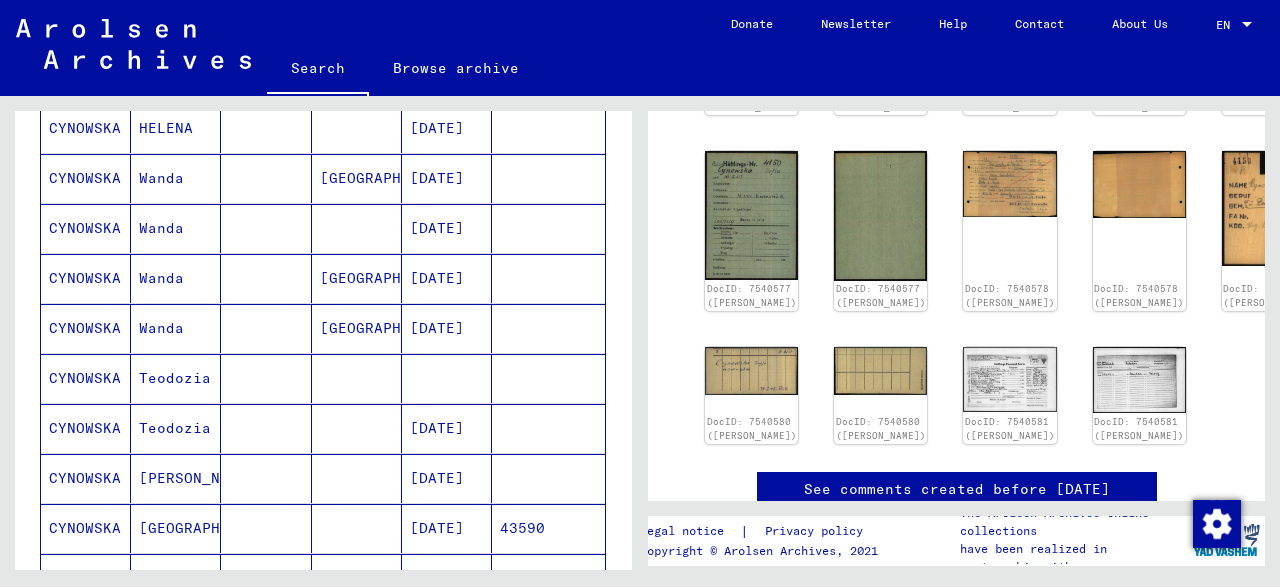 drag, startPoint x: 625, startPoint y: 396, endPoint x: 643, endPoint y: 354, distance: 45.694637 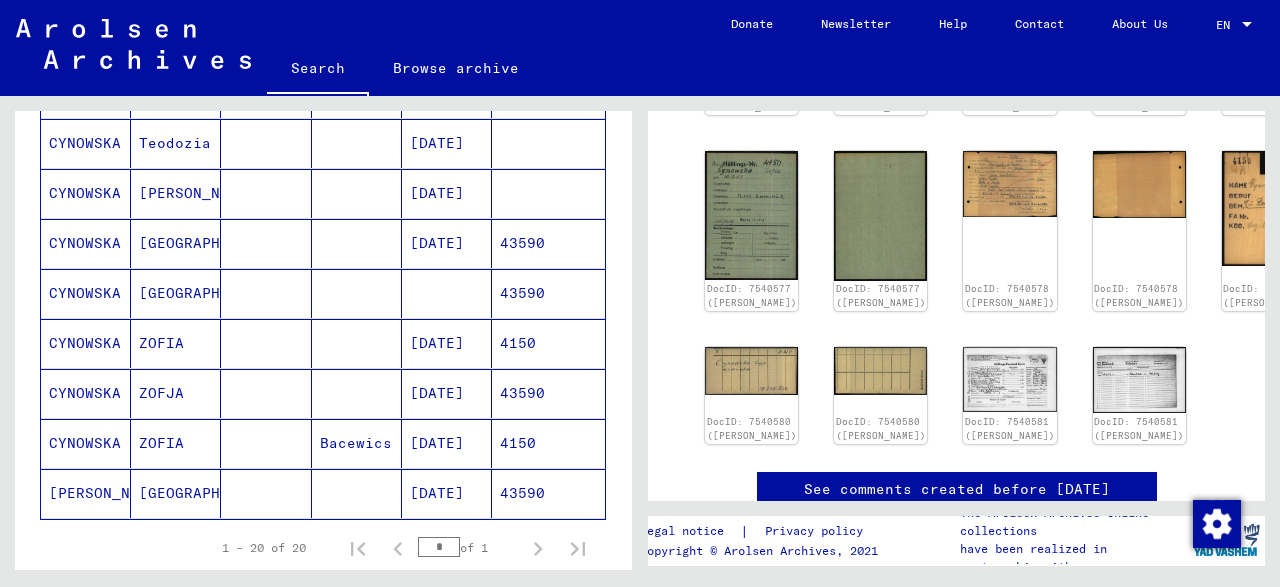 scroll, scrollTop: 901, scrollLeft: 0, axis: vertical 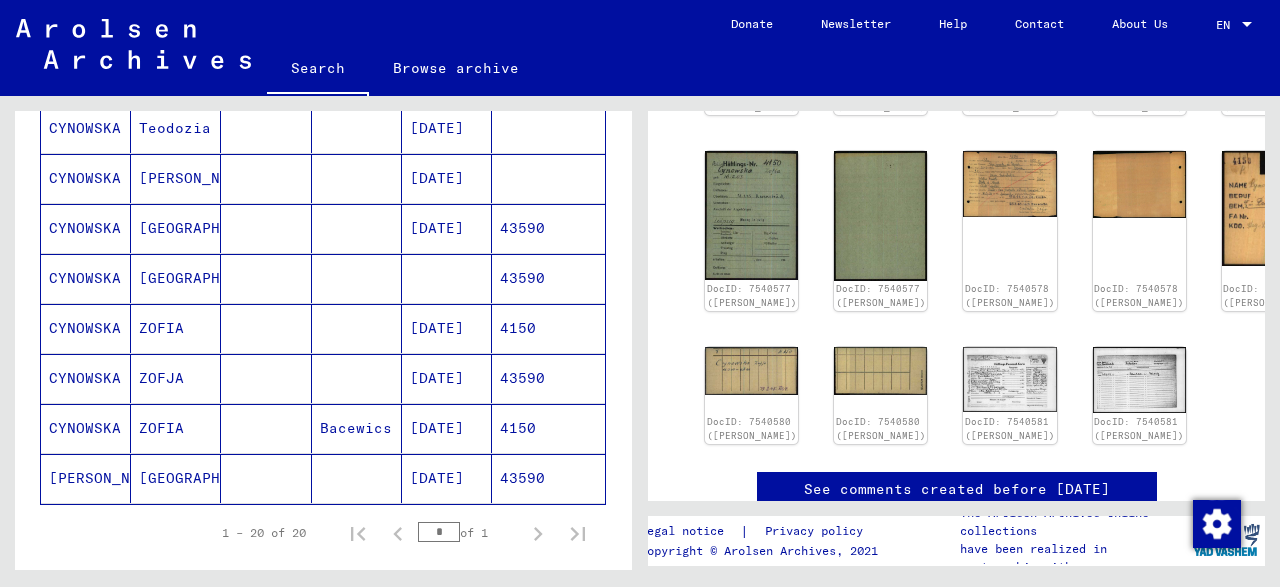 click on "[DATE]" 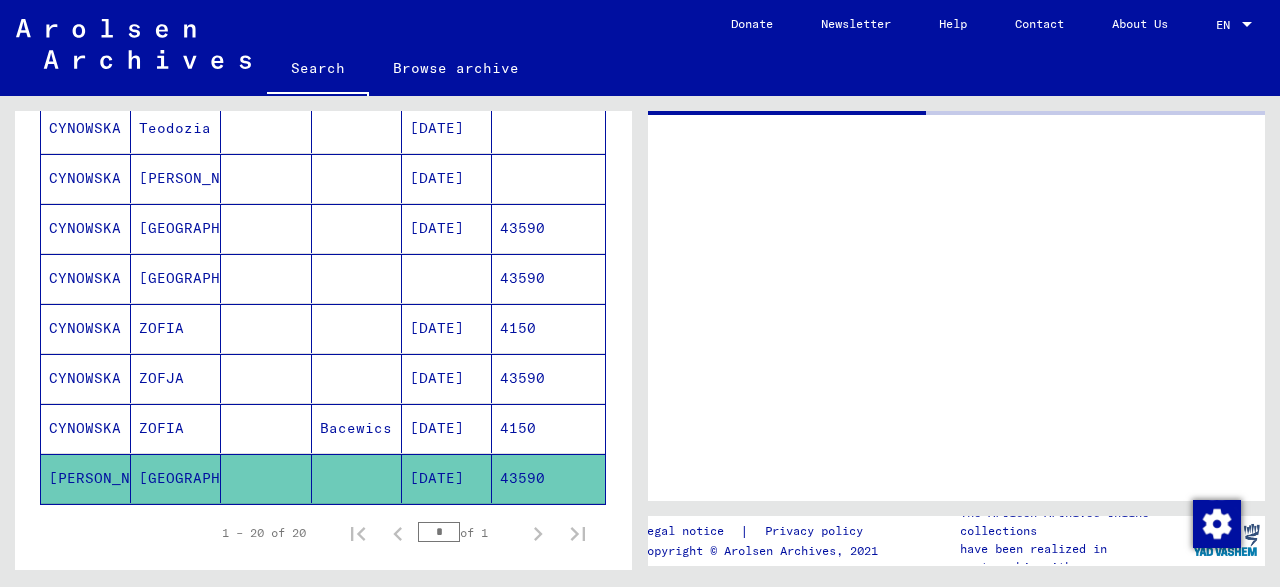 scroll, scrollTop: 0, scrollLeft: 0, axis: both 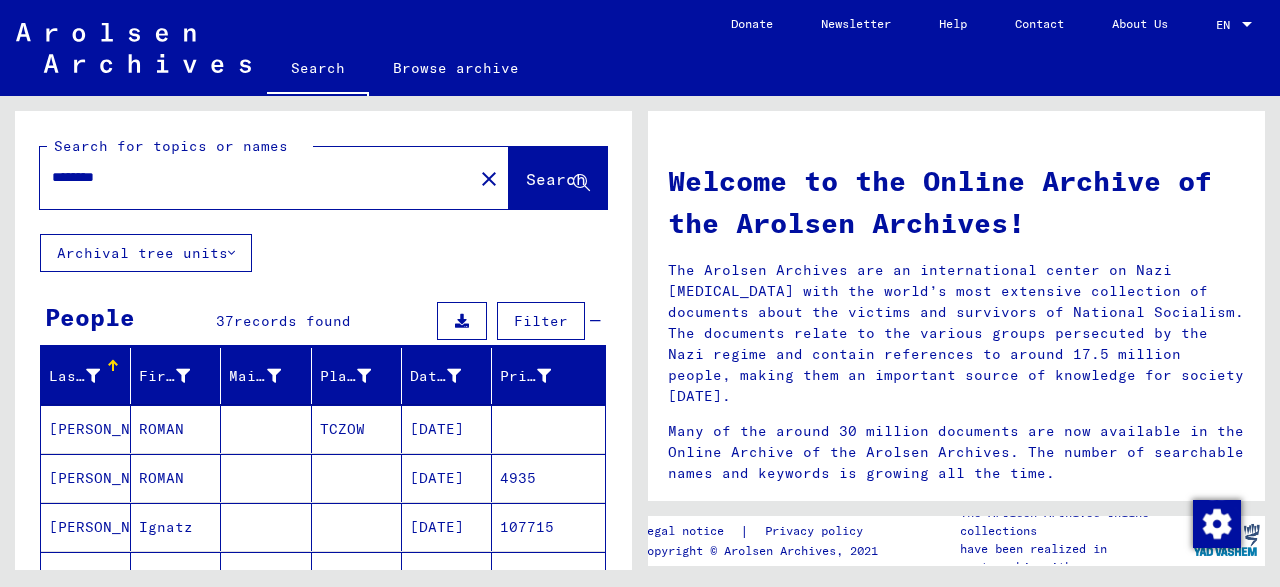 click on "********" 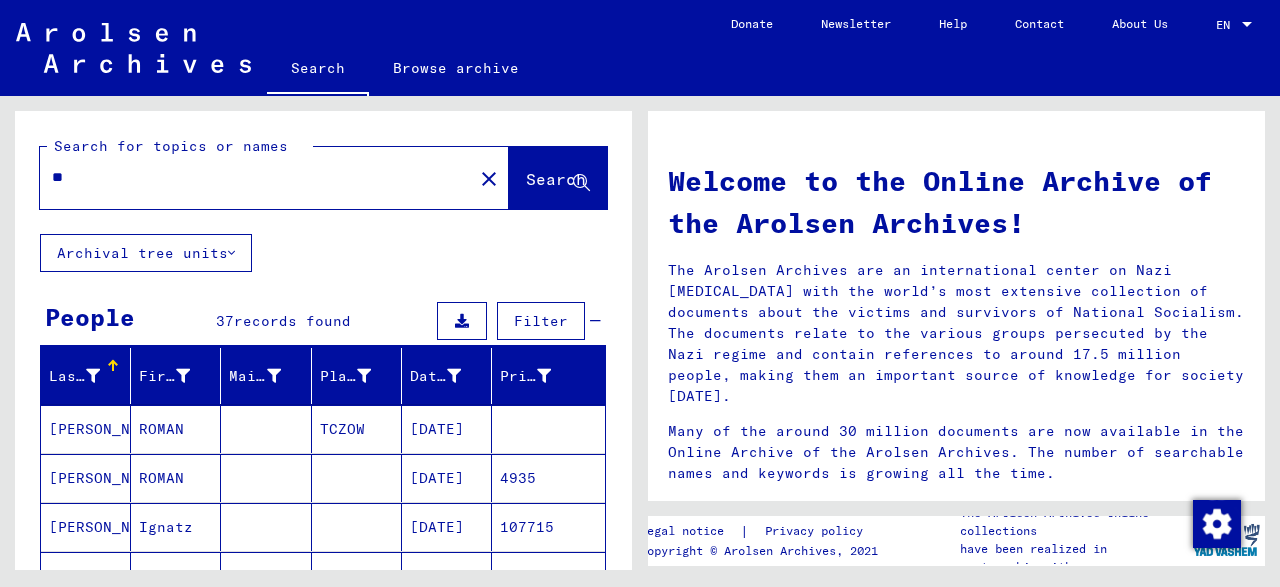 type on "*" 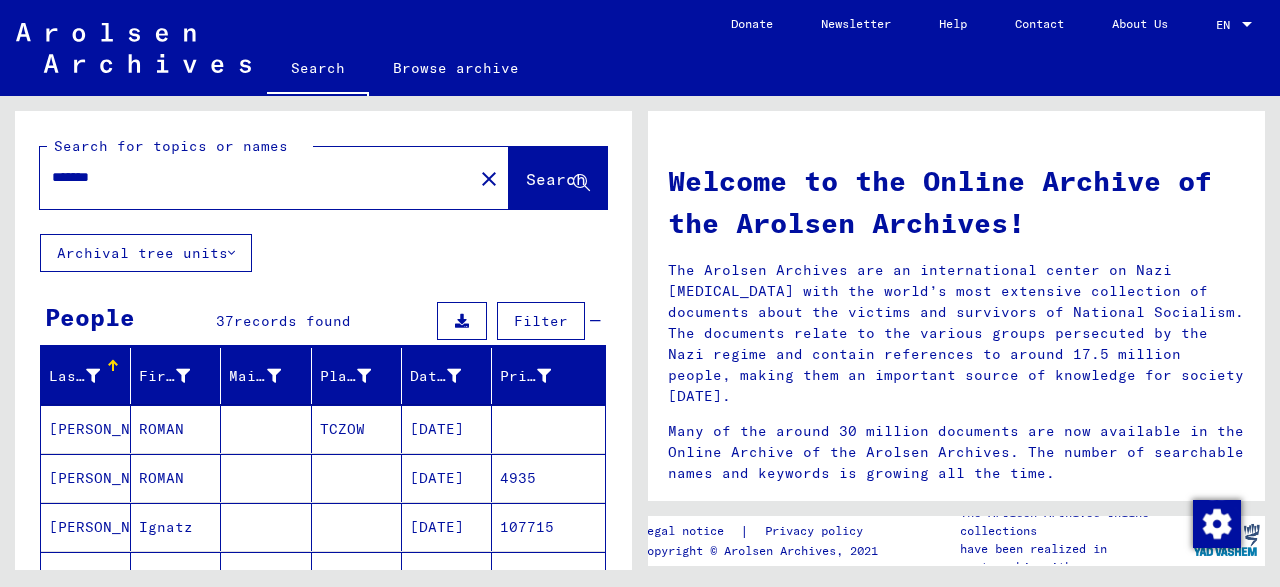 type on "*******" 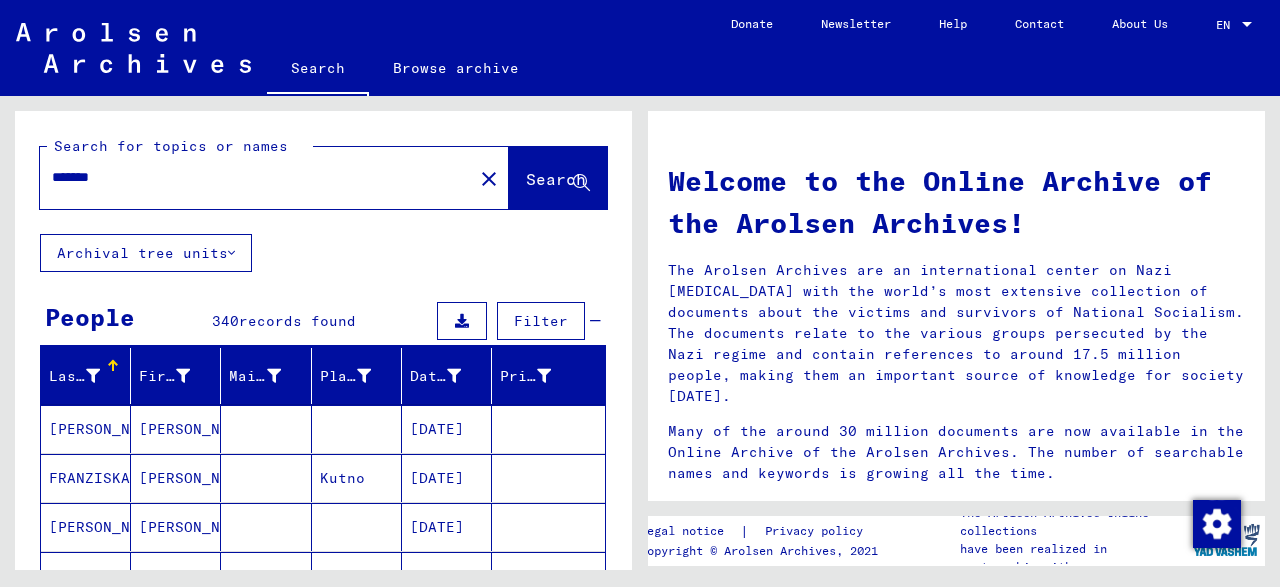drag, startPoint x: 632, startPoint y: 159, endPoint x: 631, endPoint y: 199, distance: 40.012497 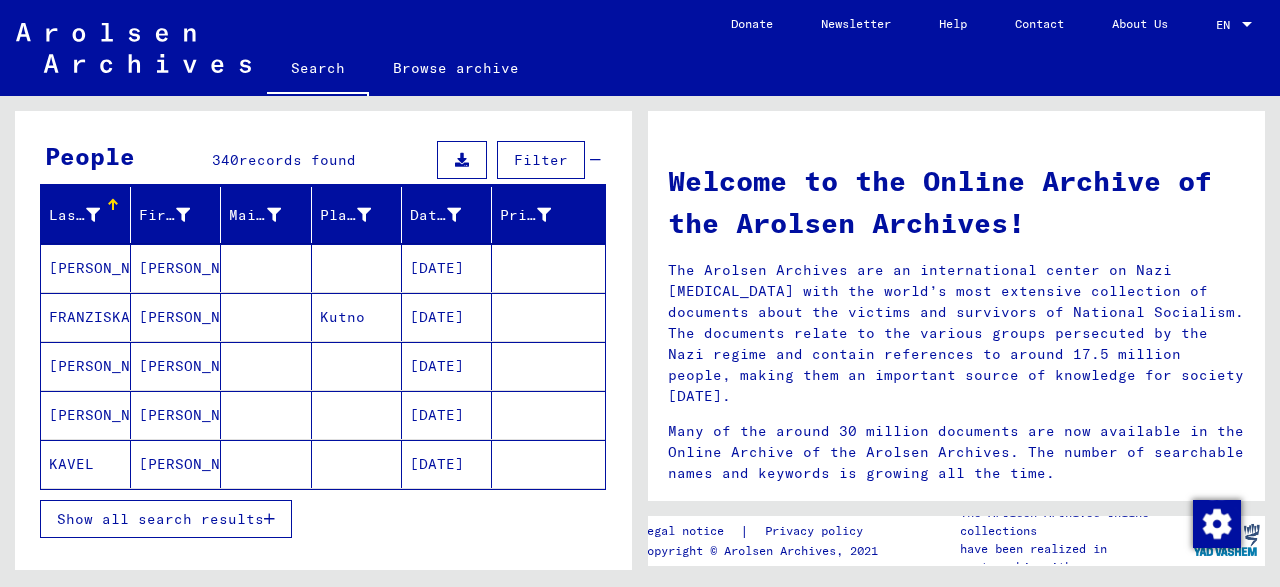 scroll, scrollTop: 141, scrollLeft: 0, axis: vertical 